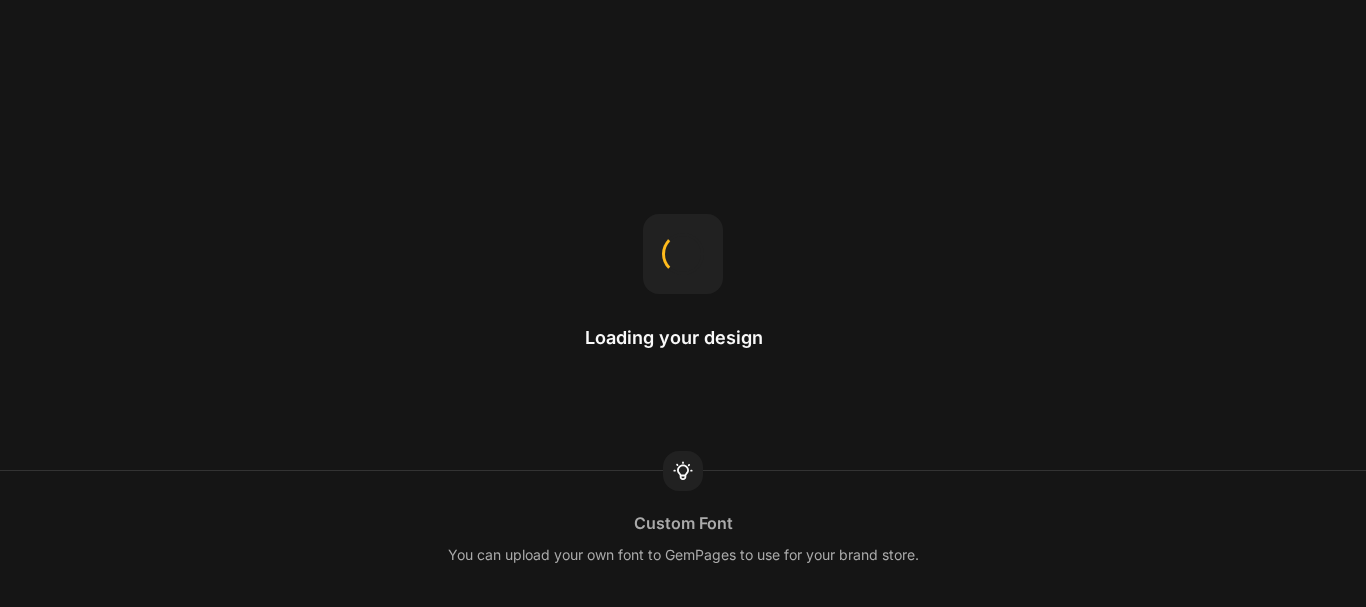 scroll, scrollTop: 0, scrollLeft: 0, axis: both 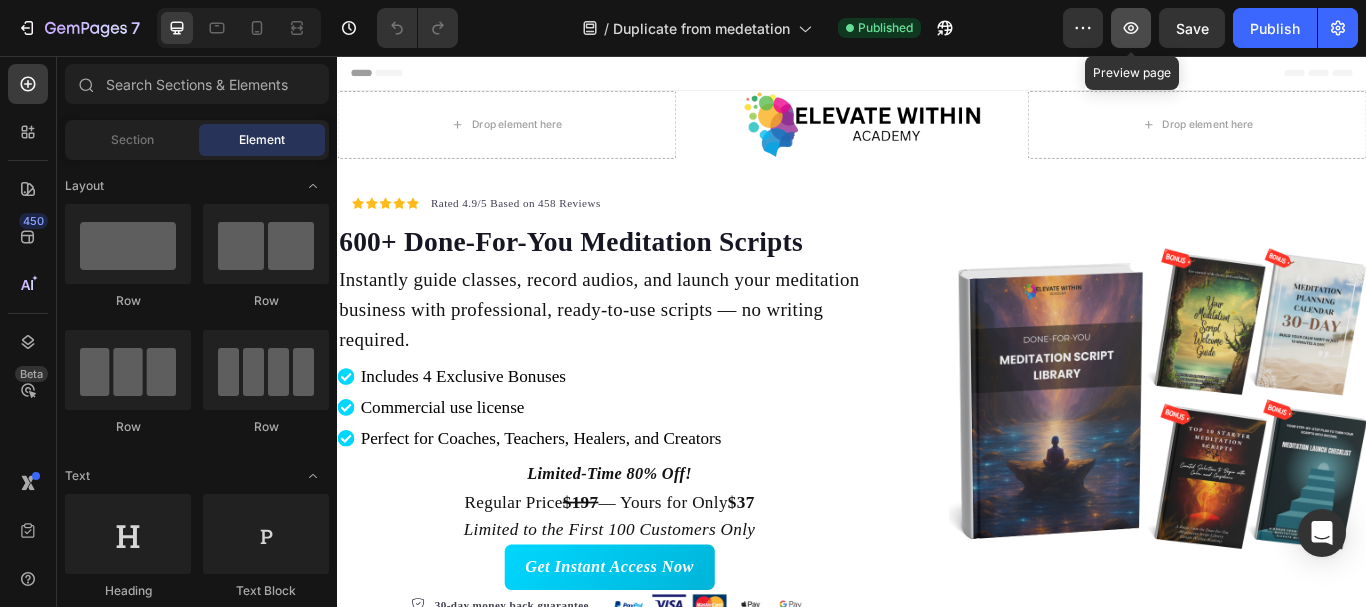 click 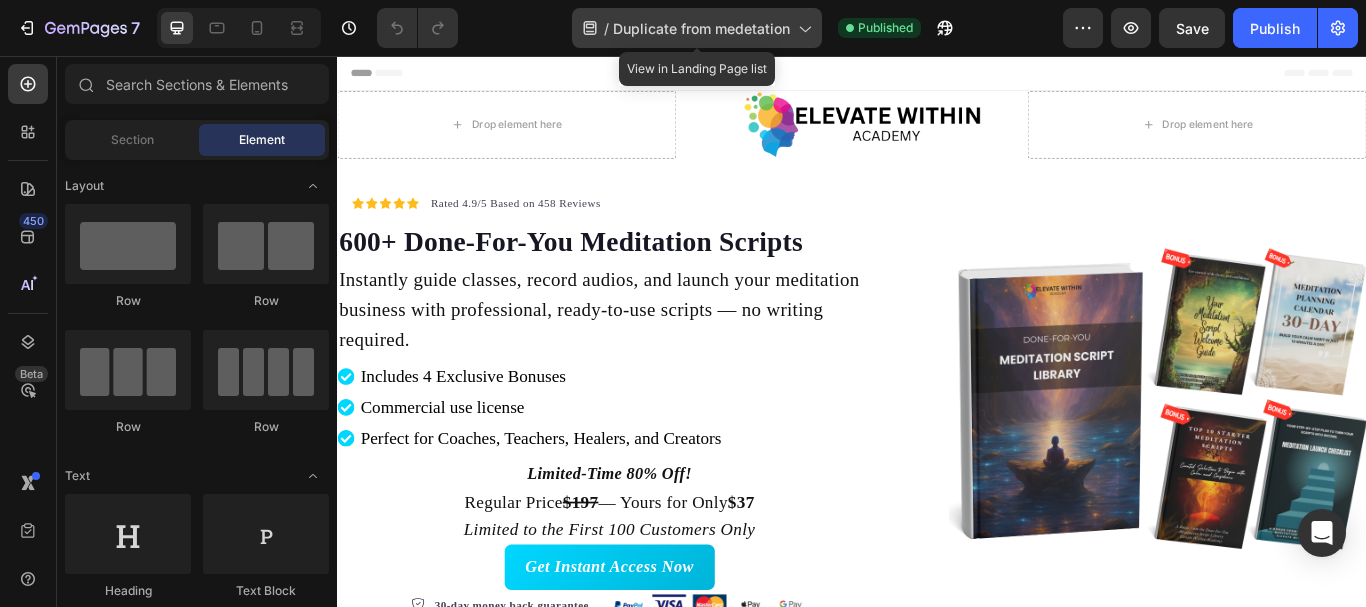 click 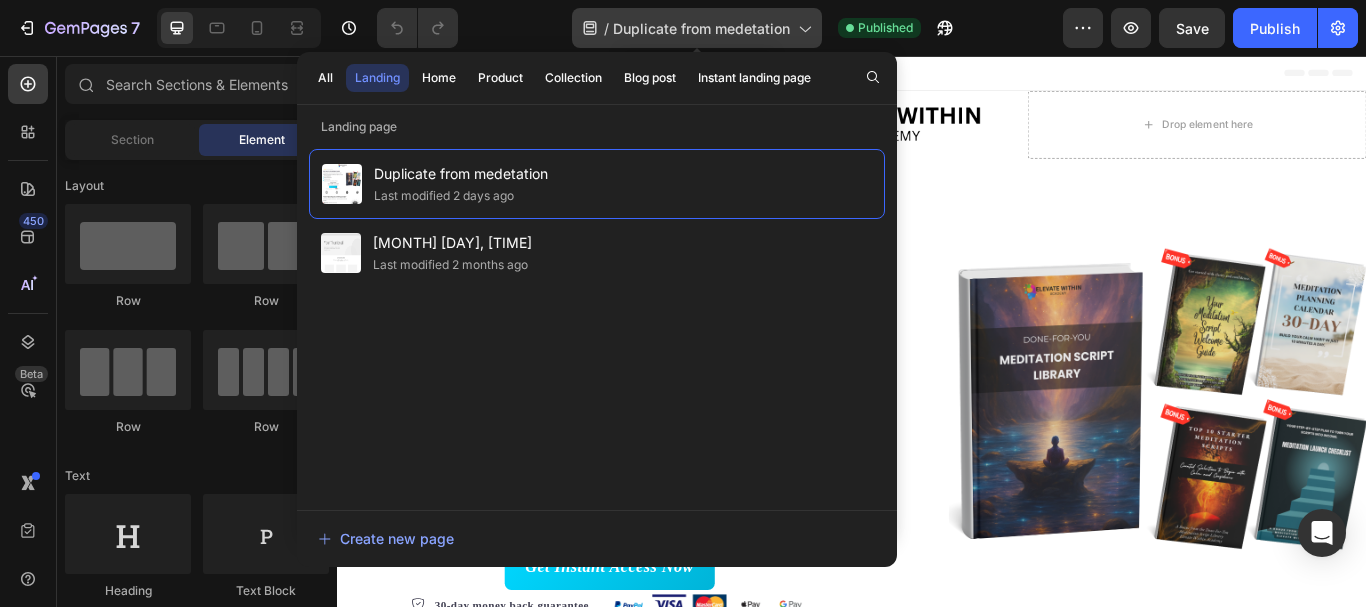click 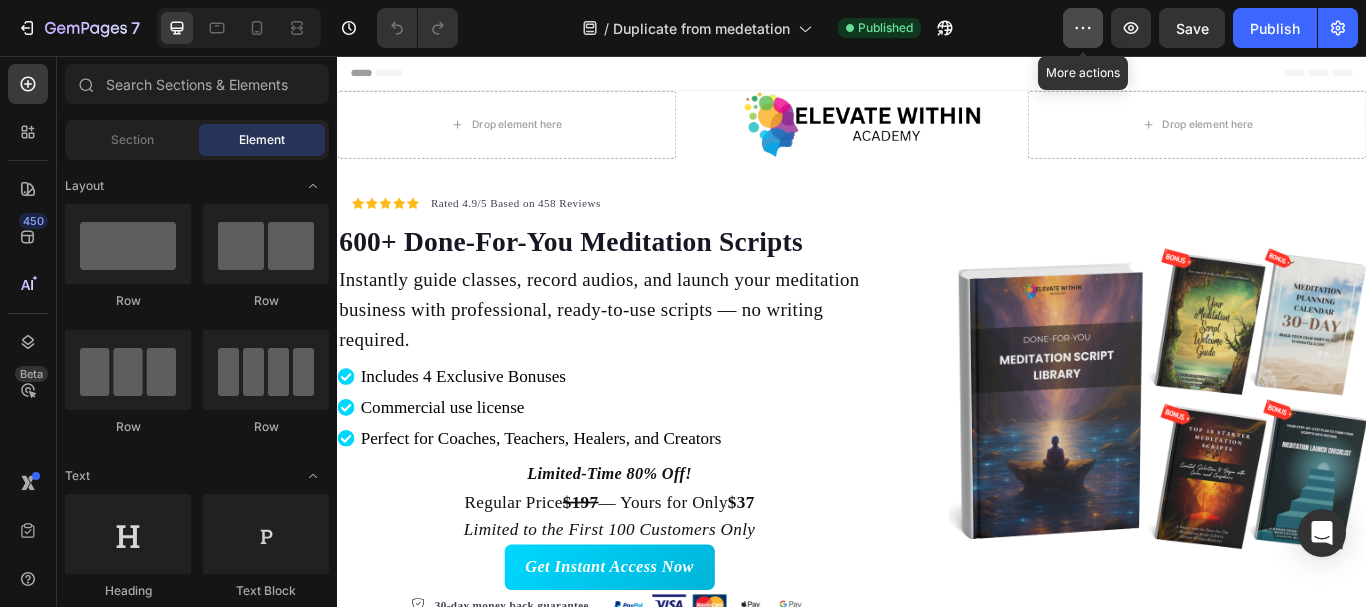 click 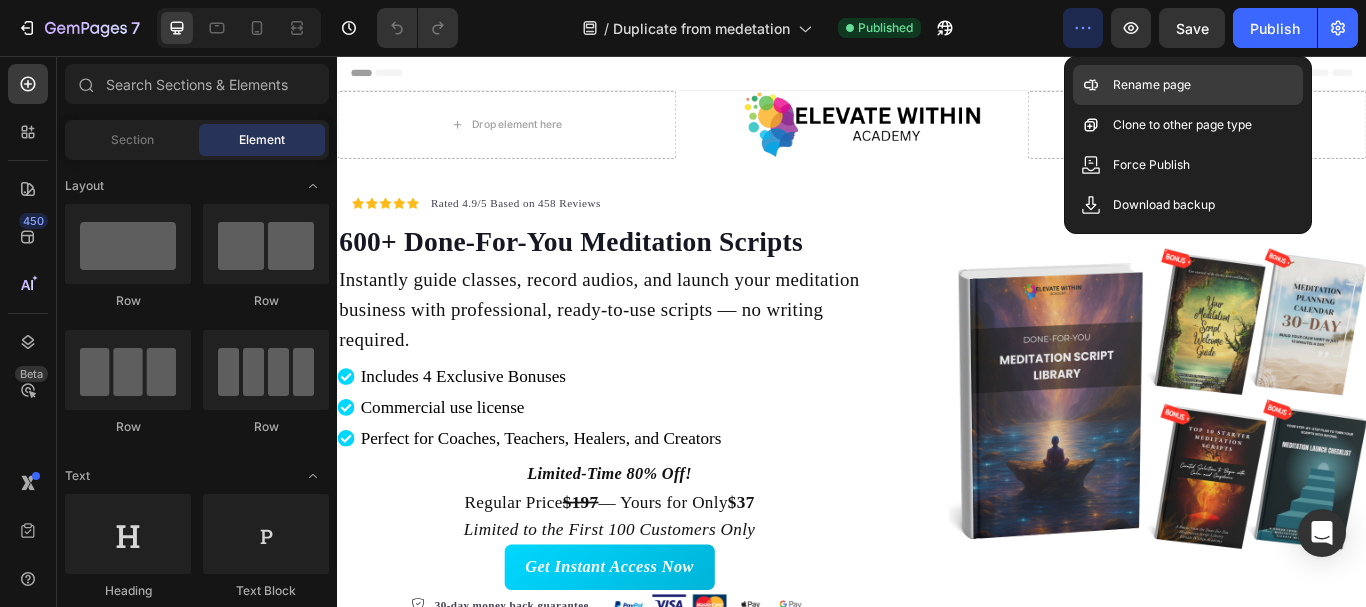 click on "Rename page" at bounding box center (1152, 85) 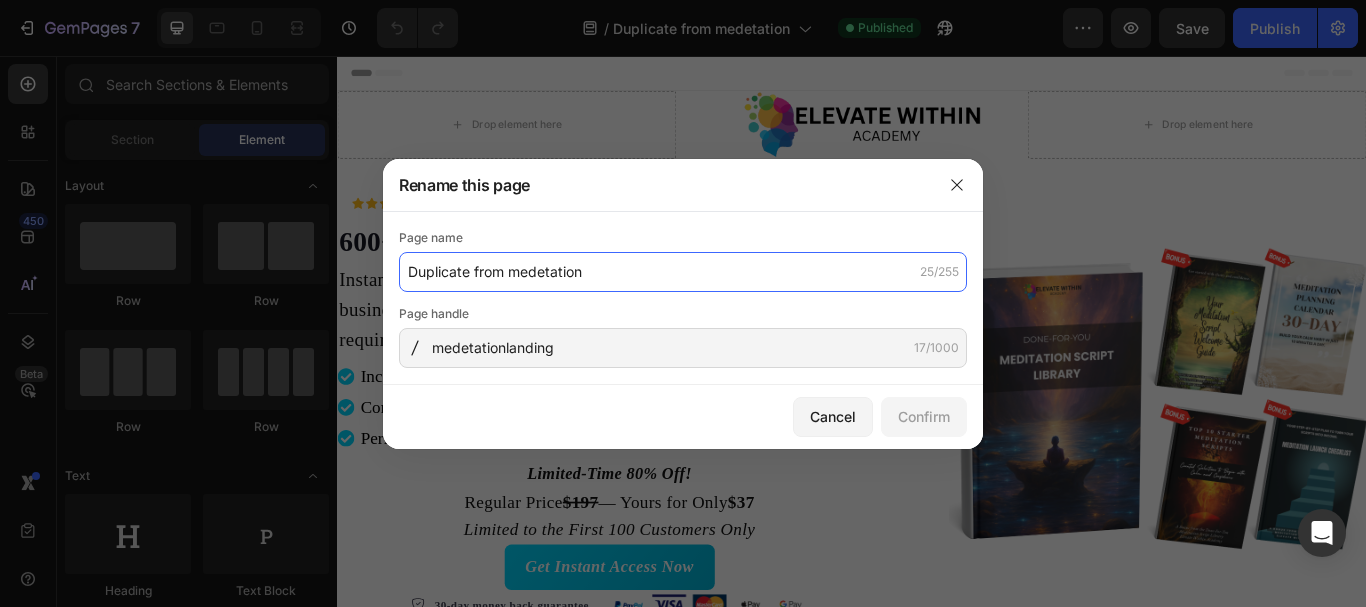 click on "Duplicate from medetation" 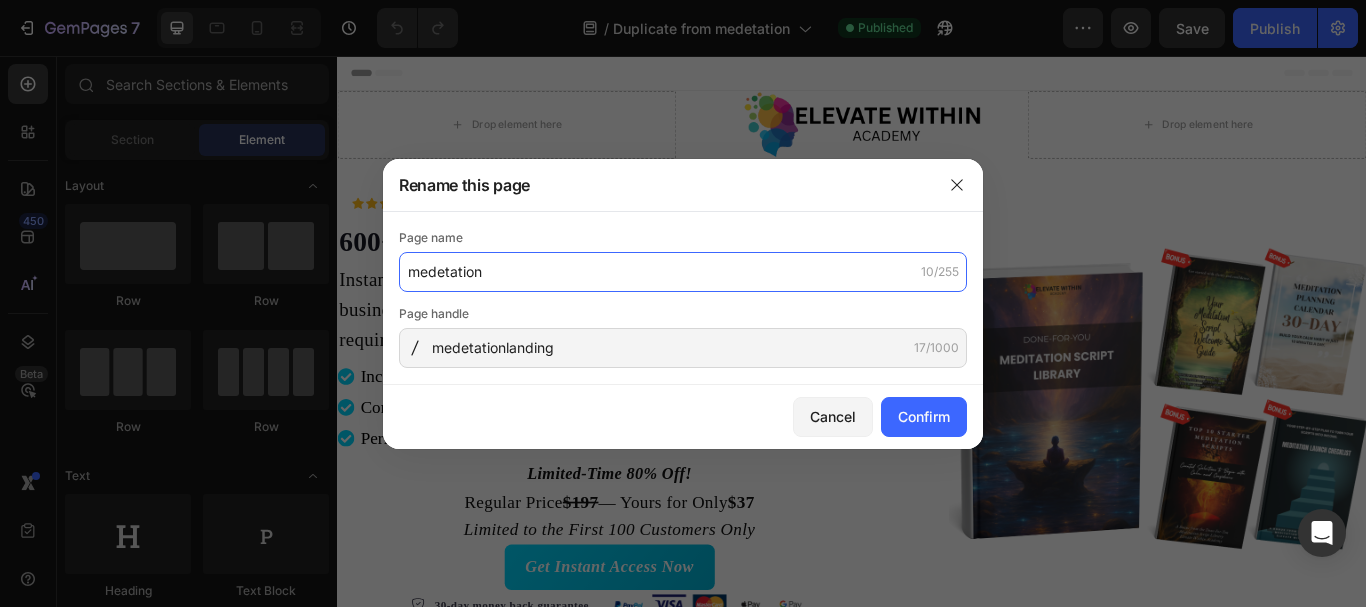 click on "medetation" 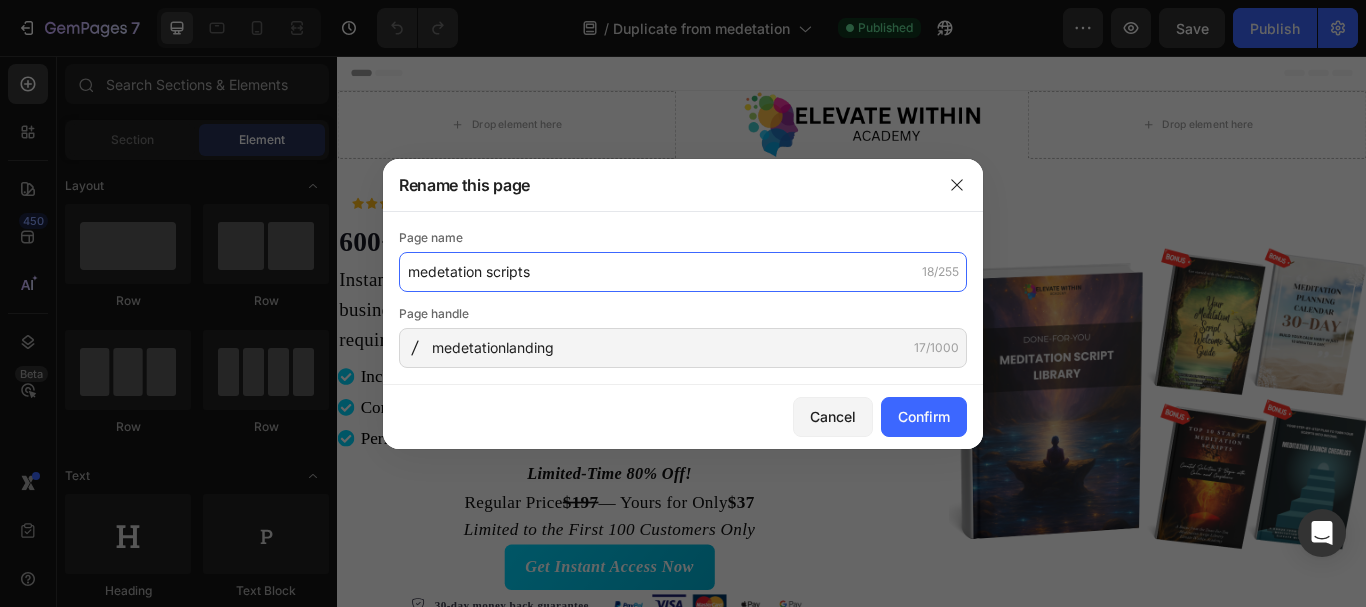type on "medetation scripts" 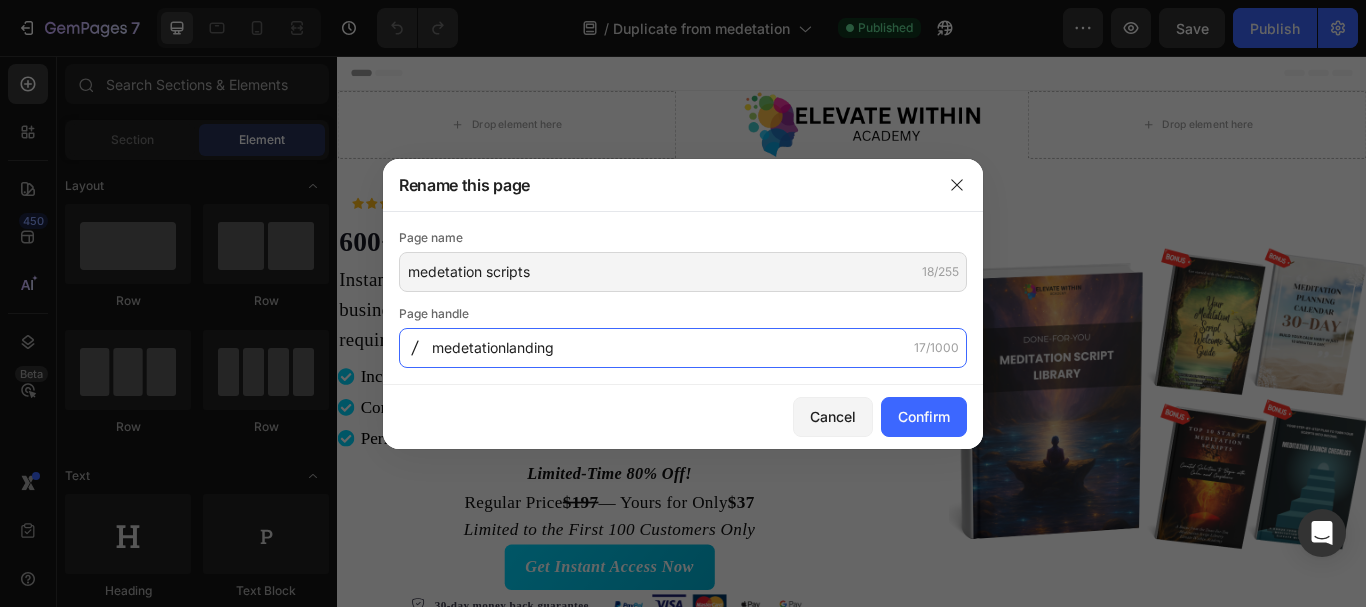 click on "medetationlanding" 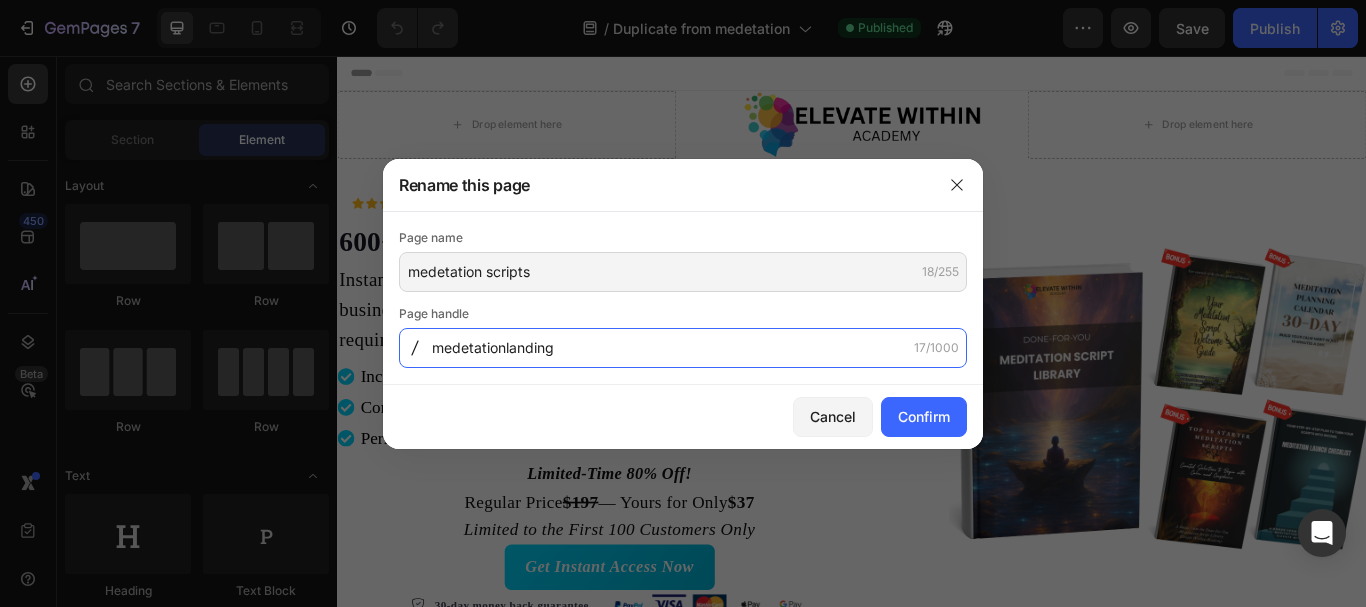 click on "medetationlanding" 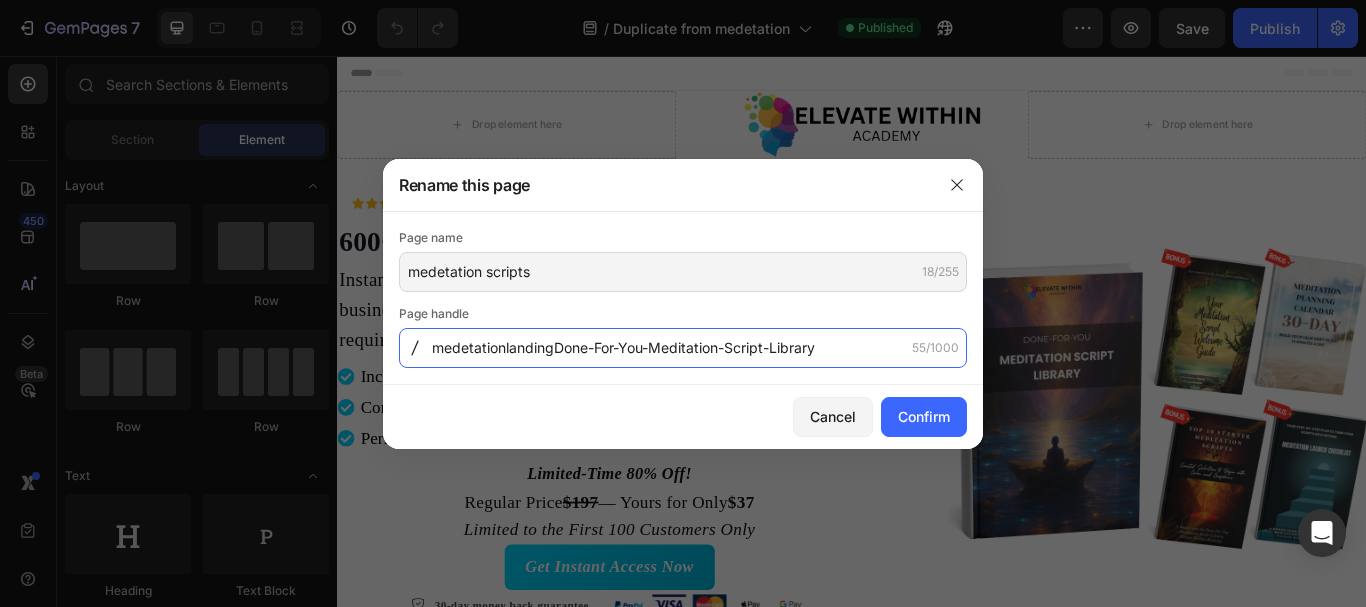 click on "medetationlandingDone-For-You-Meditation-Script-Library" 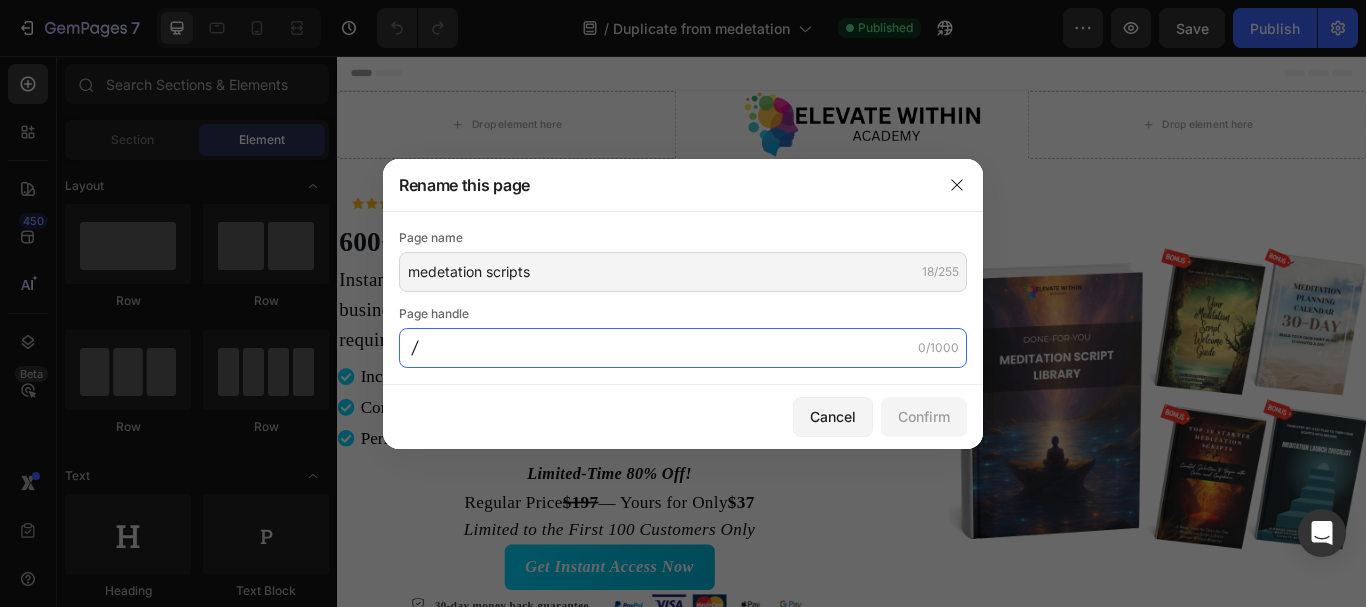 paste on "Done-For-You-Meditation-Script-Library" 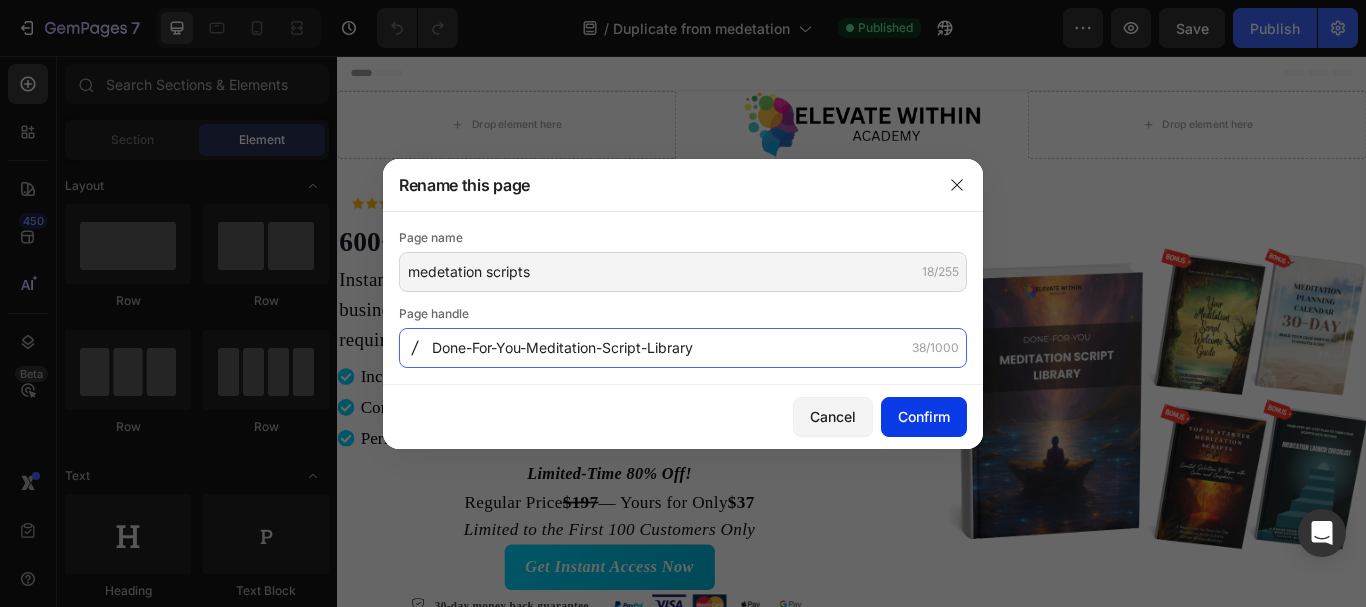 type on "Done-For-You-Meditation-Script-Library" 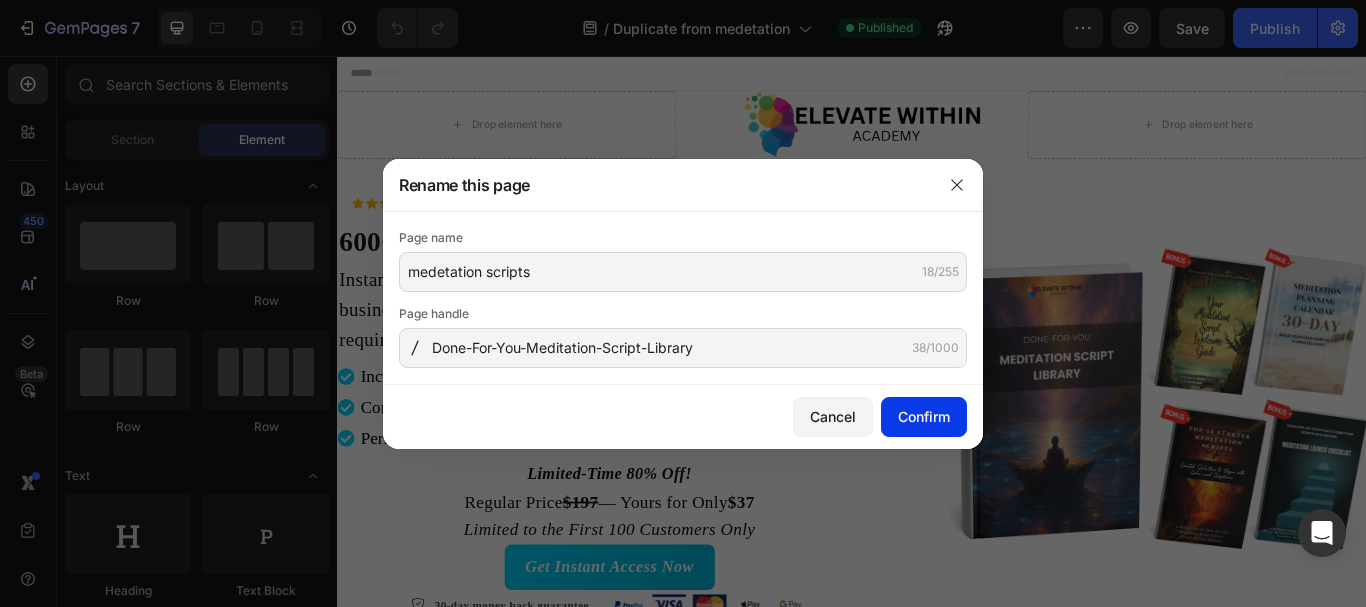 click on "Confirm" at bounding box center (924, 416) 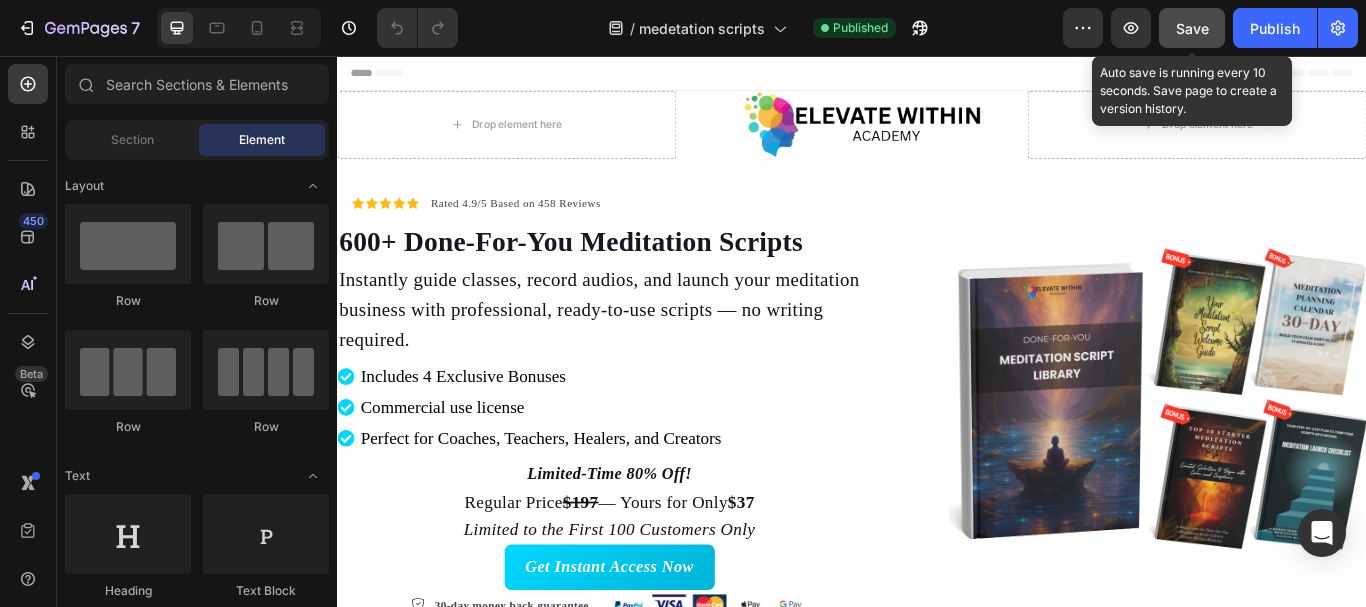 click on "Save" at bounding box center [1192, 28] 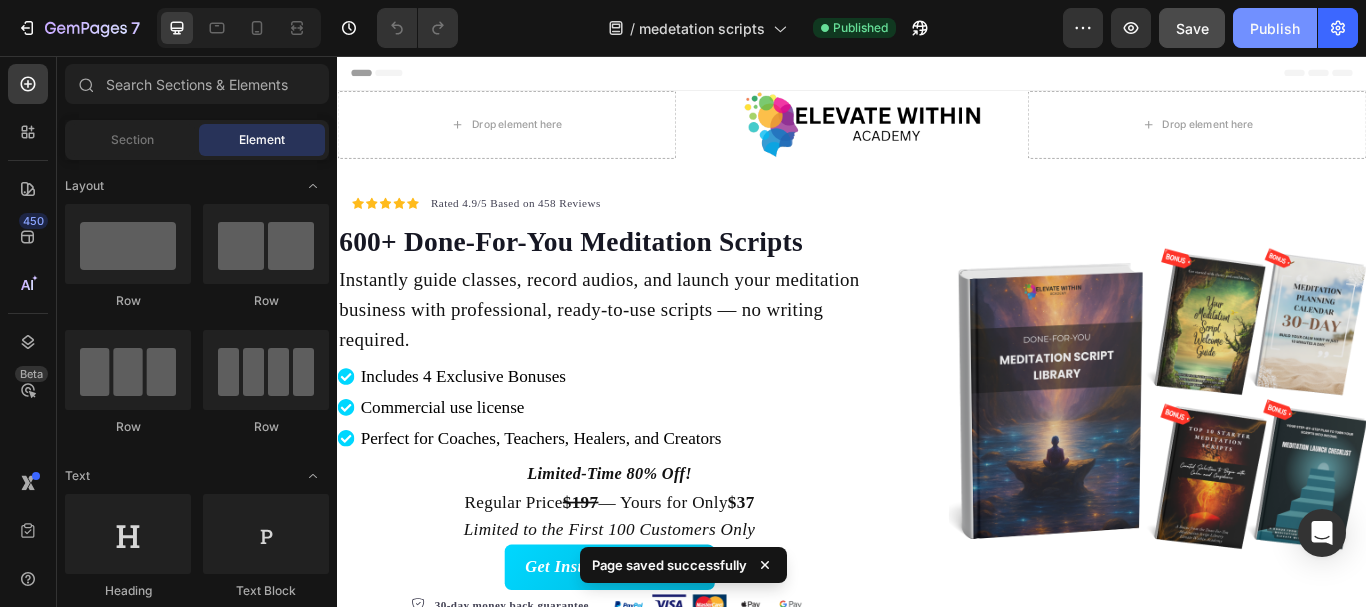 click on "Publish" at bounding box center [1275, 28] 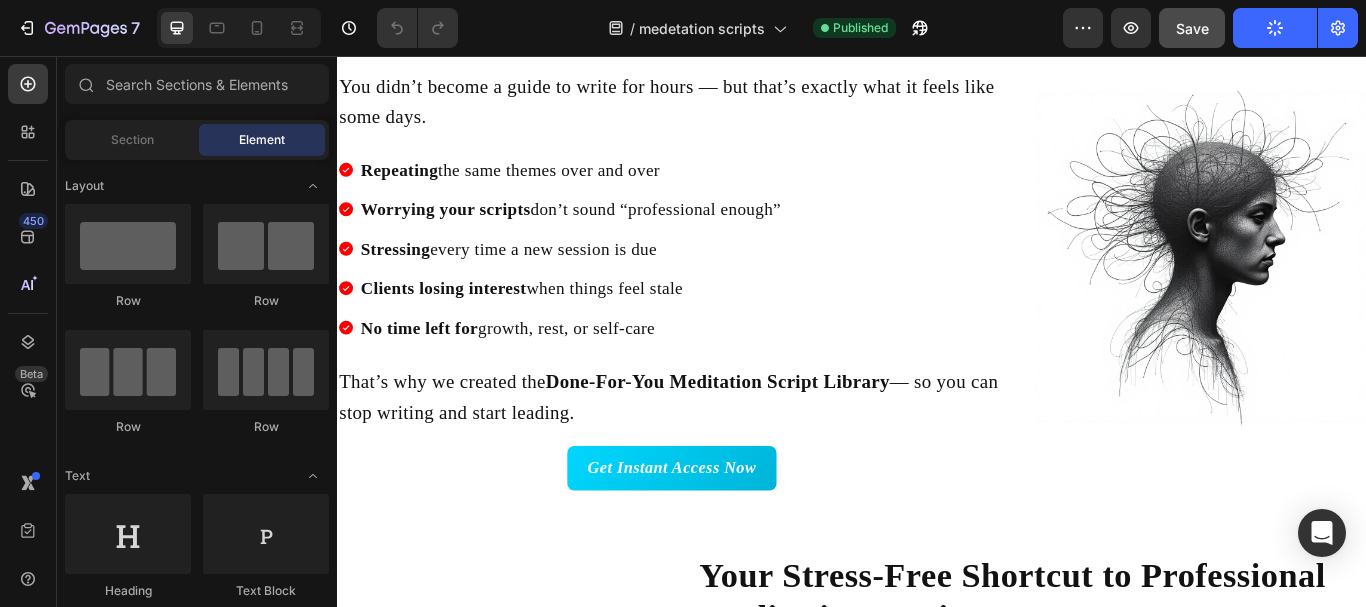 scroll, scrollTop: 853, scrollLeft: 0, axis: vertical 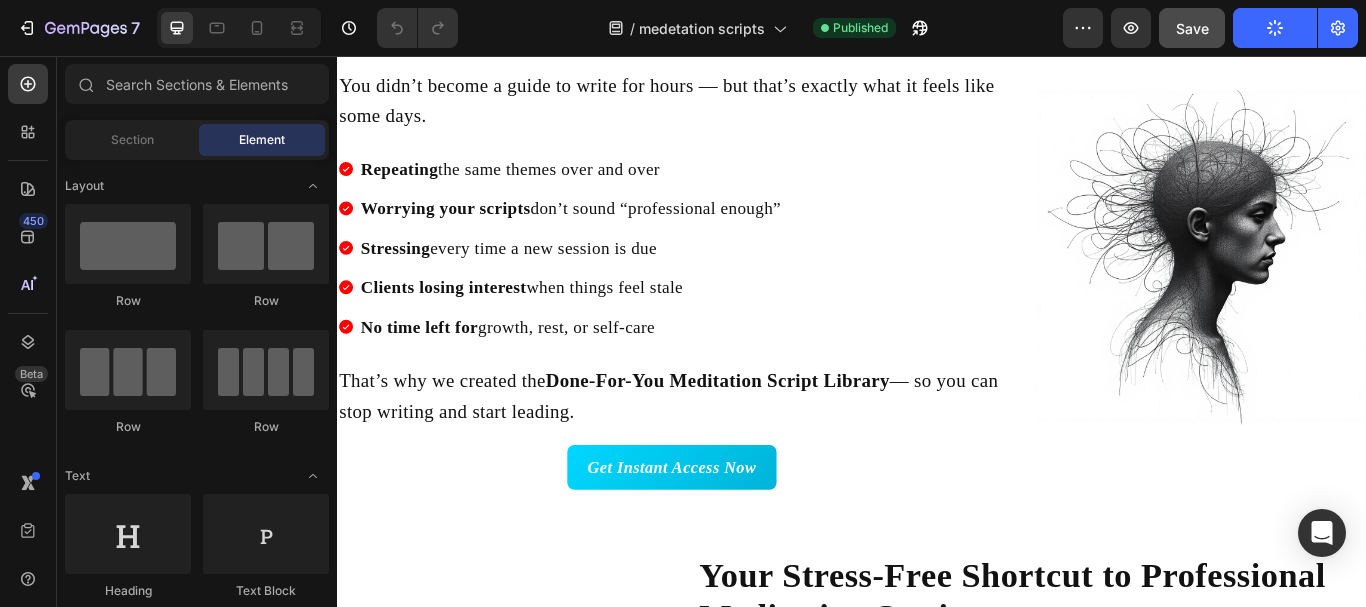 click on "Publish" 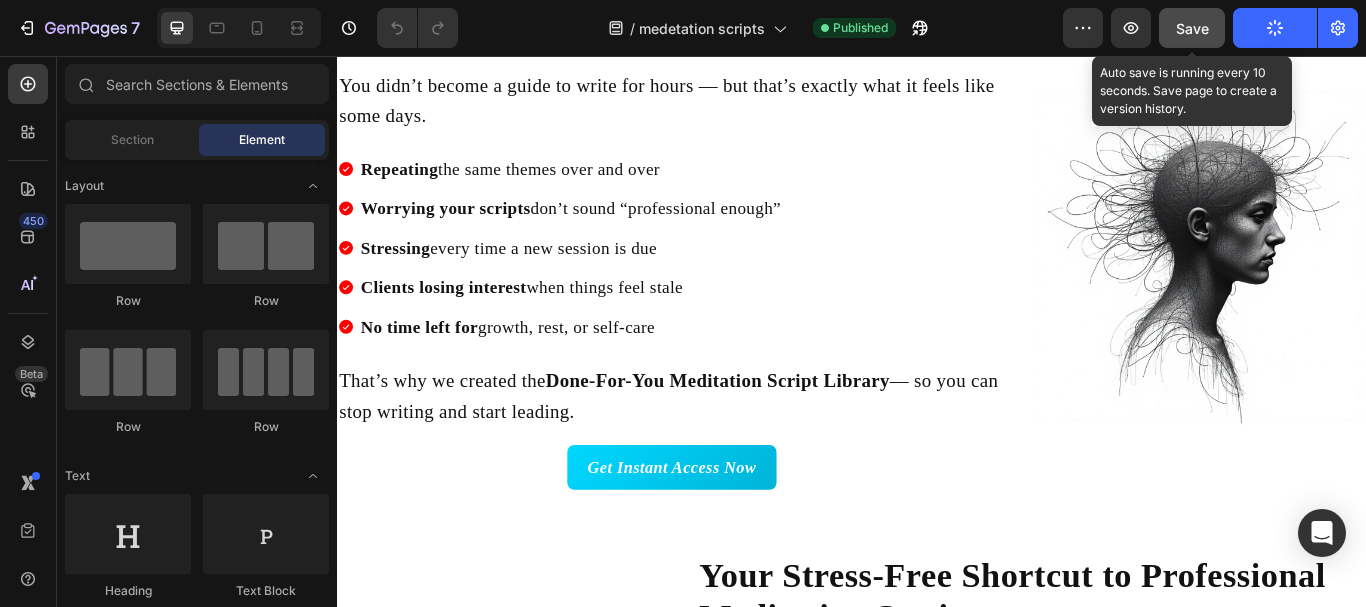 click on "Save" at bounding box center (1192, 28) 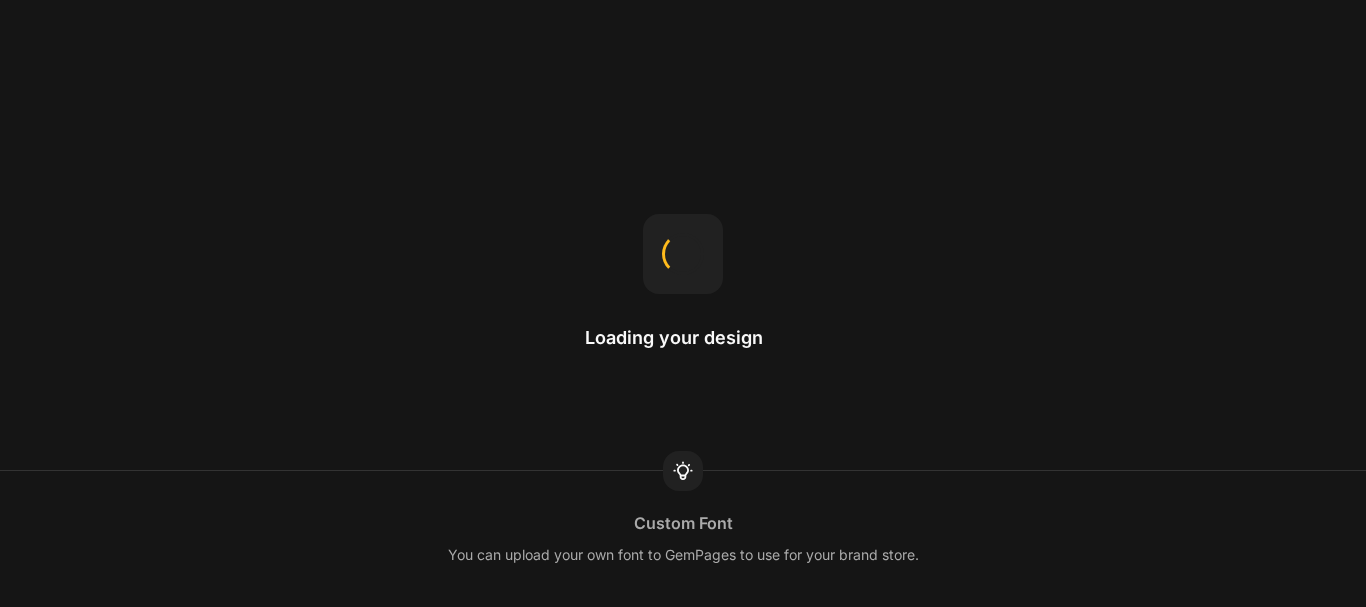 scroll, scrollTop: 0, scrollLeft: 0, axis: both 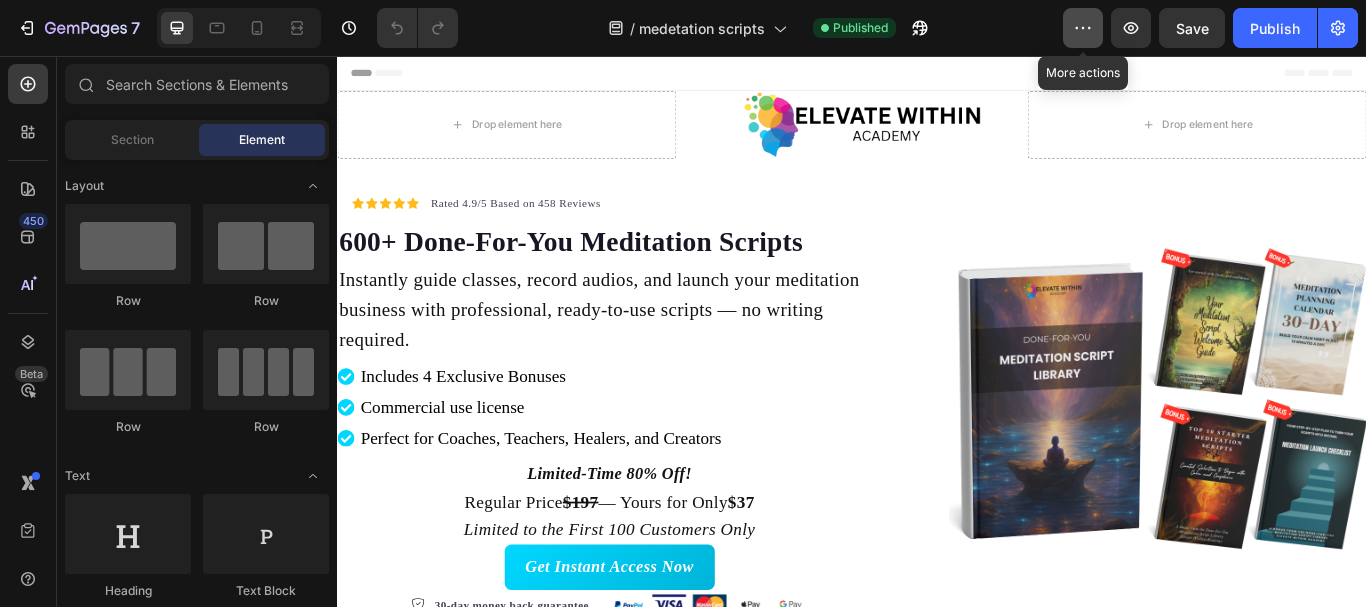 click 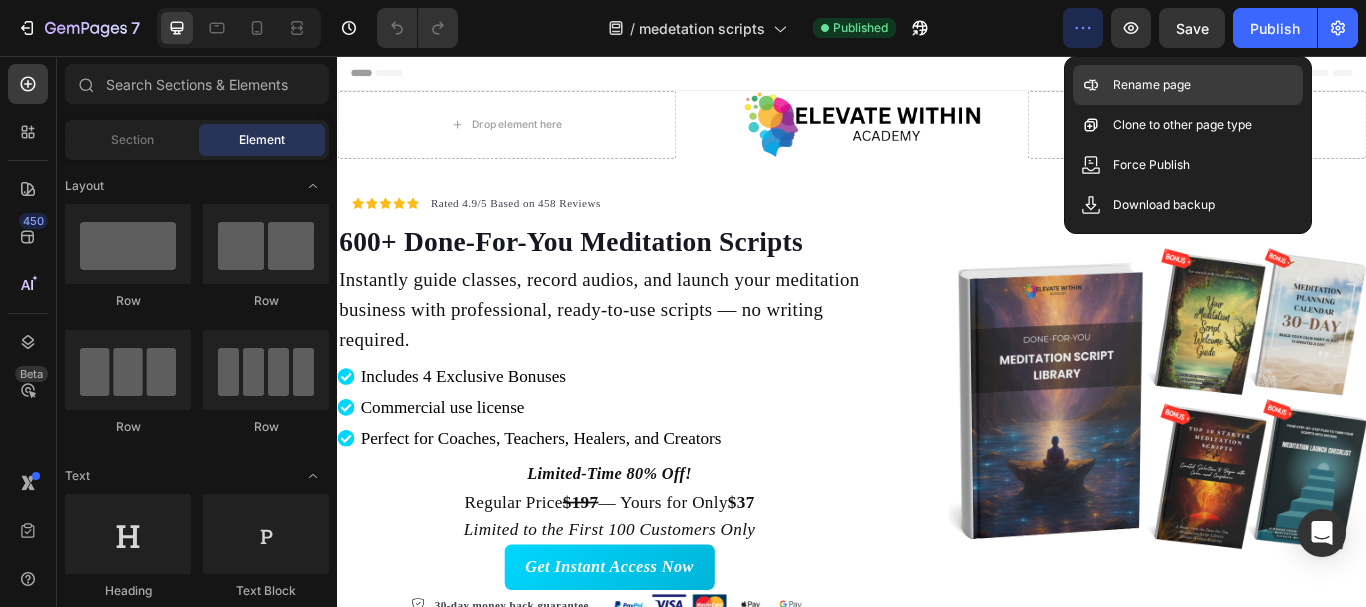 click on "Rename page" at bounding box center [1152, 85] 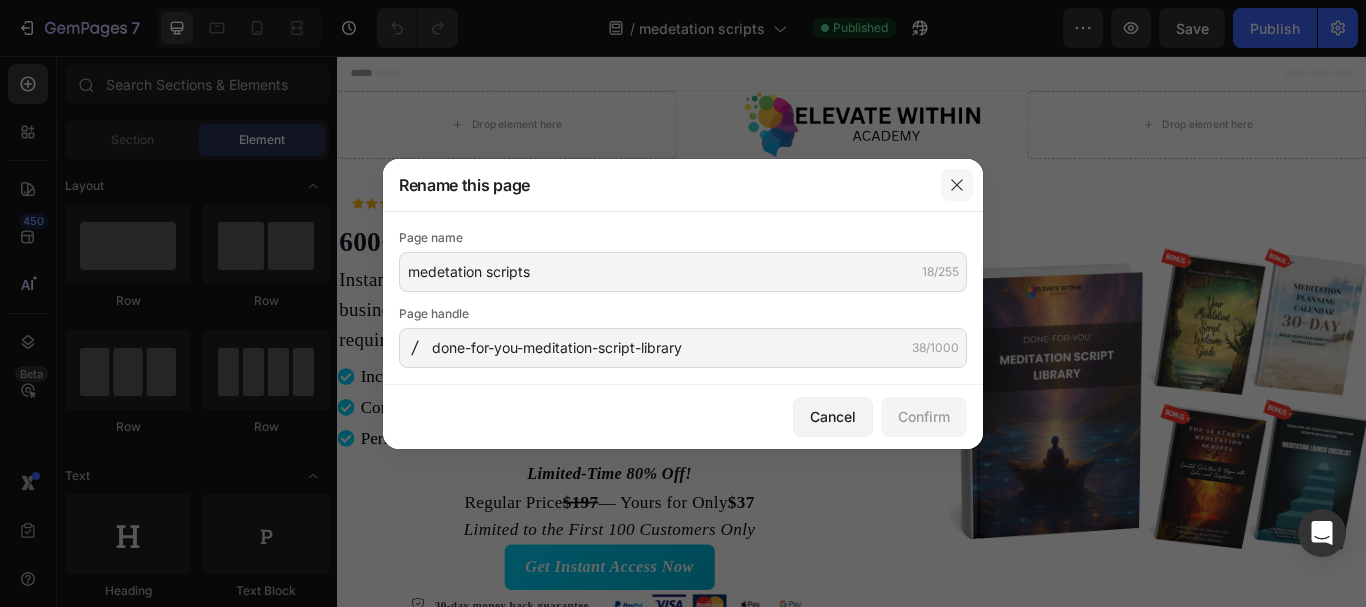 click 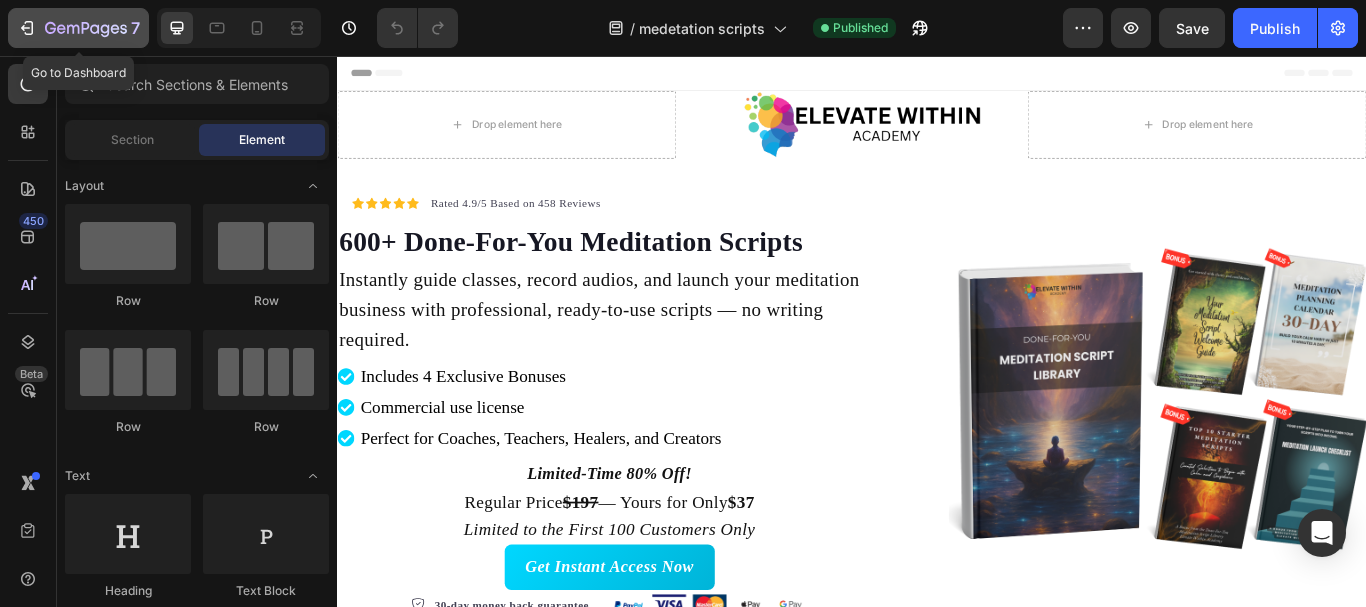 click 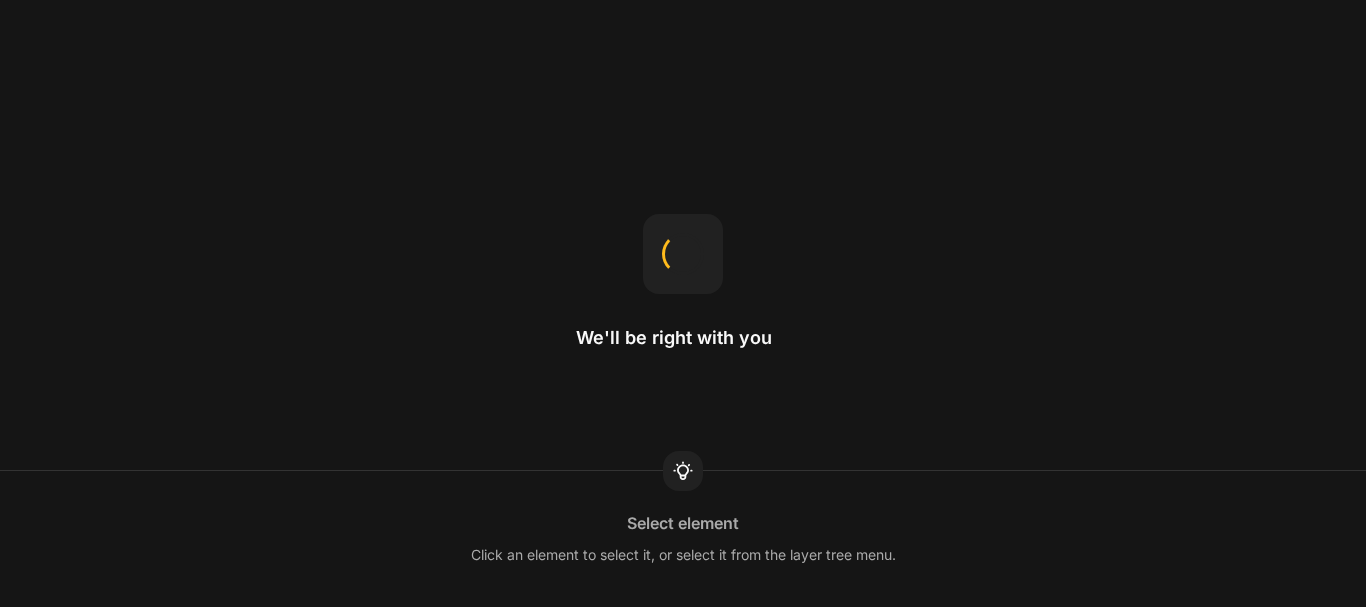 scroll, scrollTop: 0, scrollLeft: 0, axis: both 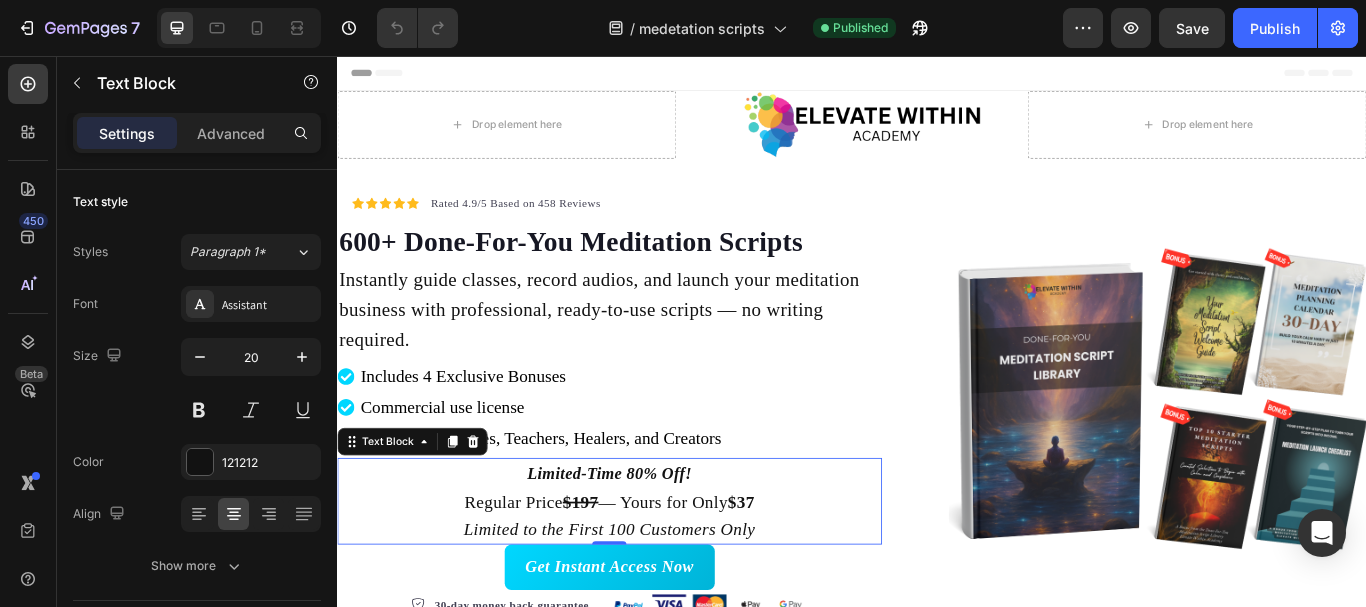 click on "$197" at bounding box center (621, 576) 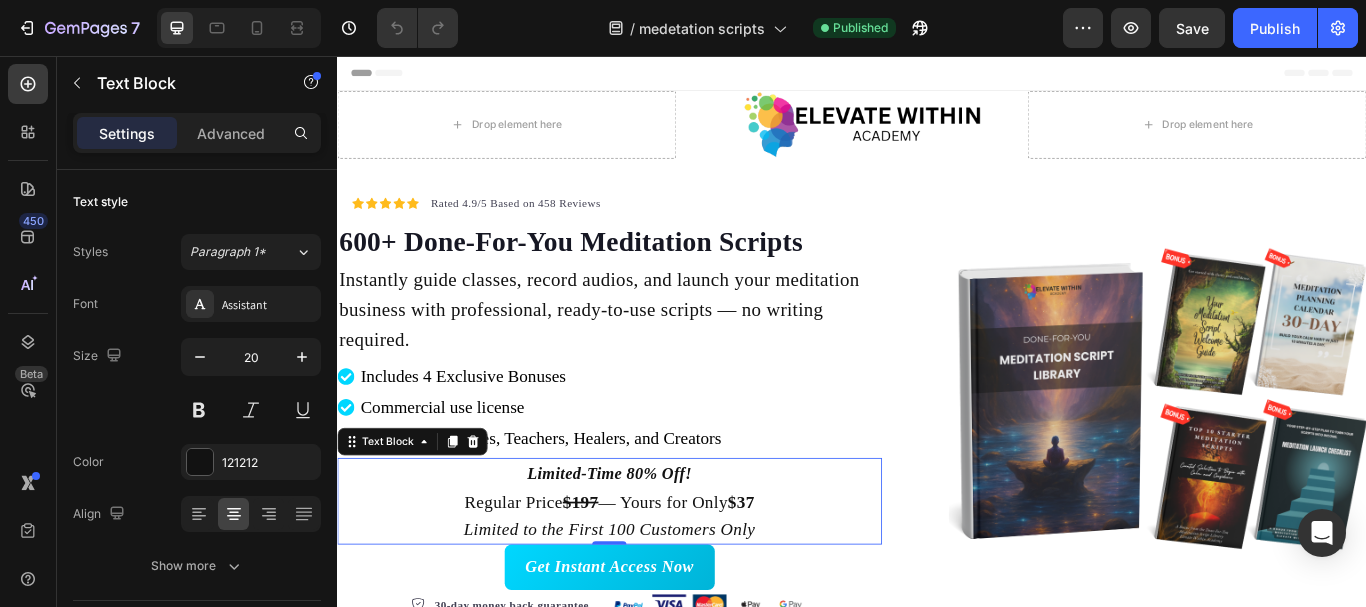 drag, startPoint x: 636, startPoint y: 573, endPoint x: 597, endPoint y: 573, distance: 39 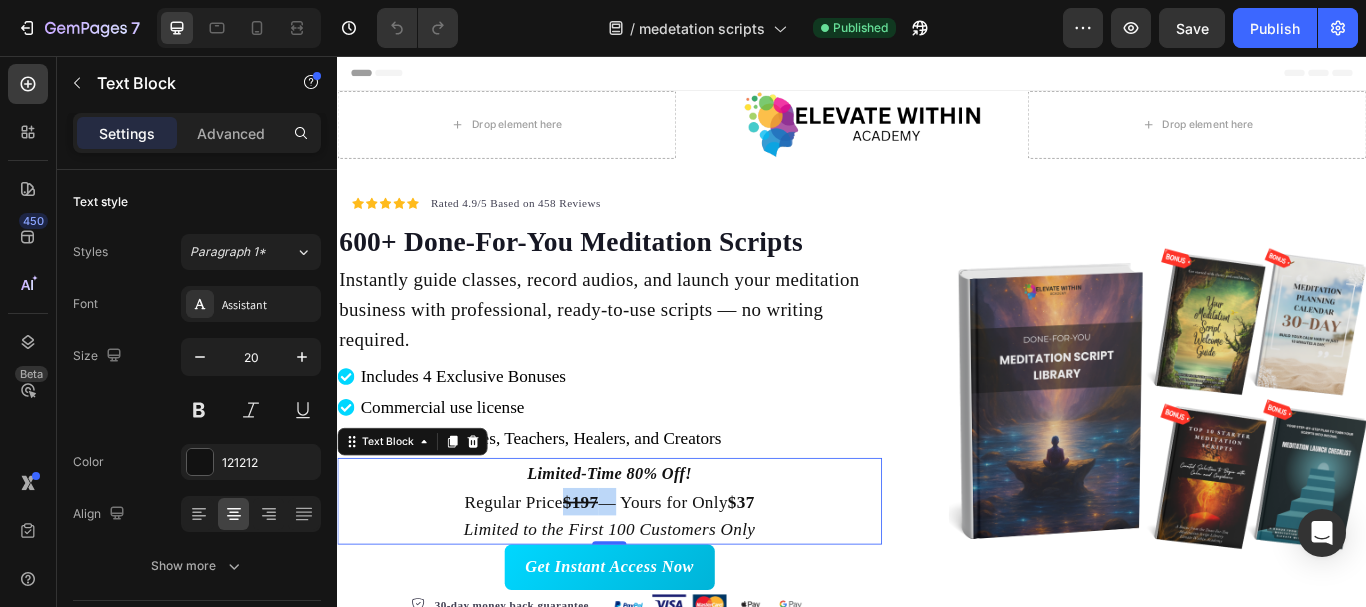 drag, startPoint x: 597, startPoint y: 573, endPoint x: 637, endPoint y: 572, distance: 40.012497 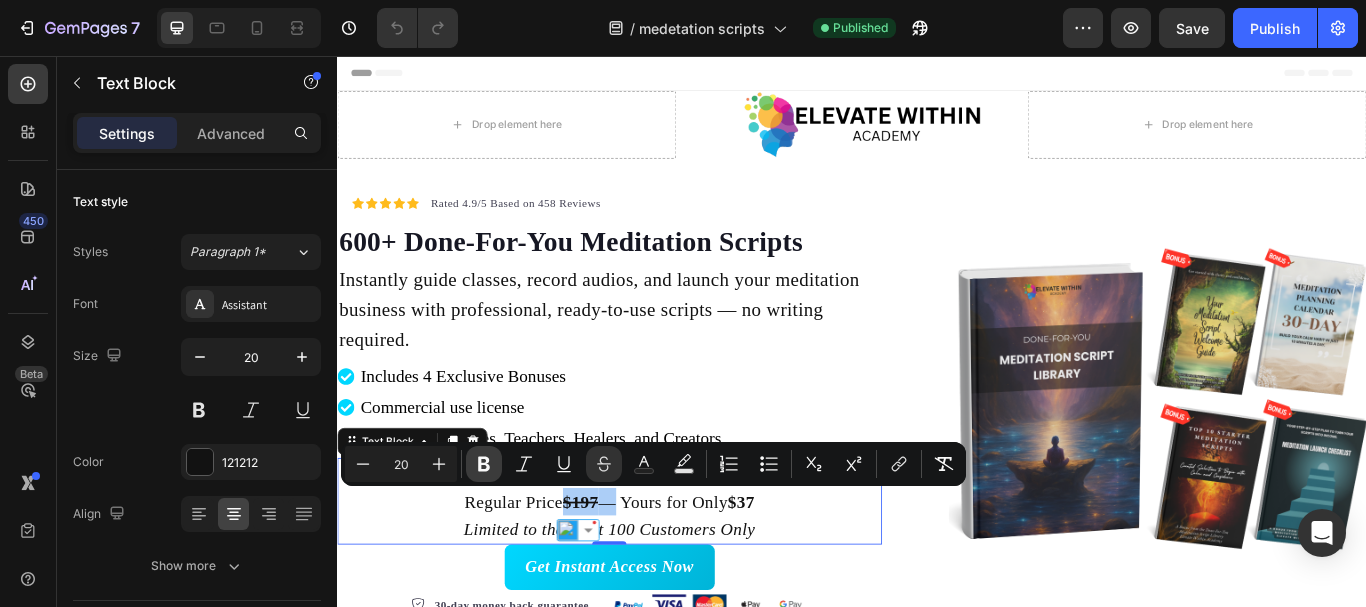click 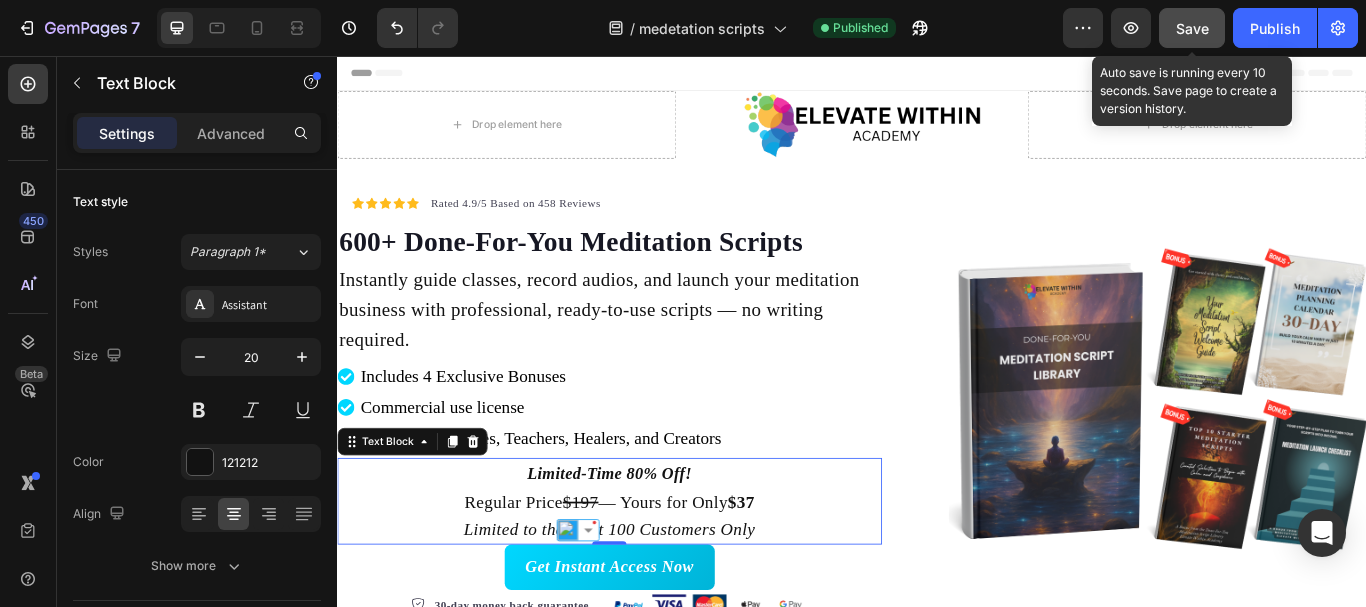 click on "Save" at bounding box center [1192, 28] 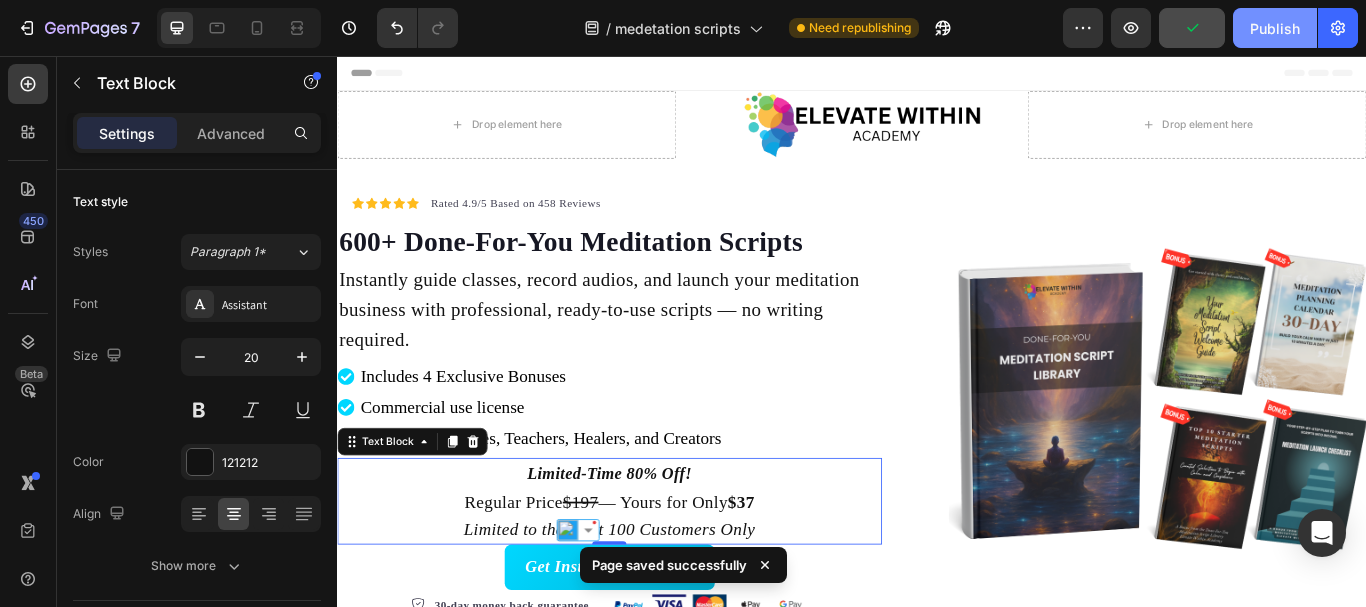 click on "Publish" at bounding box center [1275, 28] 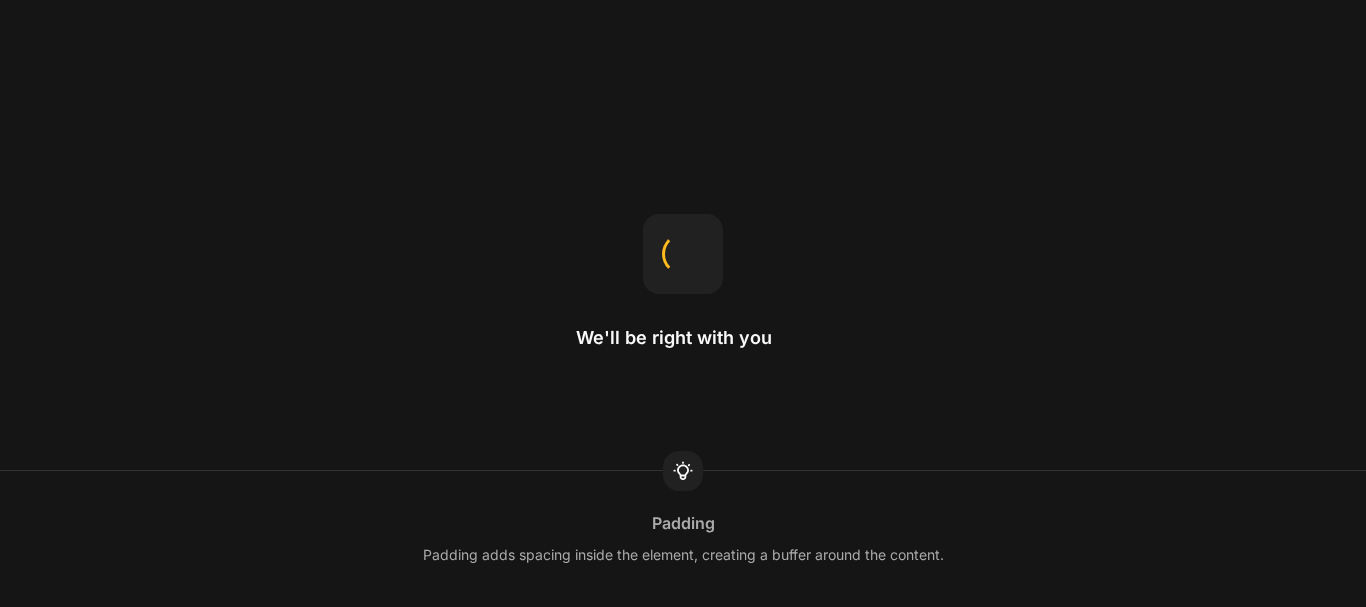 scroll, scrollTop: 0, scrollLeft: 0, axis: both 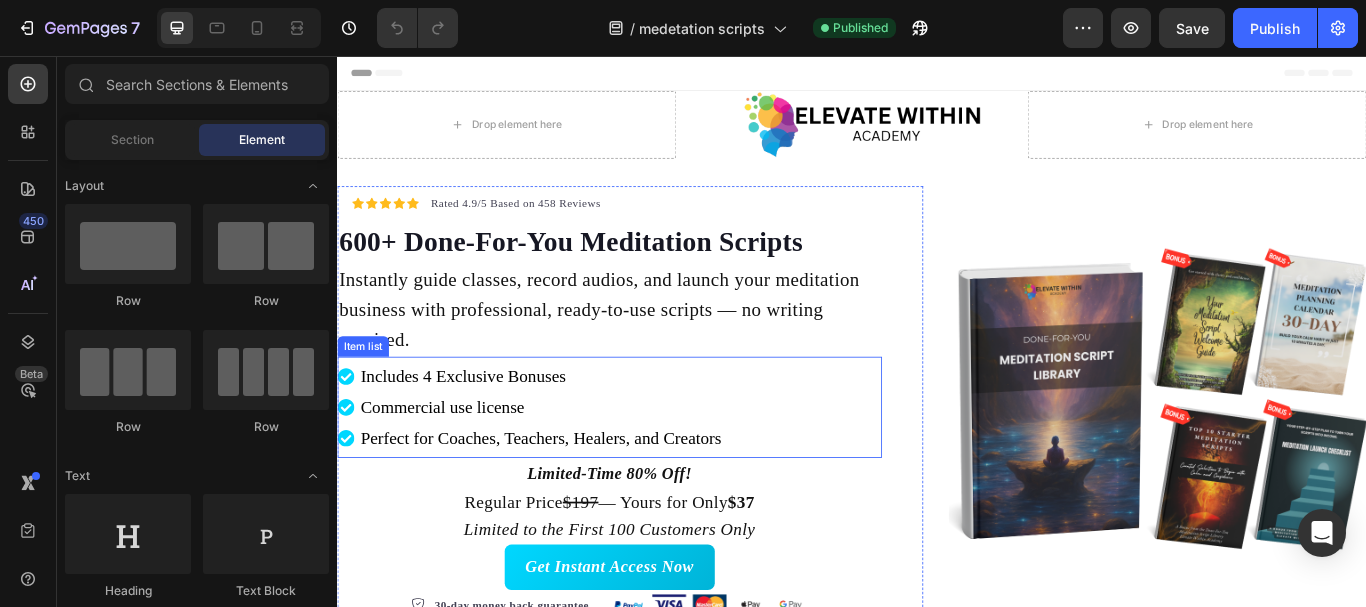 click on "Regular Price  $197  — Yours for Only  $37 Limited to the First 100 Customers Only" at bounding box center (654, 592) 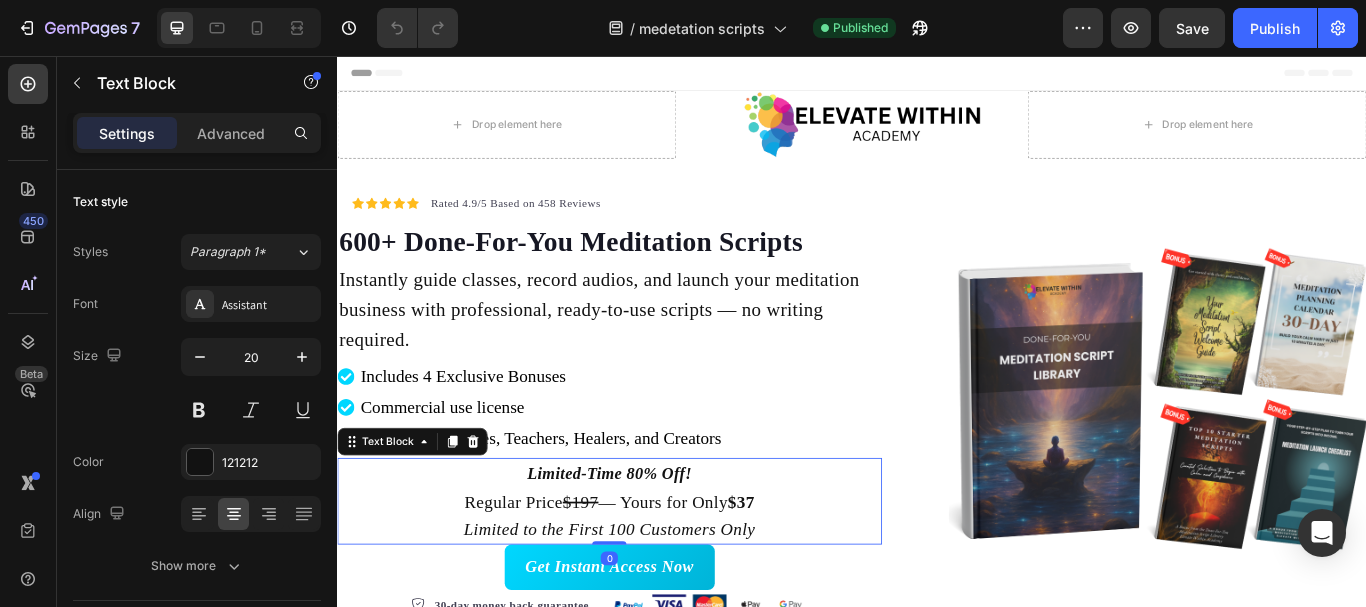 click on "Regular Price  $197  — Yours for Only  $37 Limited to the First 100 Customers Only" at bounding box center (654, 592) 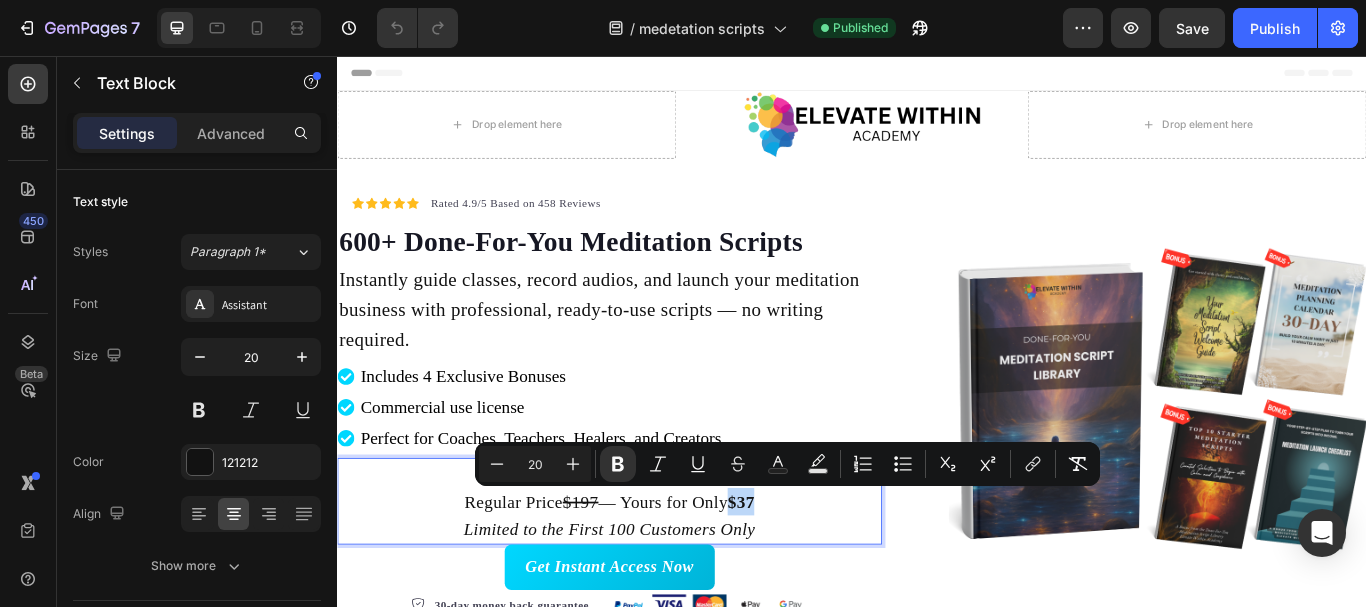 drag, startPoint x: 794, startPoint y: 577, endPoint x: 831, endPoint y: 574, distance: 37.12142 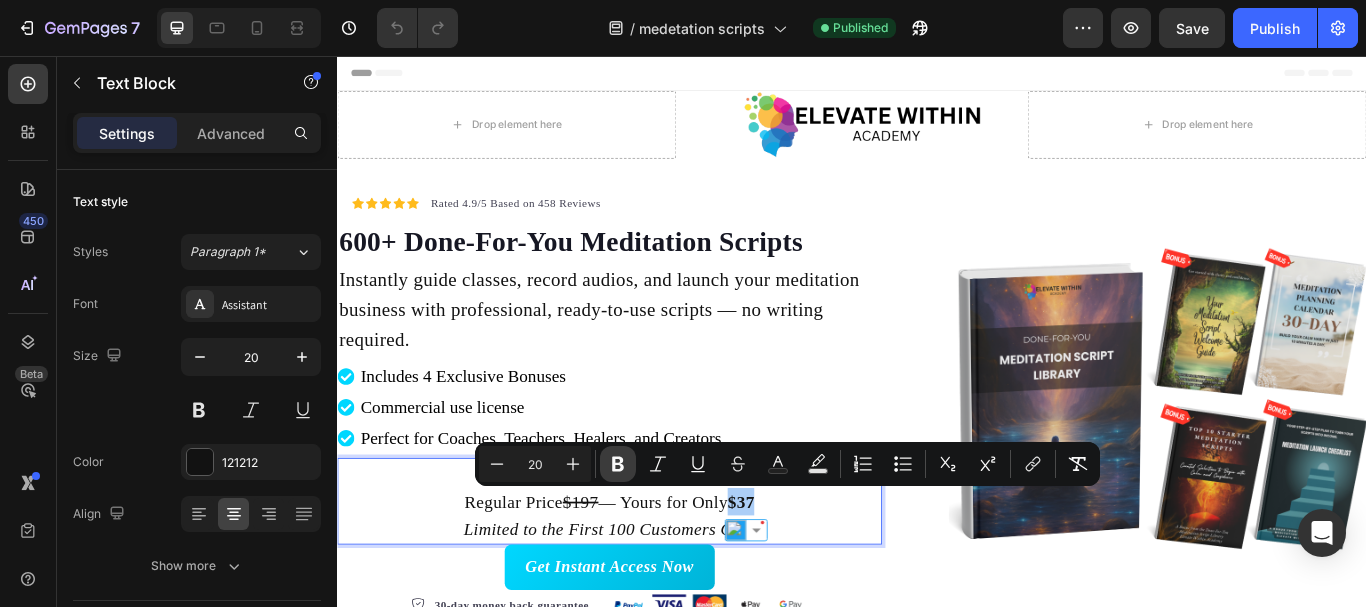 click 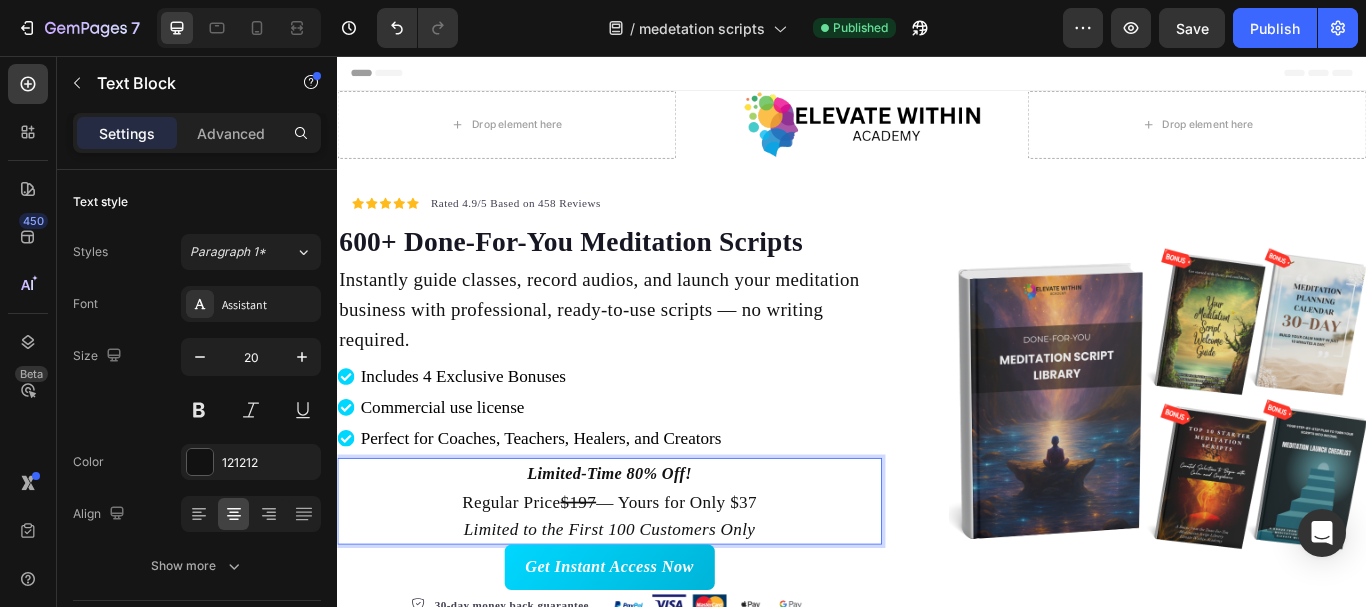 click on "Limited-Time 80% Off!" at bounding box center (654, 543) 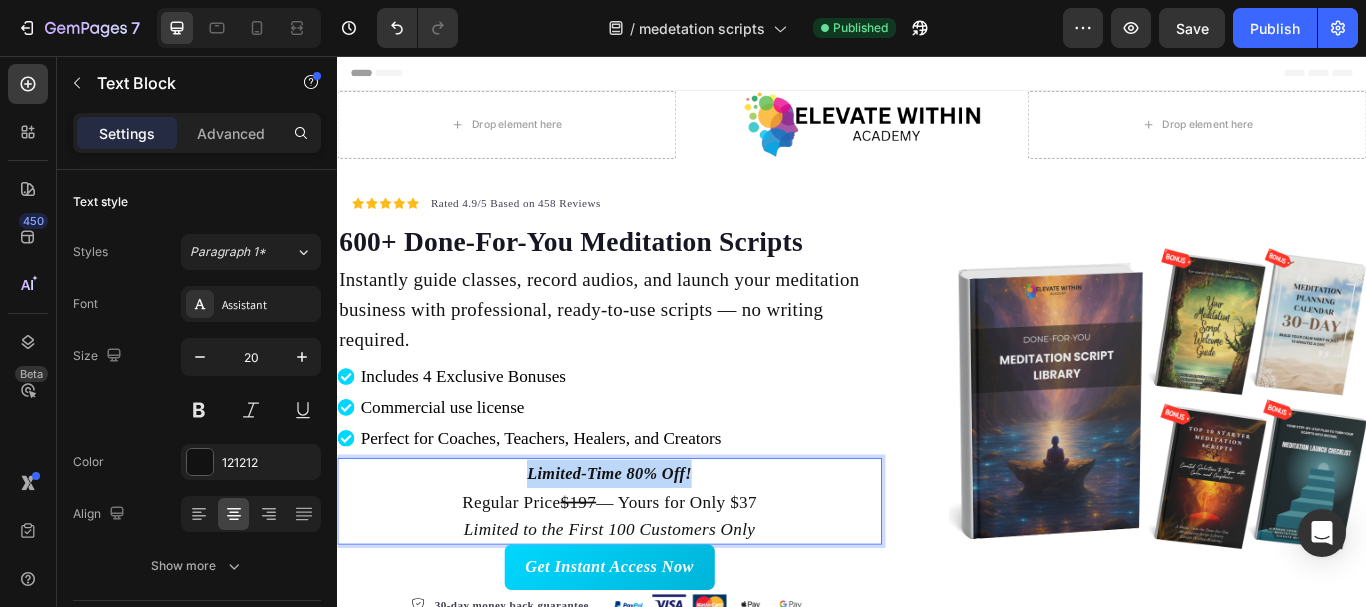 drag, startPoint x: 556, startPoint y: 538, endPoint x: 752, endPoint y: 536, distance: 196.01021 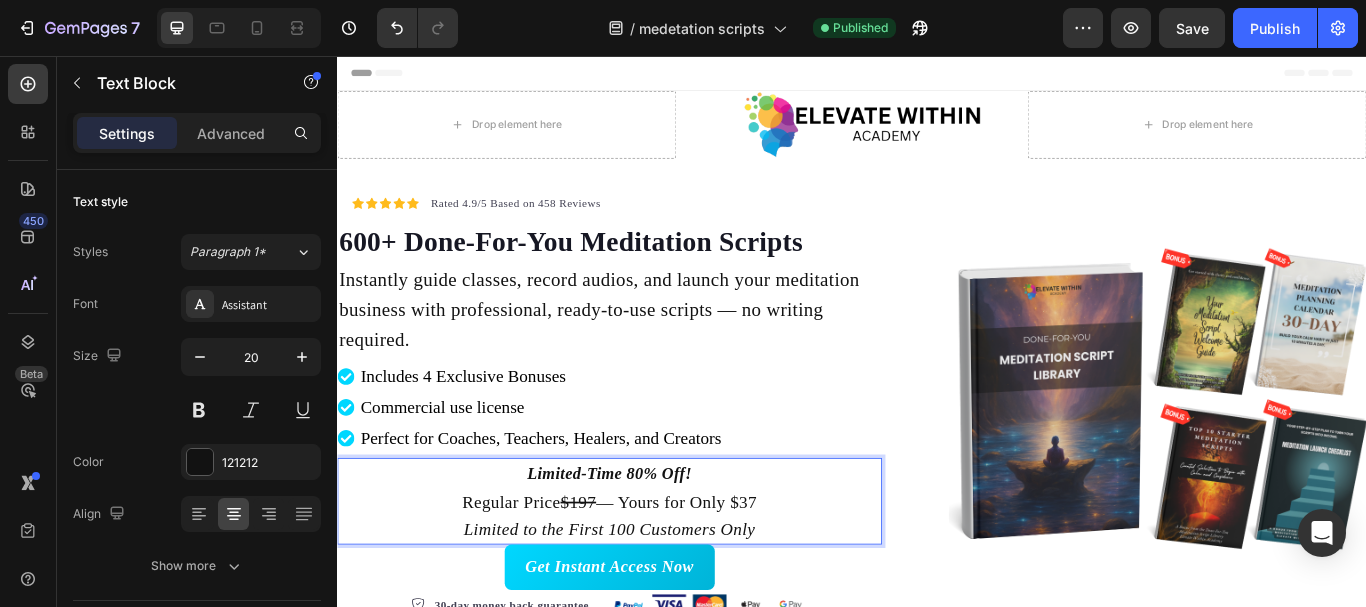 click on "Limited-Time 80% Off!" at bounding box center (654, 543) 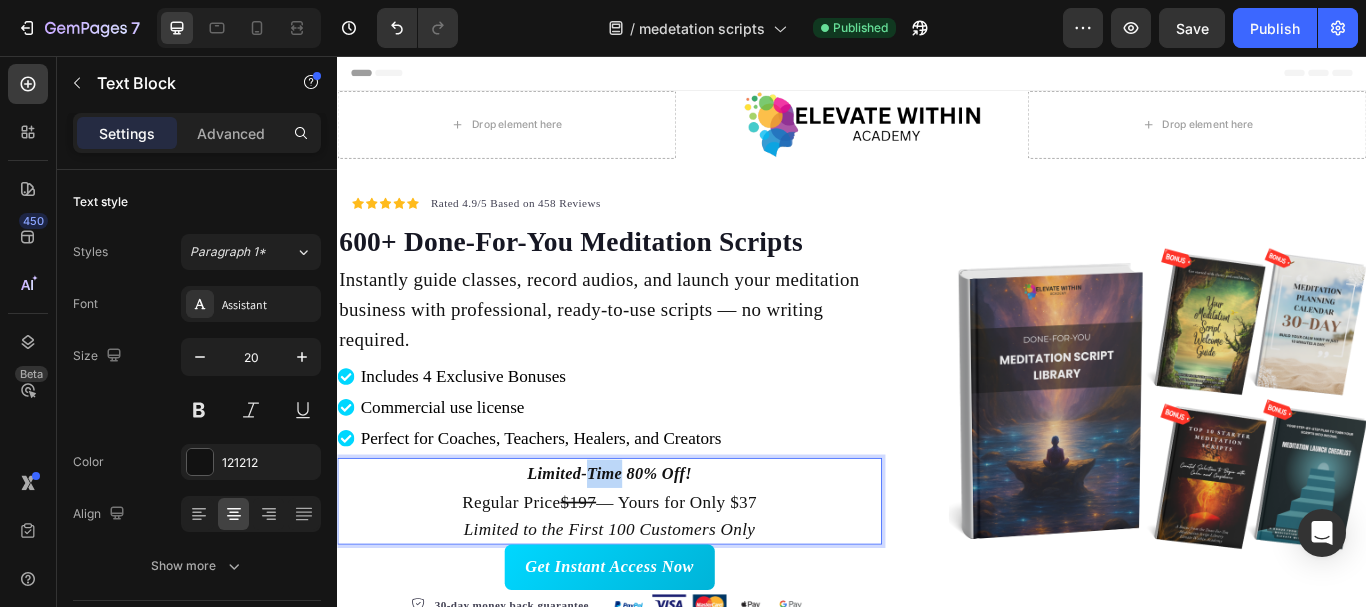 click on "Limited-Time 80% Off!" at bounding box center [654, 543] 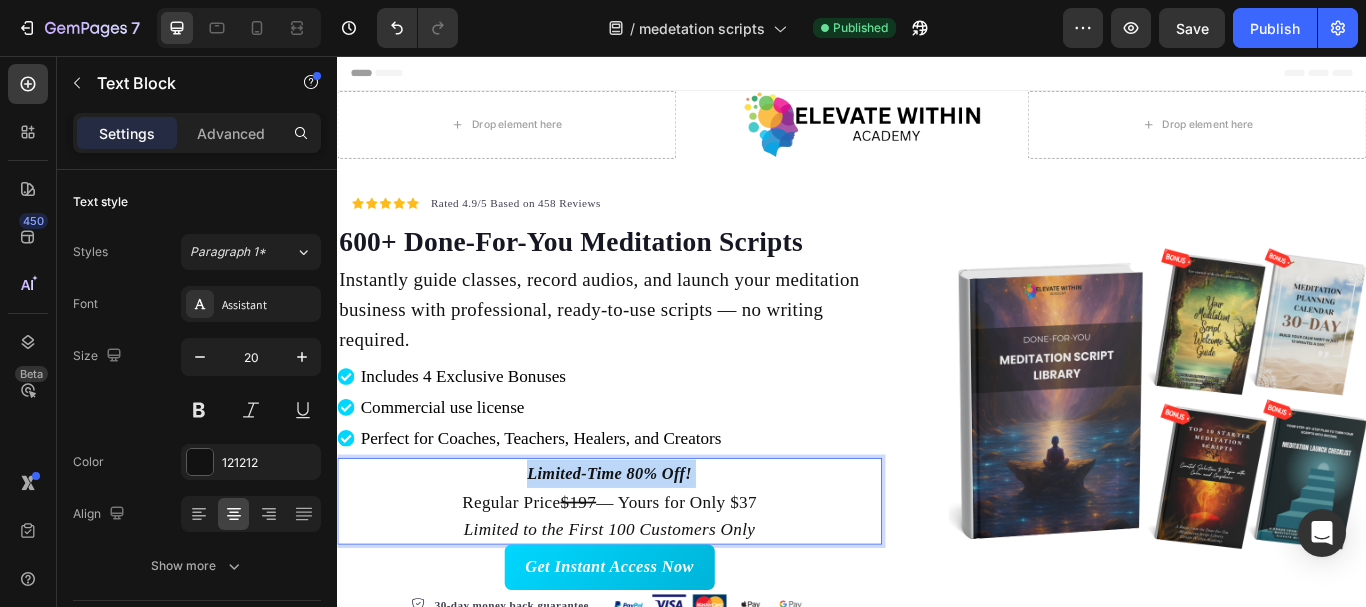 click on "Limited-Time 80% Off!" at bounding box center [654, 543] 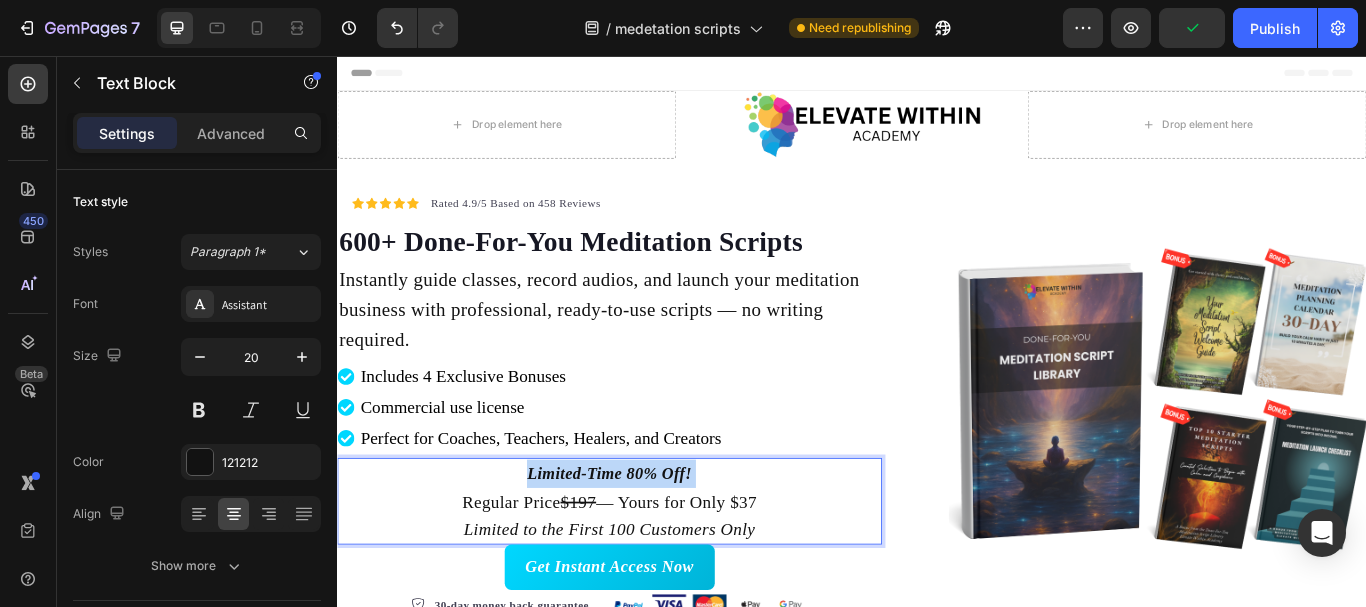 click on "Limited-Time 80% Off!" at bounding box center (654, 543) 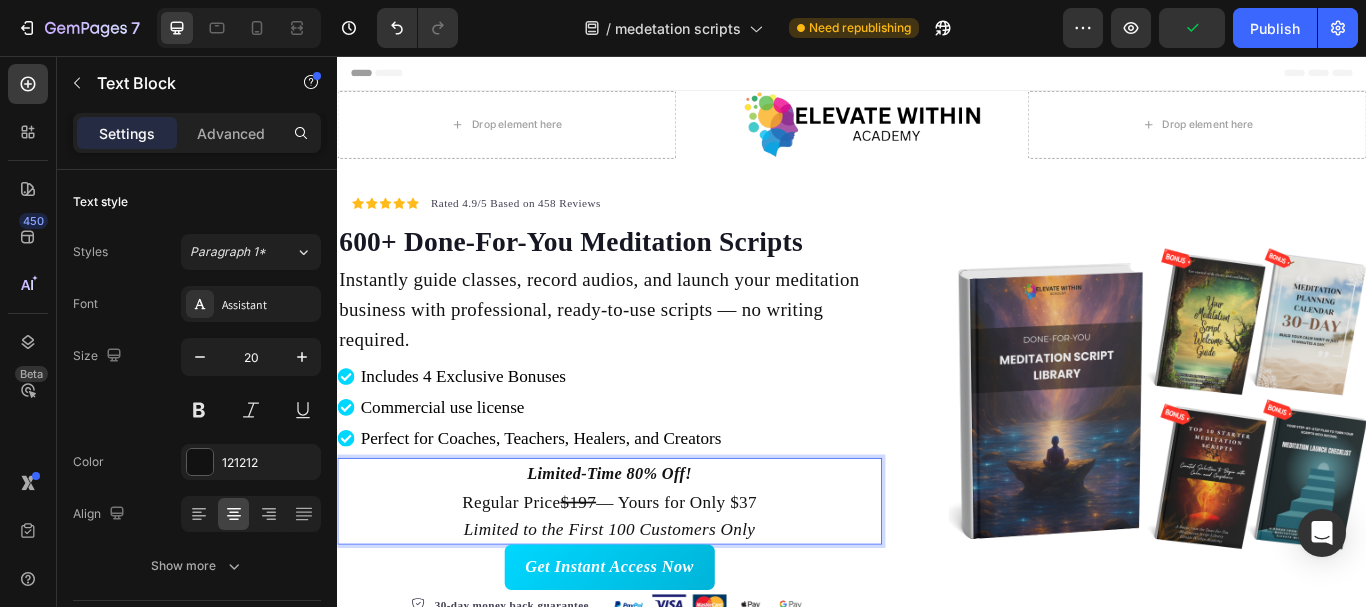 click on "Limited-Time 80% Off!" at bounding box center [654, 543] 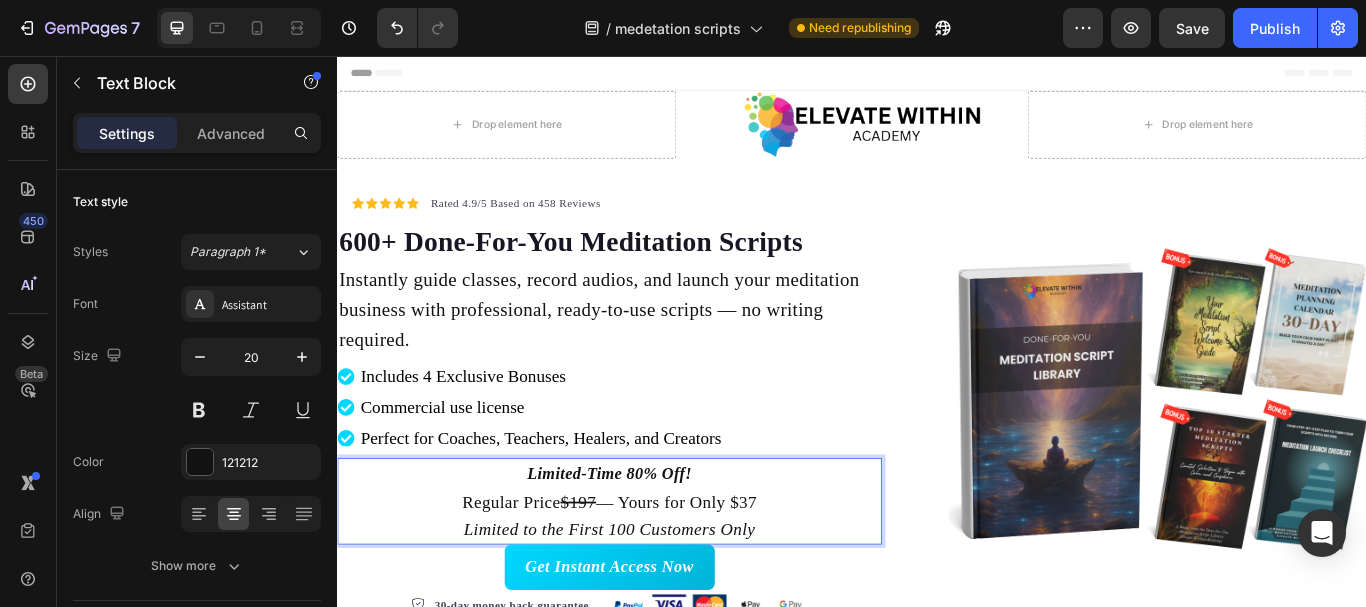 click on "Limited-Time 80% Off!" at bounding box center (654, 543) 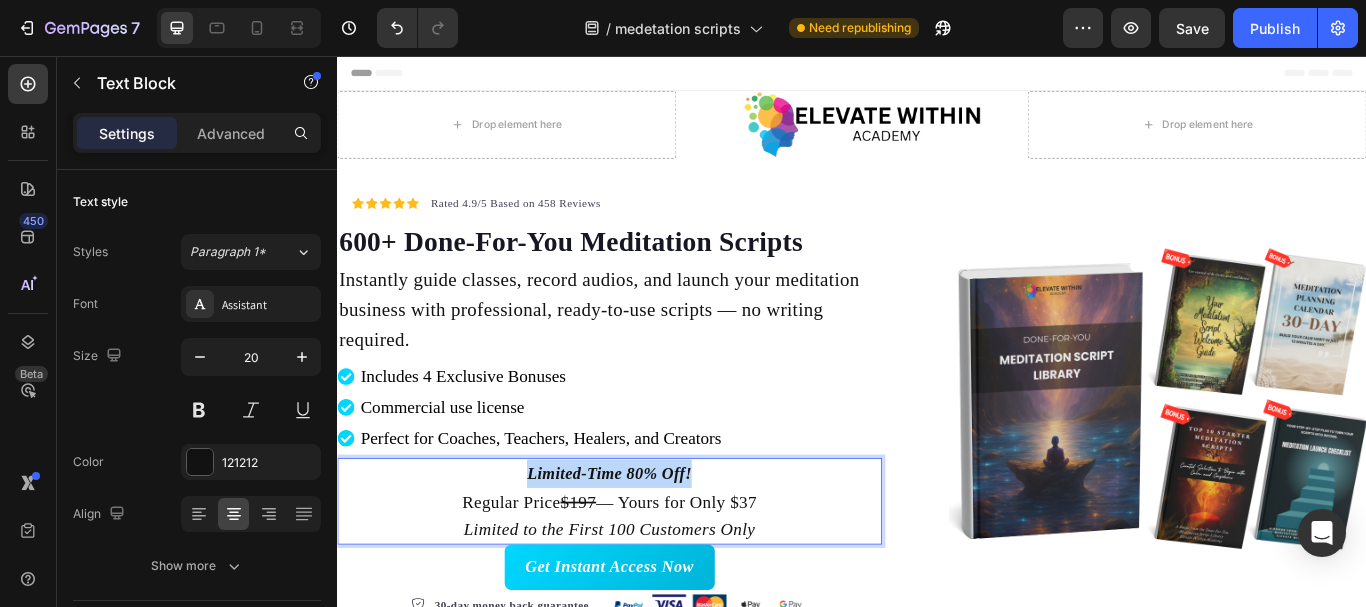 drag, startPoint x: 750, startPoint y: 545, endPoint x: 557, endPoint y: 545, distance: 193 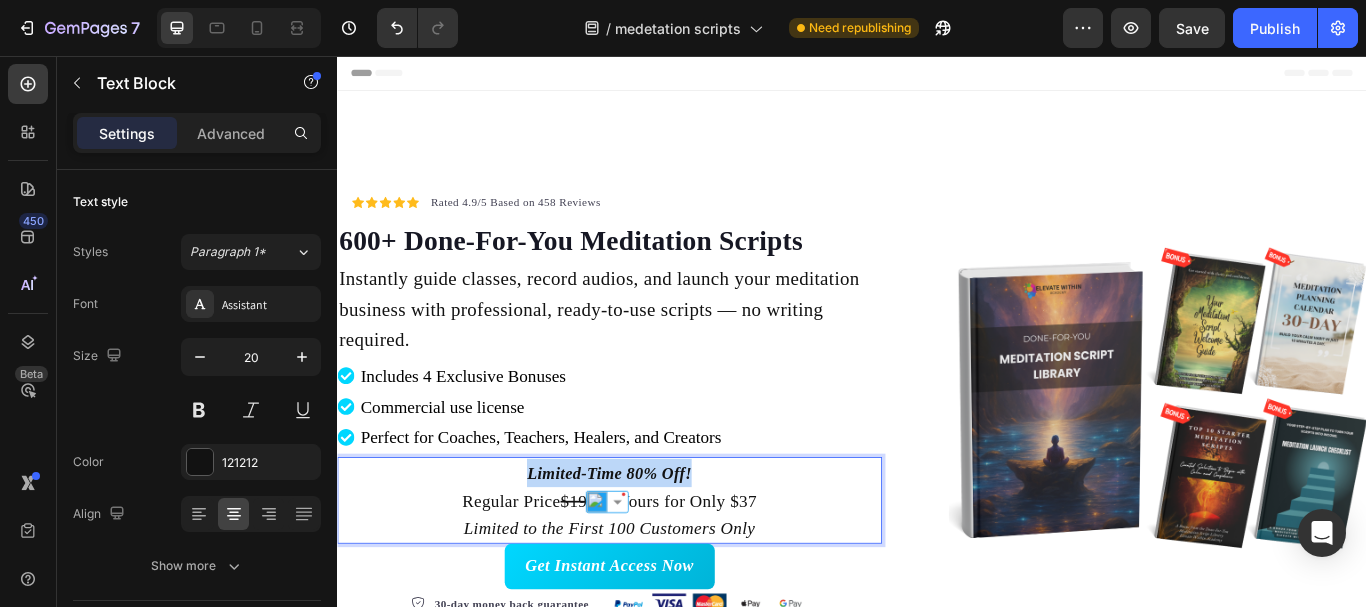 scroll, scrollTop: 110, scrollLeft: 0, axis: vertical 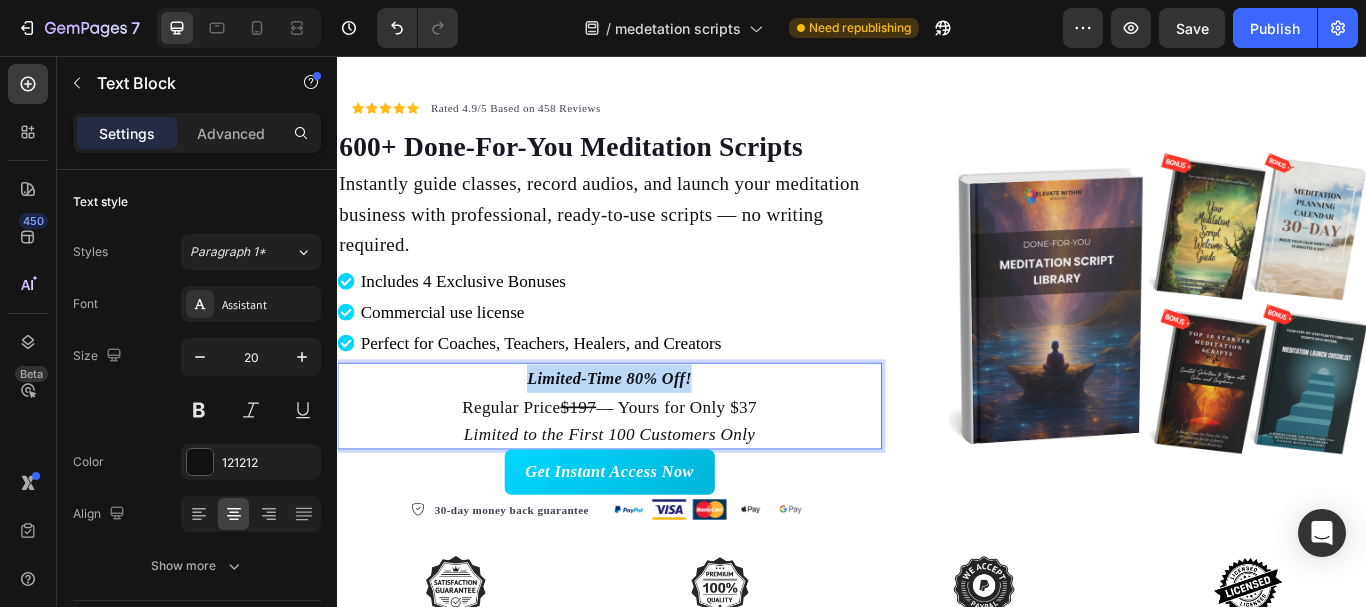 click on "Limited-Time 80% Off!" at bounding box center [654, 432] 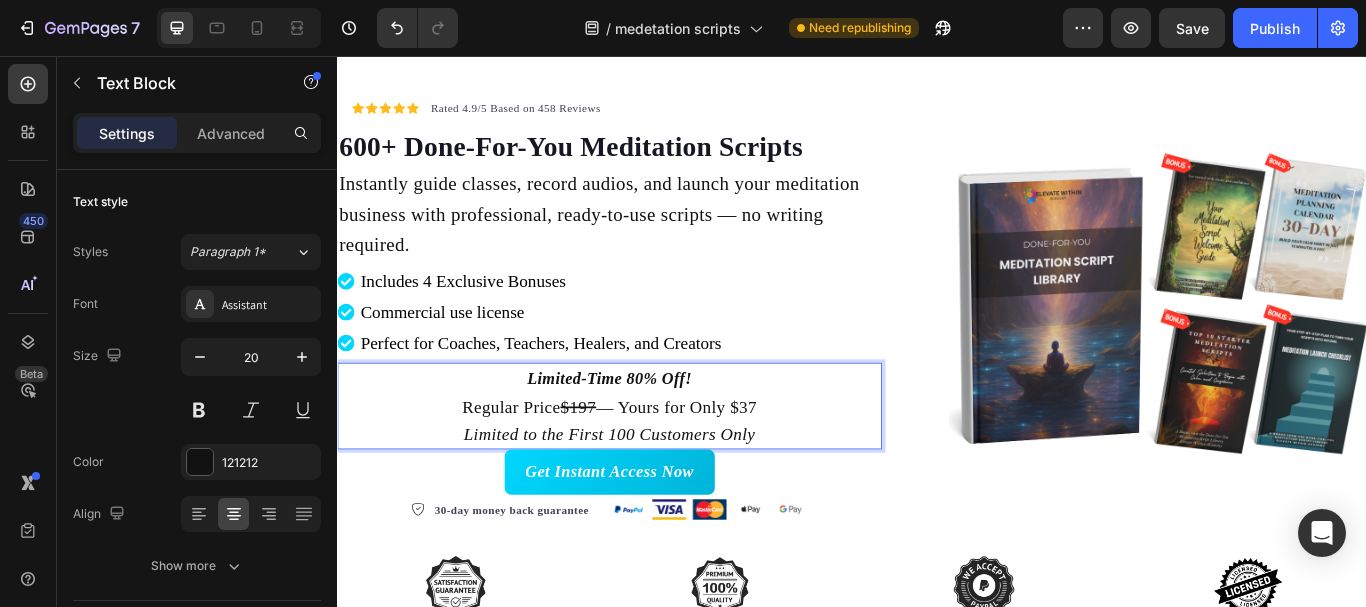 click on "Regular Price  $197  — Yours for Only $37 Limited to the First 100 Customers Only" at bounding box center (654, 481) 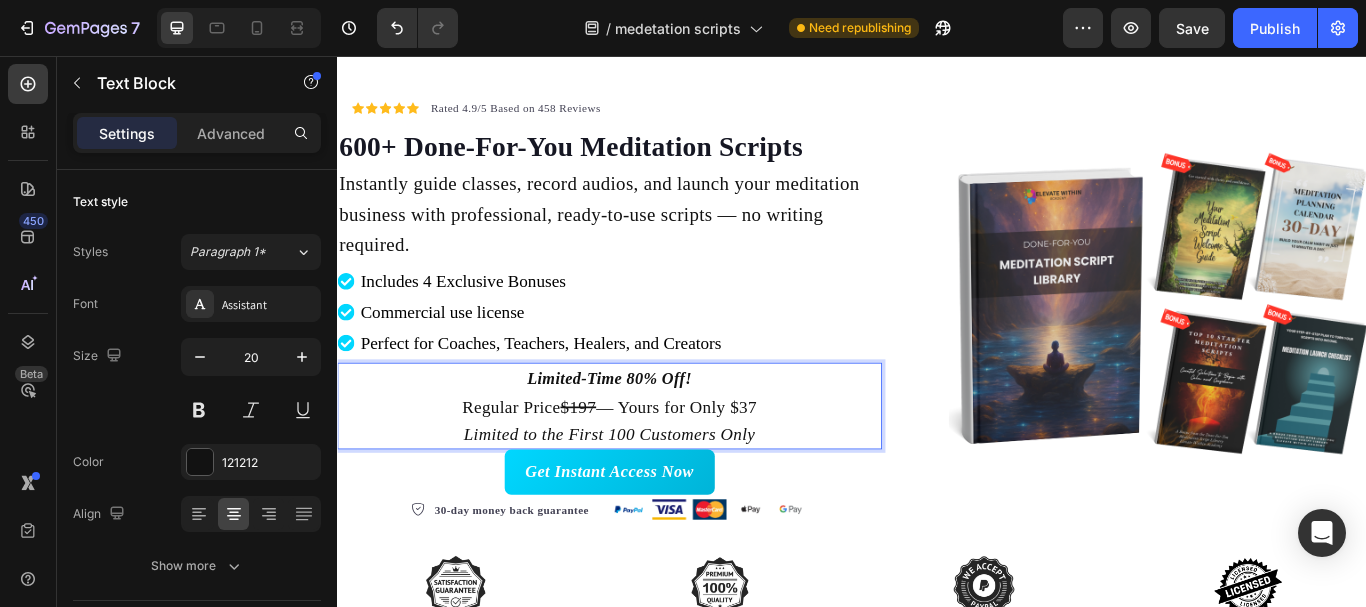 drag, startPoint x: 801, startPoint y: 467, endPoint x: 833, endPoint y: 467, distance: 32 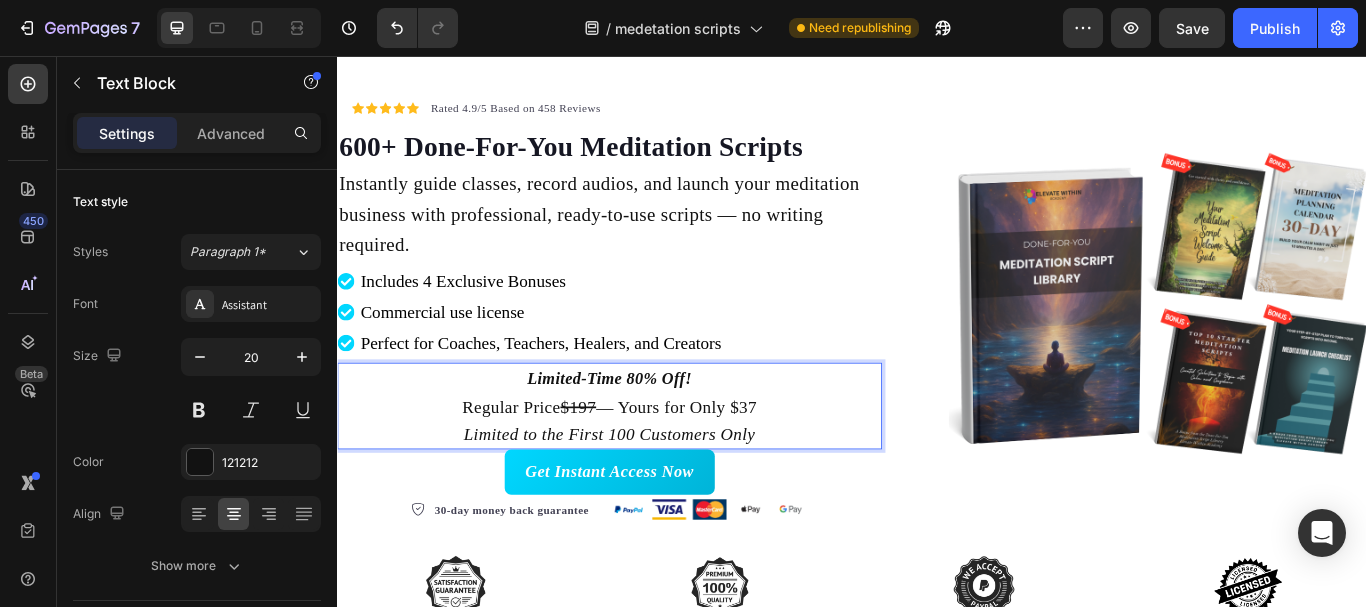 drag, startPoint x: 833, startPoint y: 467, endPoint x: 791, endPoint y: 467, distance: 42 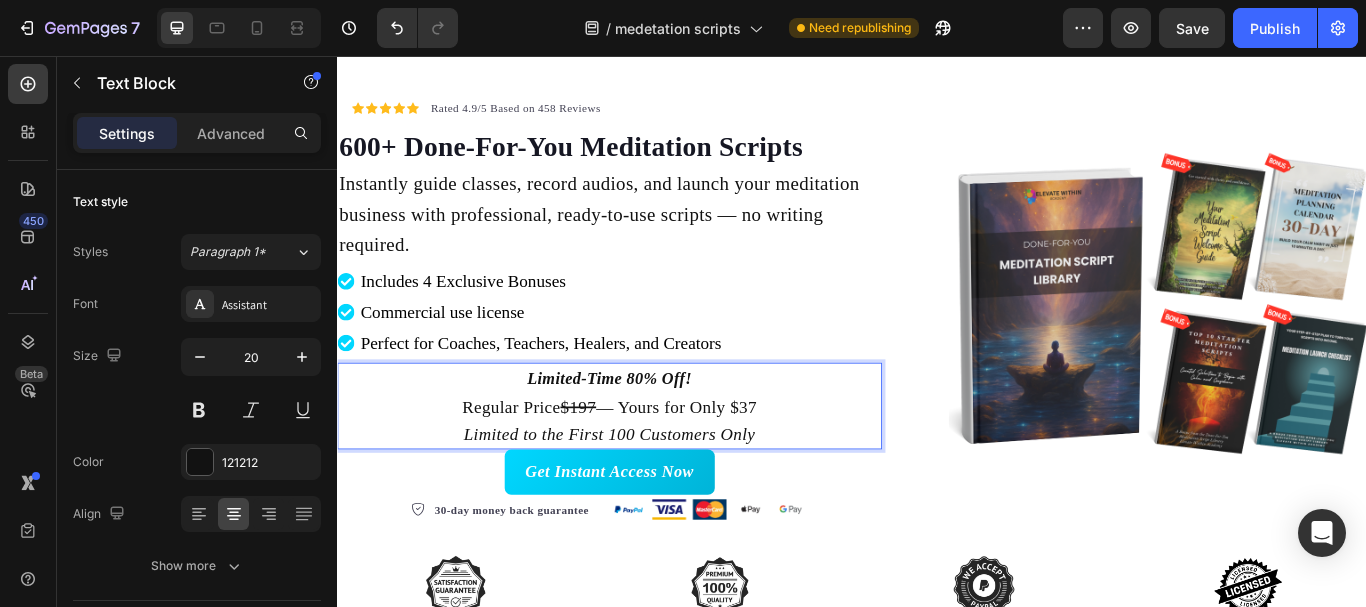 click on "Regular Price  $197  — Yours for Only $37 Limited to the First 100 Customers Only" at bounding box center [654, 481] 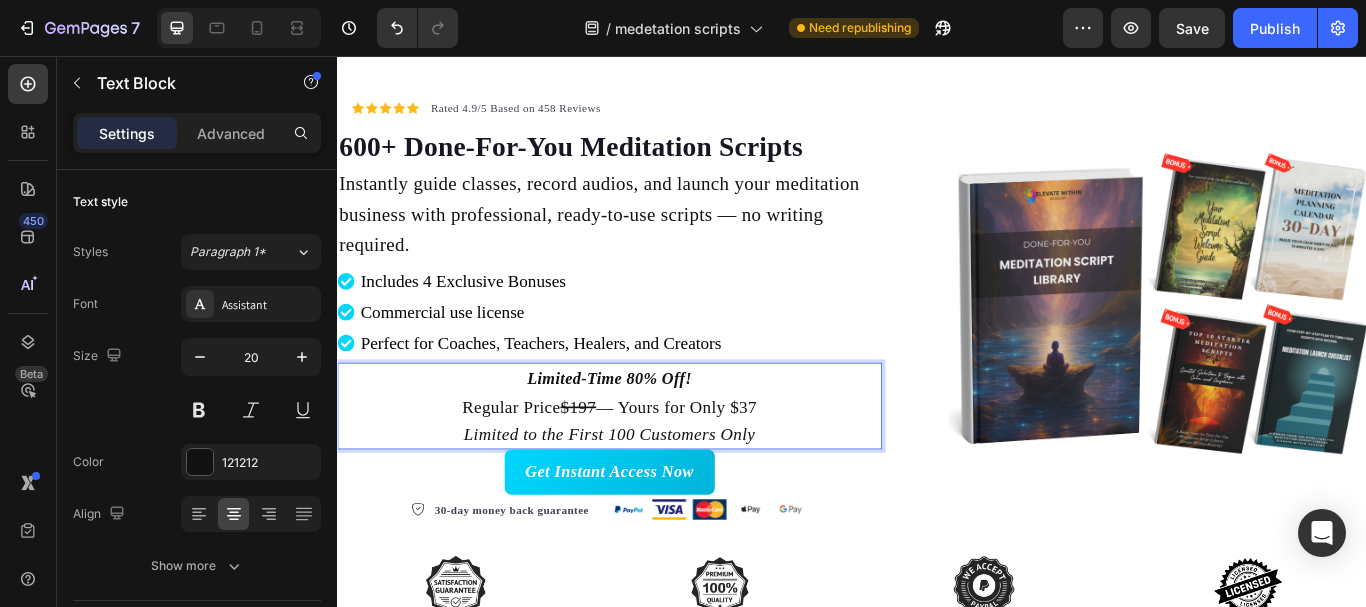 click on "Regular Price  $197  — Yours for Only $37 Limited to the First 100 Customers Only" at bounding box center [654, 481] 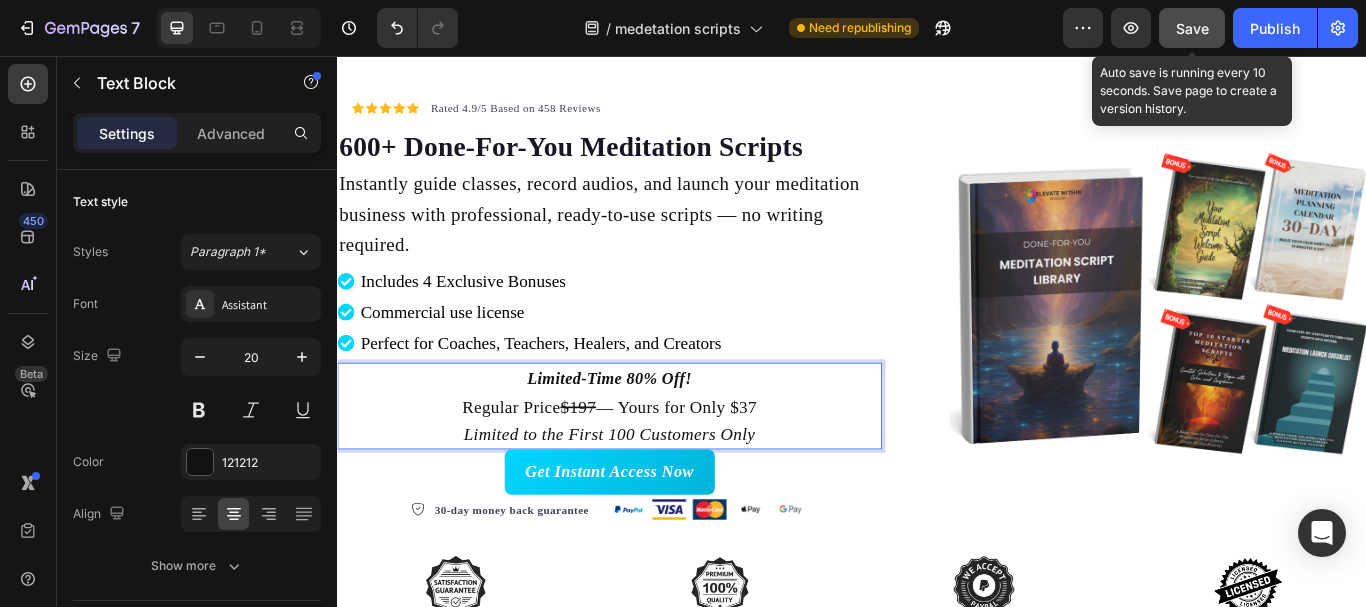 click on "Save" 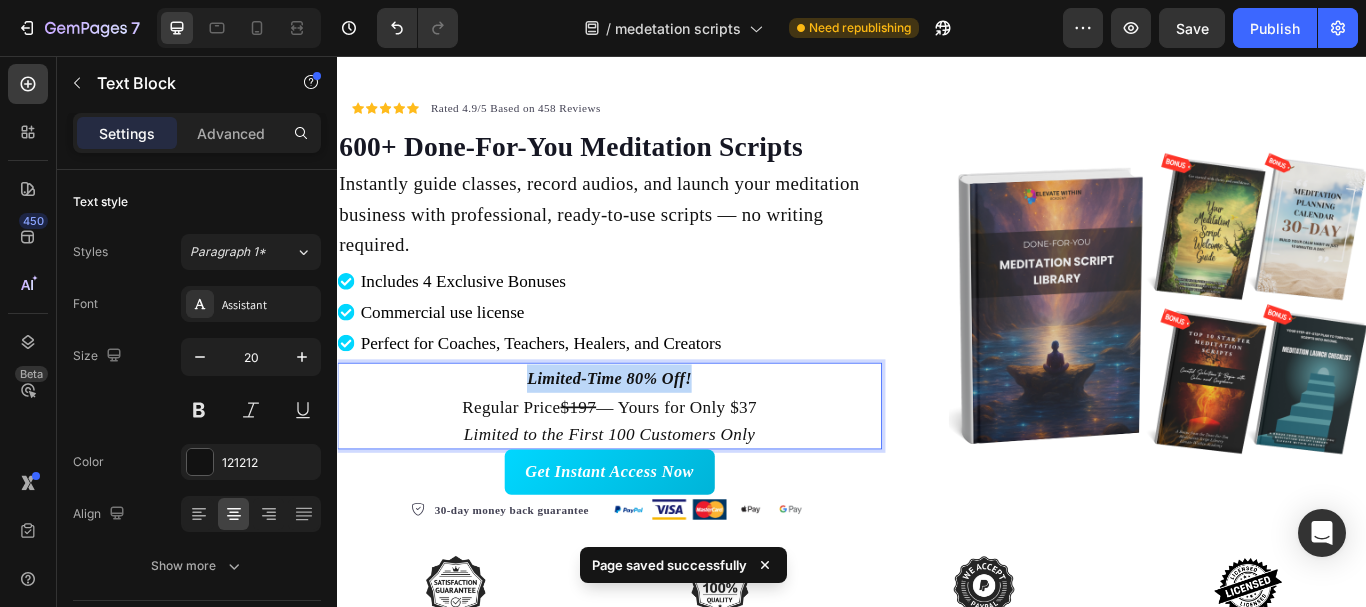 drag, startPoint x: 557, startPoint y: 433, endPoint x: 750, endPoint y: 418, distance: 193.58203 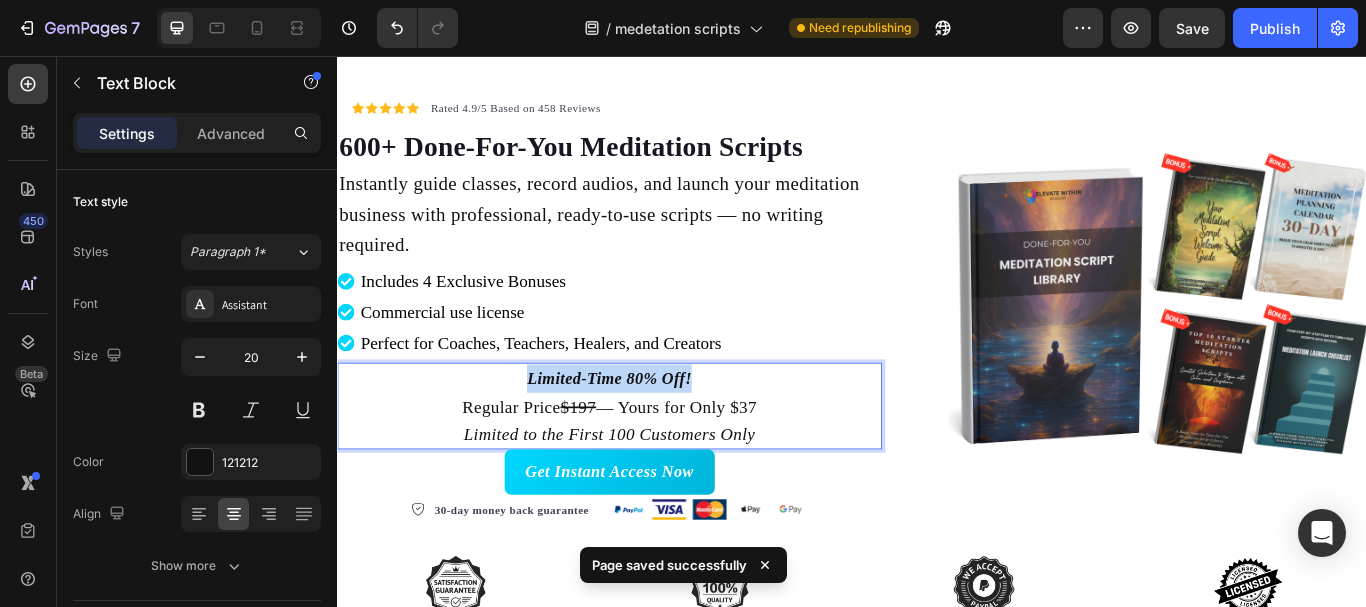 click on "Limited-Time 80% Off!" at bounding box center [654, 432] 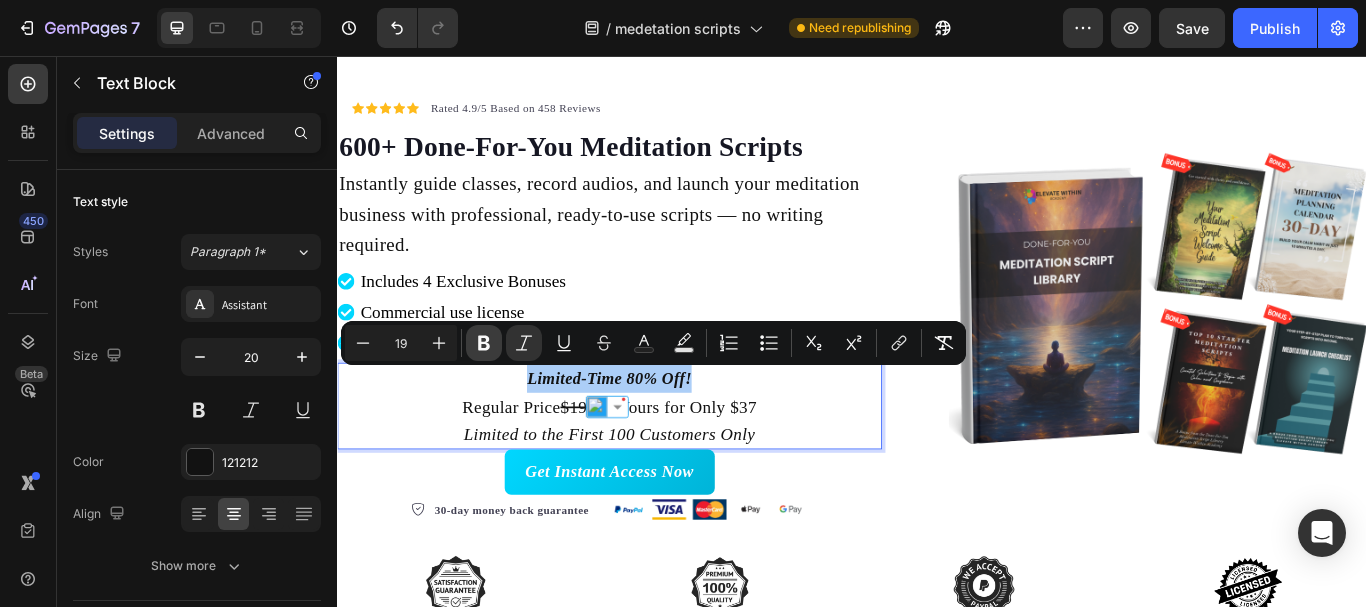 click 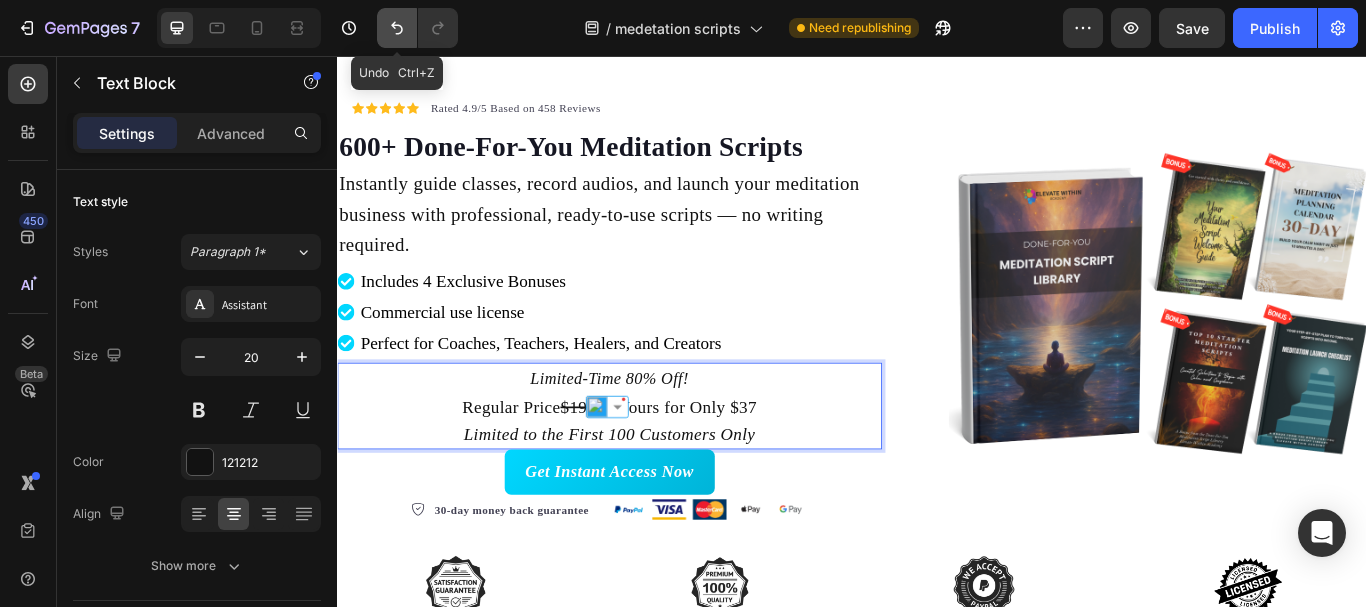 click 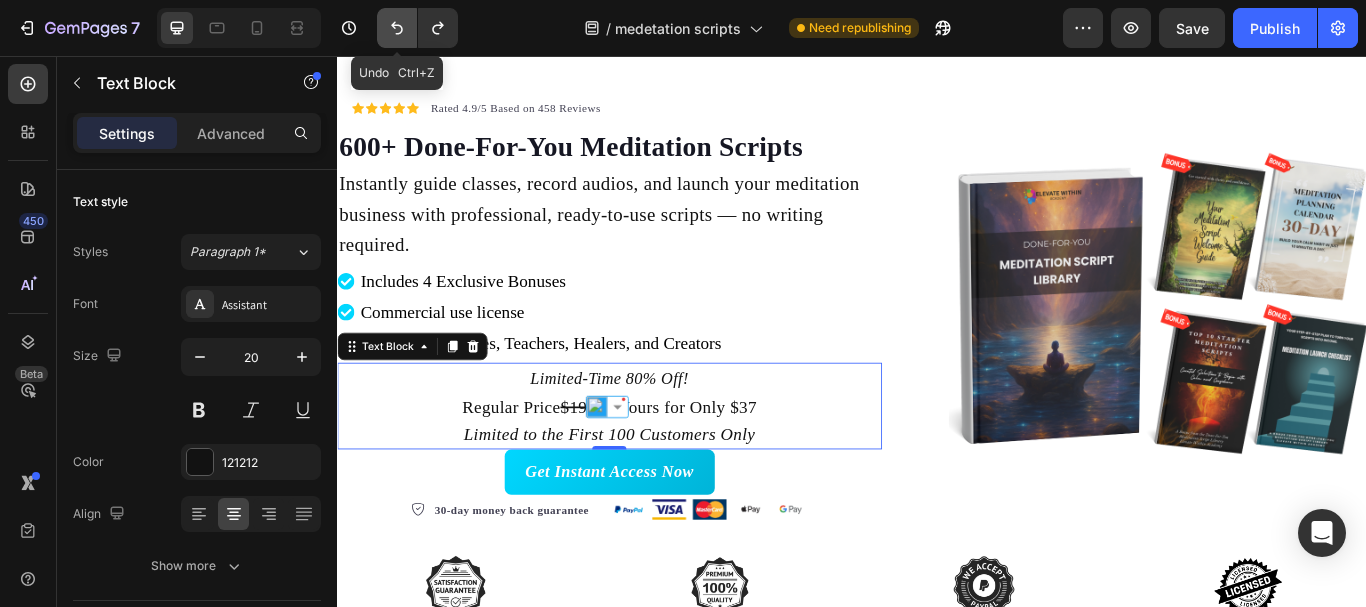 click 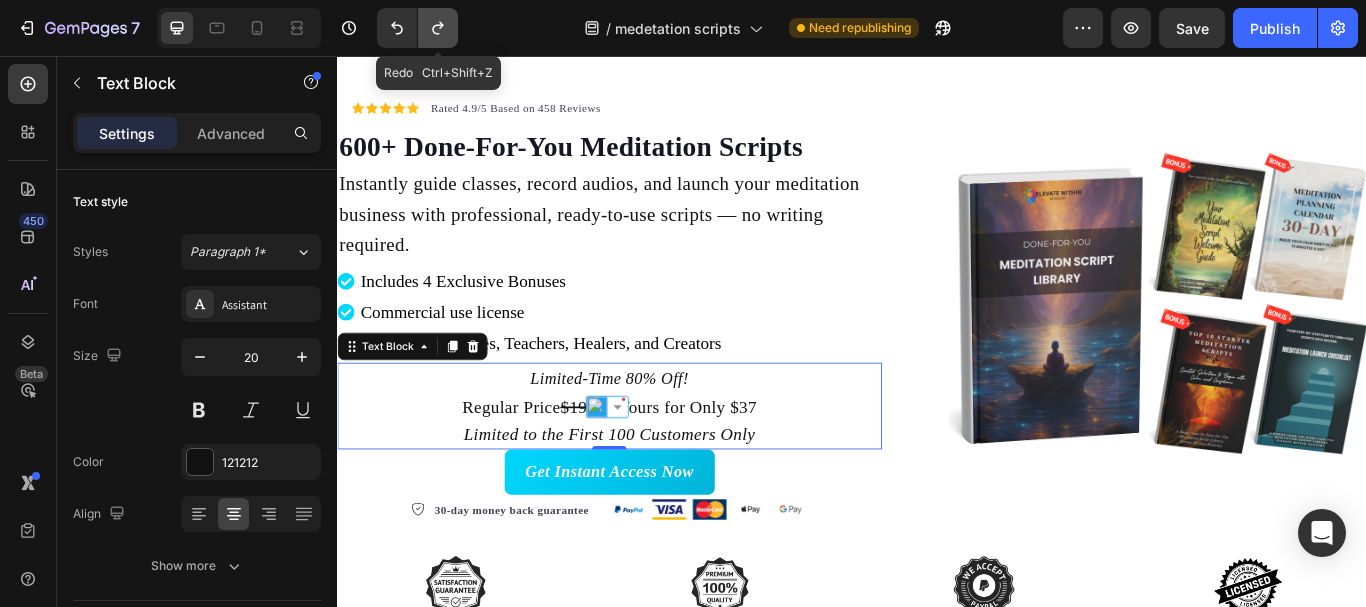 click 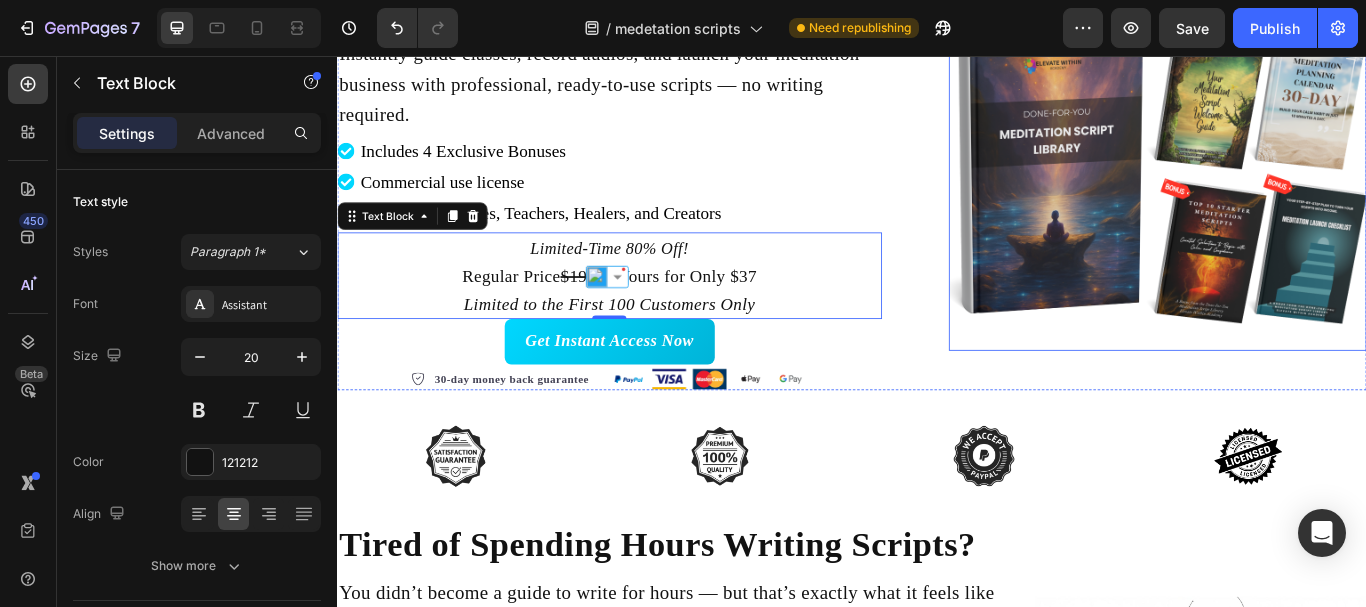 scroll, scrollTop: 263, scrollLeft: 0, axis: vertical 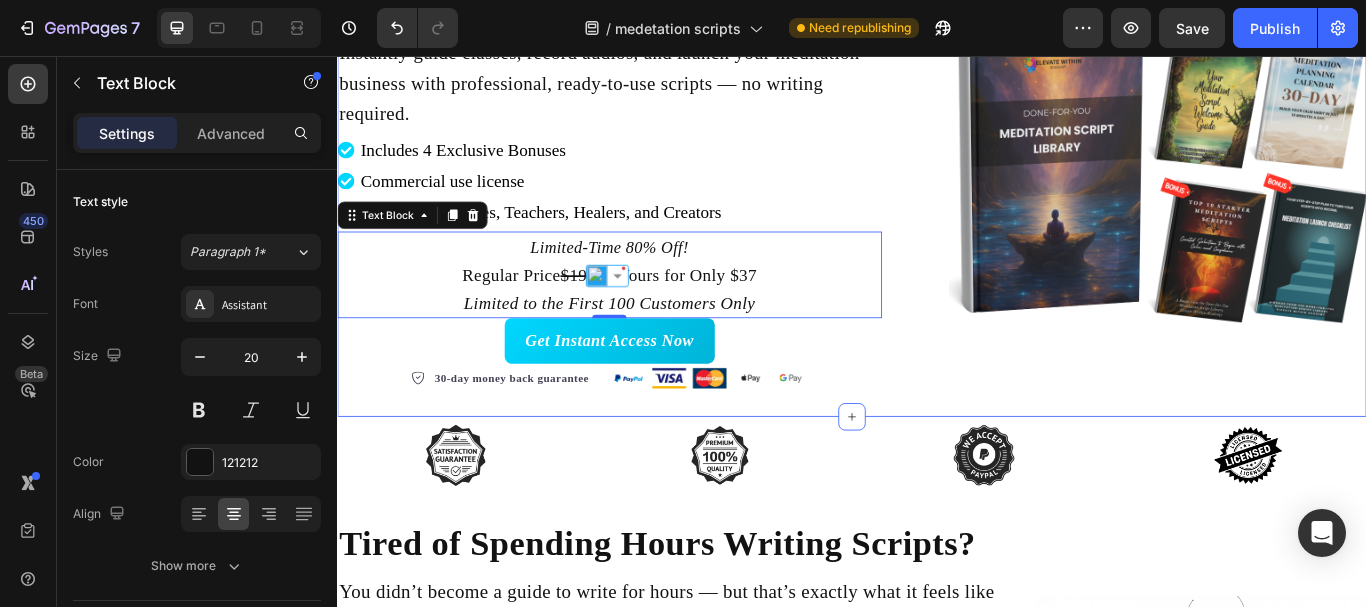 click on "Icon Icon Icon Icon Icon Icon List Hoz Rated 4.9/5 Based on 458 Reviews Text block Row 600+ Done-For-You Meditation Scripts Heading Instantly guide classes, record audios, and launch your meditation business with professional, ready-to-use scripts — no writing required. Text Block Includes 4 Exclusive Bonuses Commercial use license Perfect for Coaches, Teachers, Healers, and Creators Item list Limited-Time 80% Off! Regular Price  $197  — Yours for Only $37 Limited to the First 100 Customers Only Text Block   0 Get Instant Access Now Button
30-day money back guarantee Item list Image Row Row" at bounding box center [678, 194] 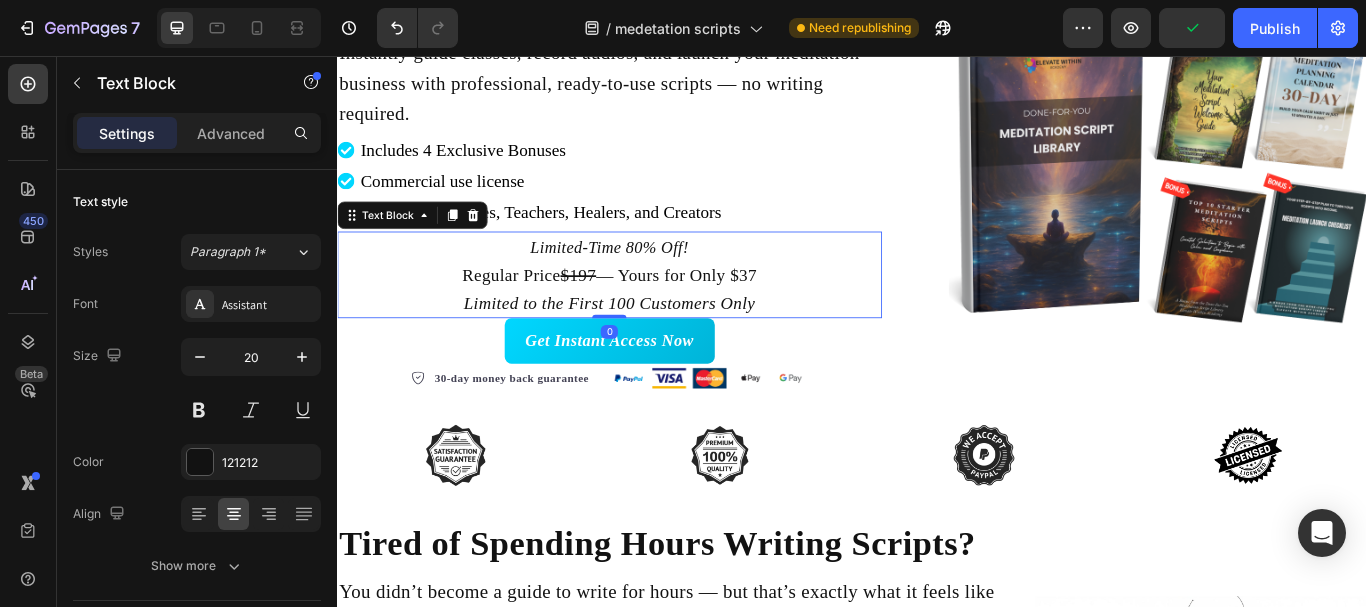 scroll, scrollTop: 186, scrollLeft: 0, axis: vertical 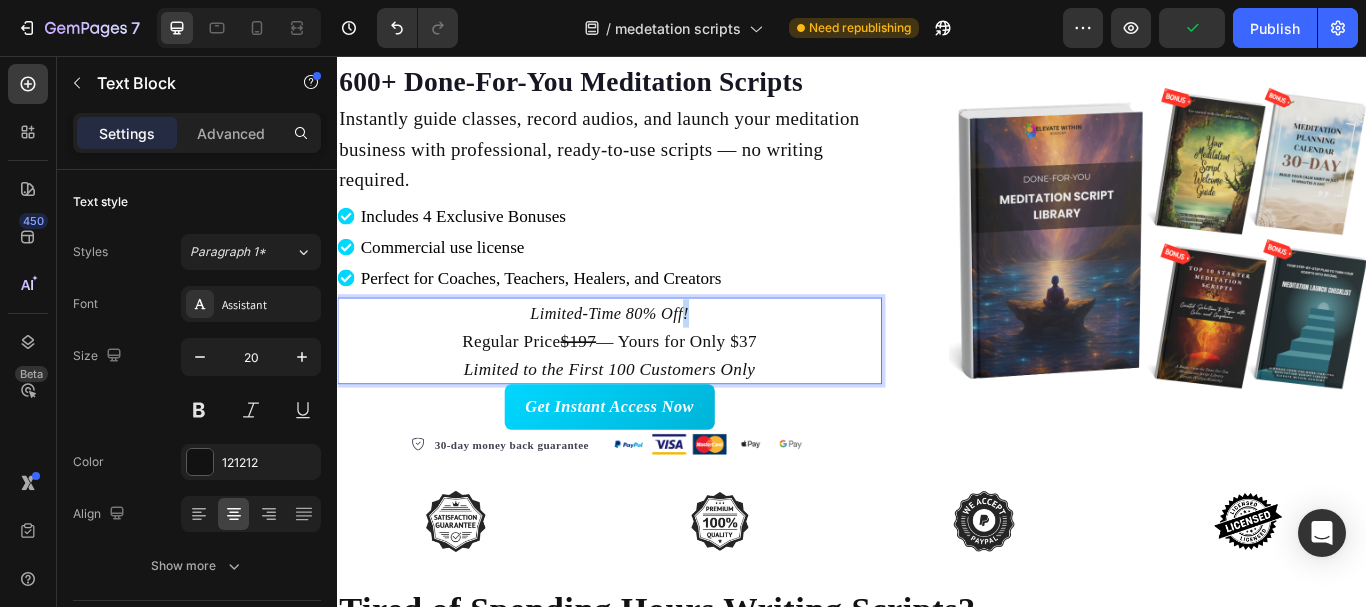 click on "Limited-Time 80% Off!" at bounding box center (654, 356) 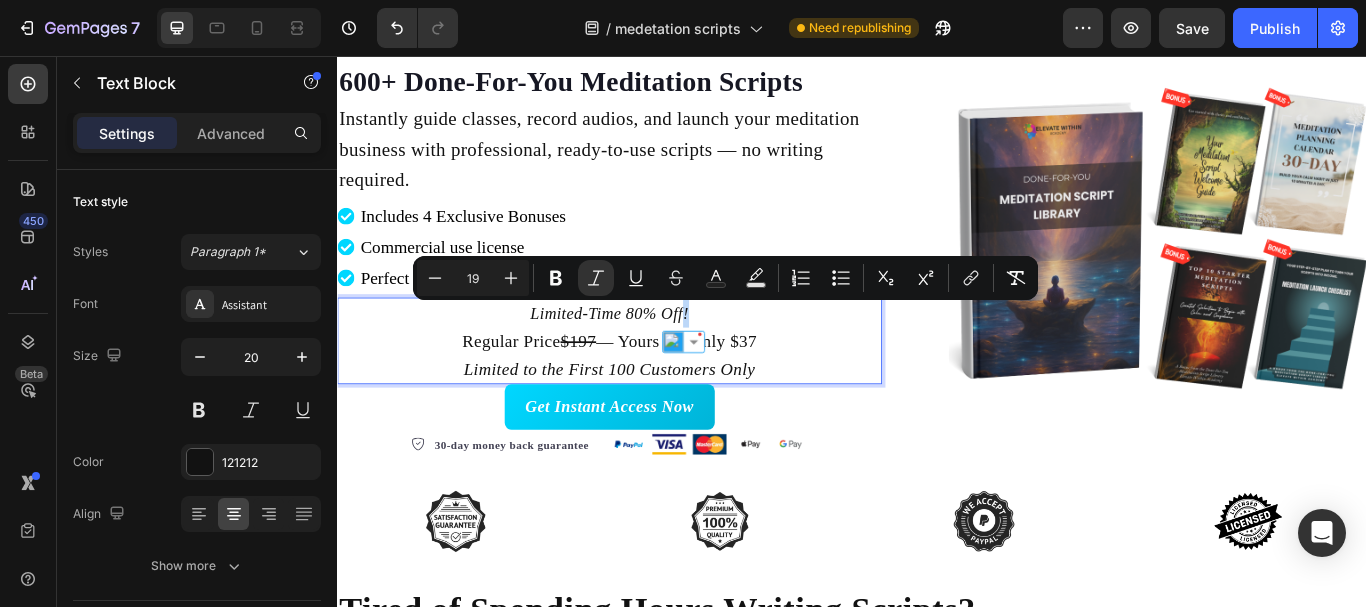 click on "Limited-Time 80% Off!" at bounding box center [654, 356] 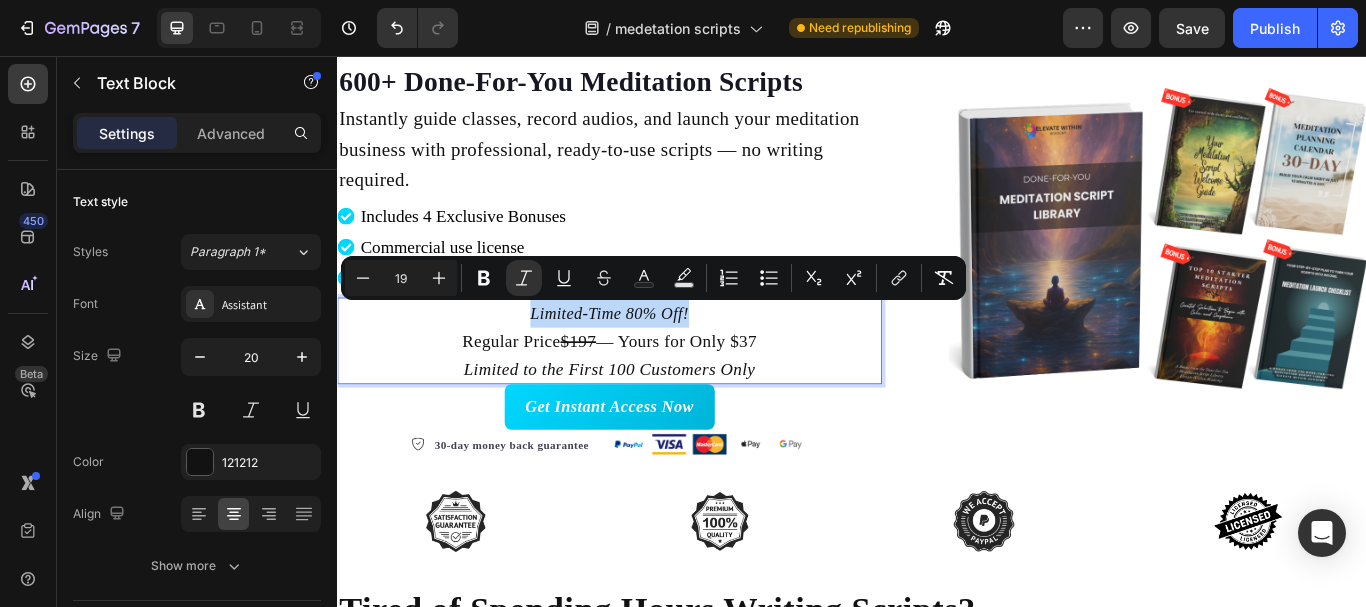 drag, startPoint x: 746, startPoint y: 352, endPoint x: 552, endPoint y: 351, distance: 194.00258 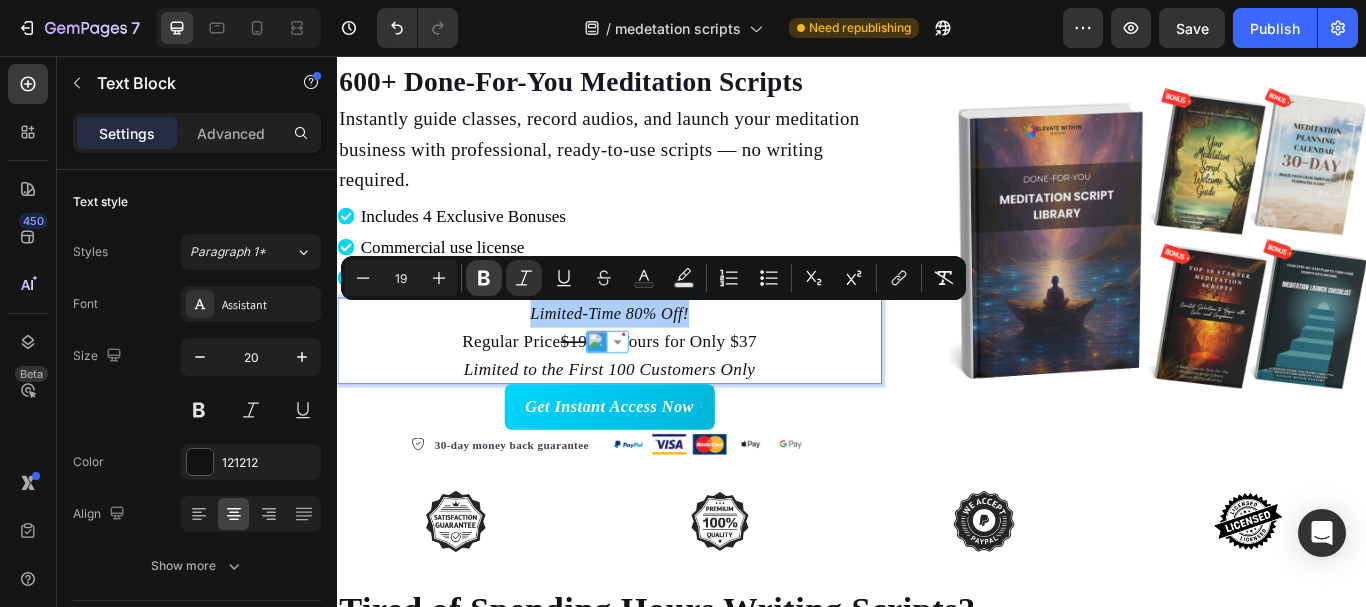 click 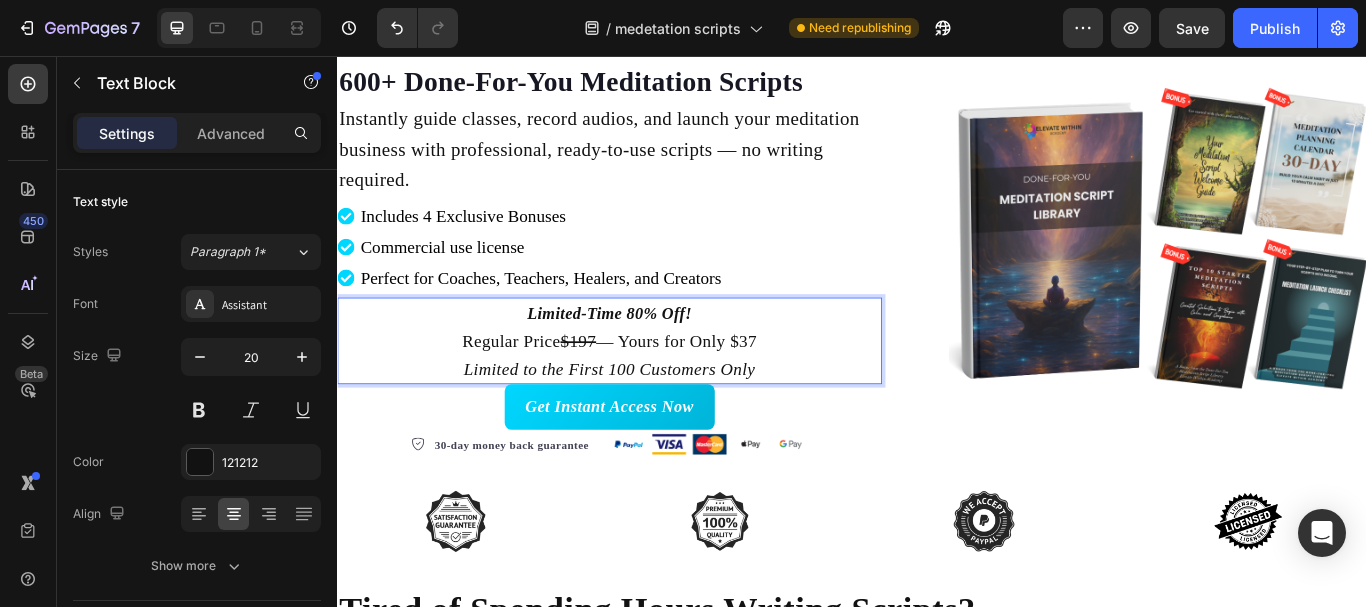 click on "Regular Price  $197  — Yours for Only $37 Limited to the First 100 Customers Only" at bounding box center (654, 405) 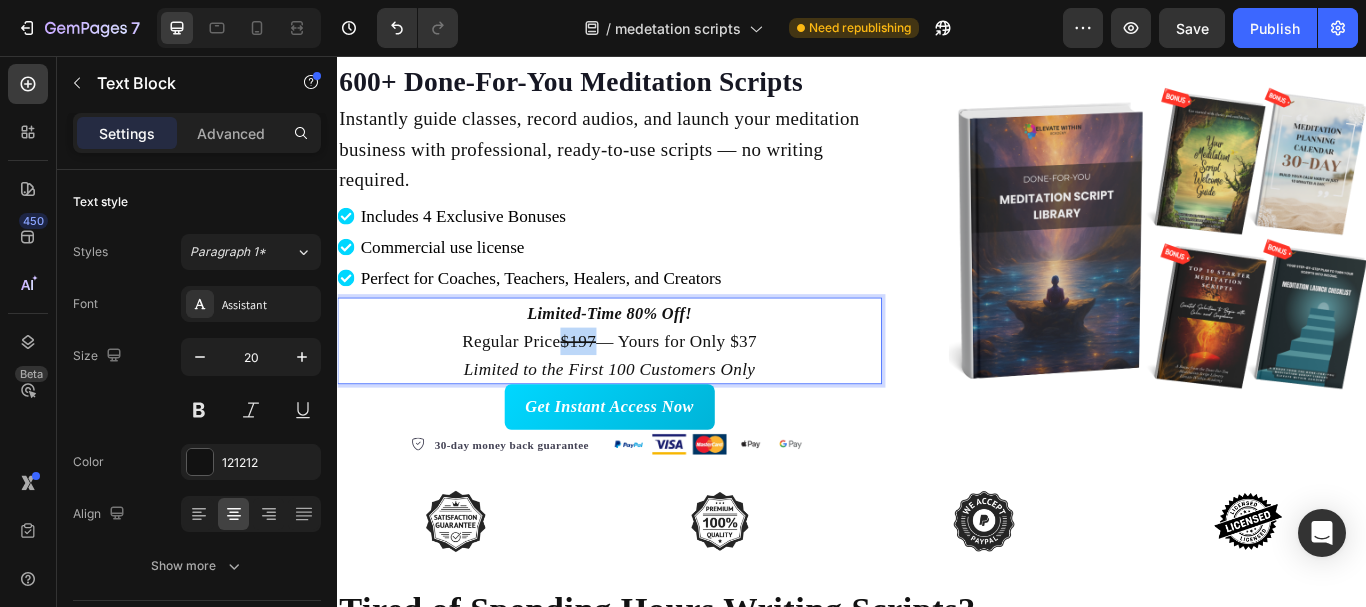drag, startPoint x: 634, startPoint y: 389, endPoint x: 594, endPoint y: 388, distance: 40.012497 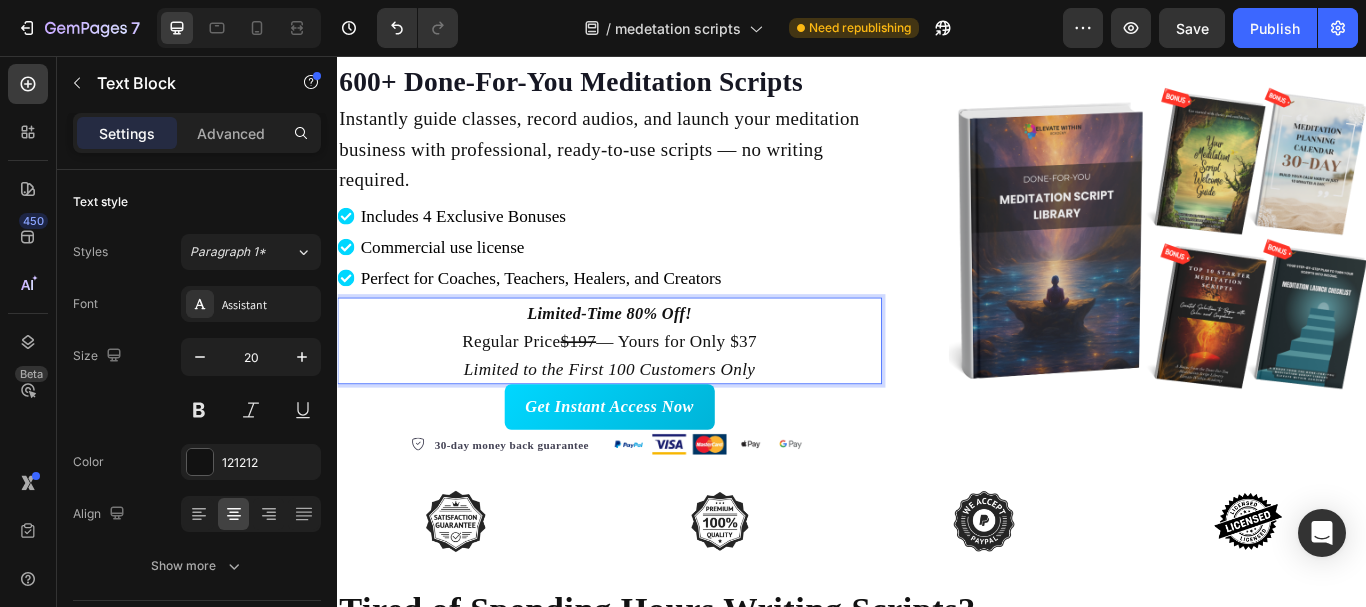 drag, startPoint x: 636, startPoint y: 388, endPoint x: 590, endPoint y: 388, distance: 46 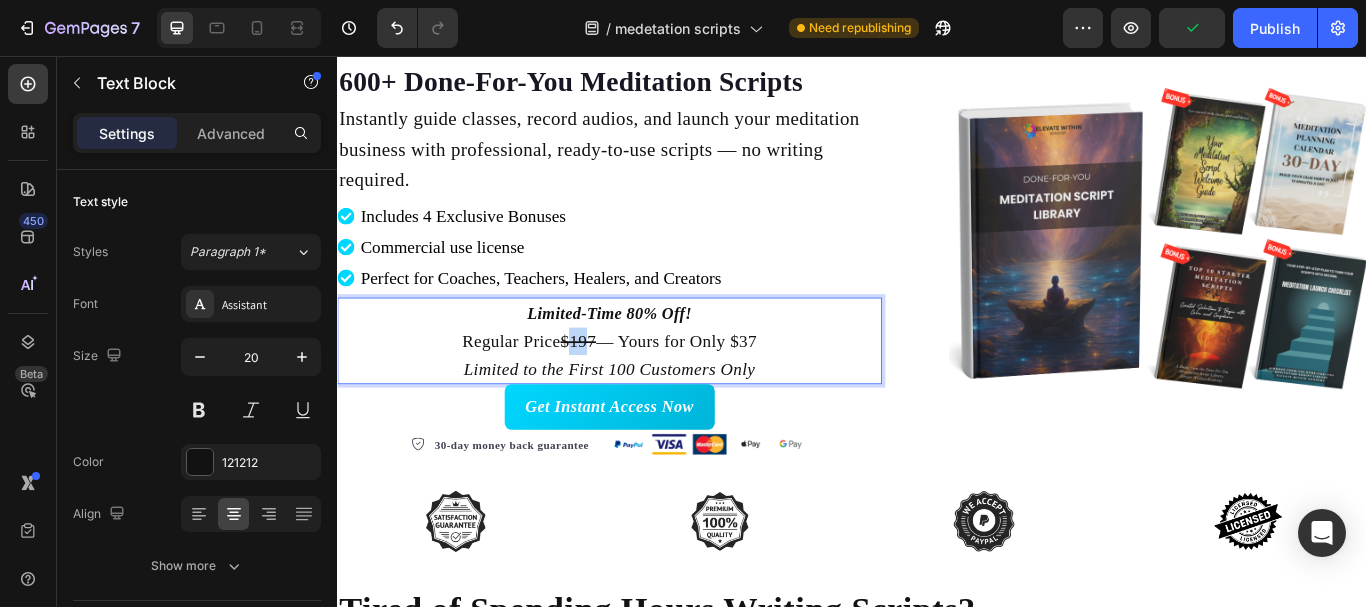 drag, startPoint x: 600, startPoint y: 388, endPoint x: 625, endPoint y: 388, distance: 25 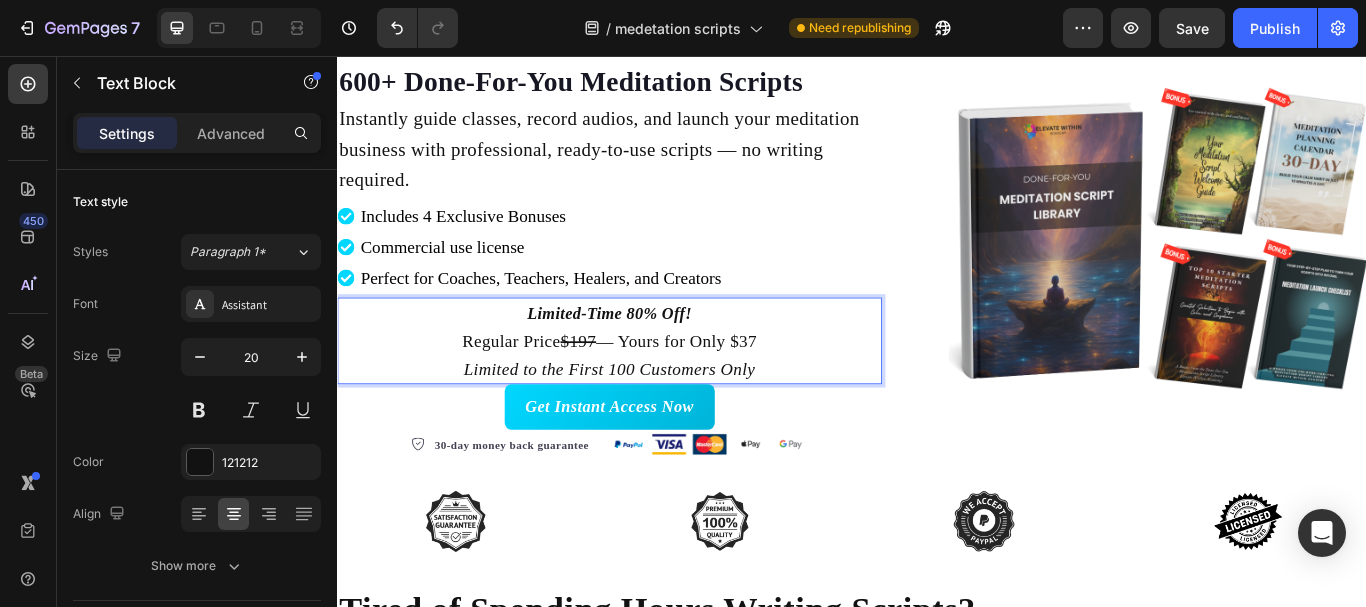 click on "Regular Price  $197  — Yours for Only $37 Limited to the First 100 Customers Only" at bounding box center (654, 405) 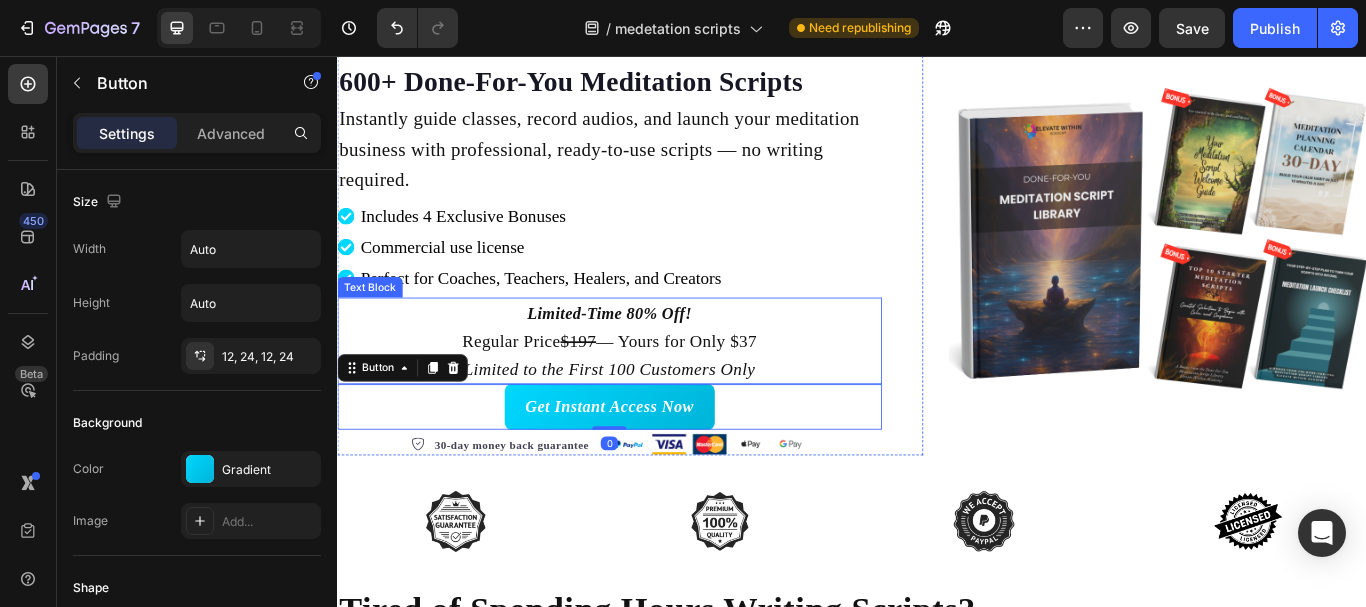 click on "Regular Price  $197  — Yours for Only $37 Limited to the First 100 Customers Only" at bounding box center (654, 405) 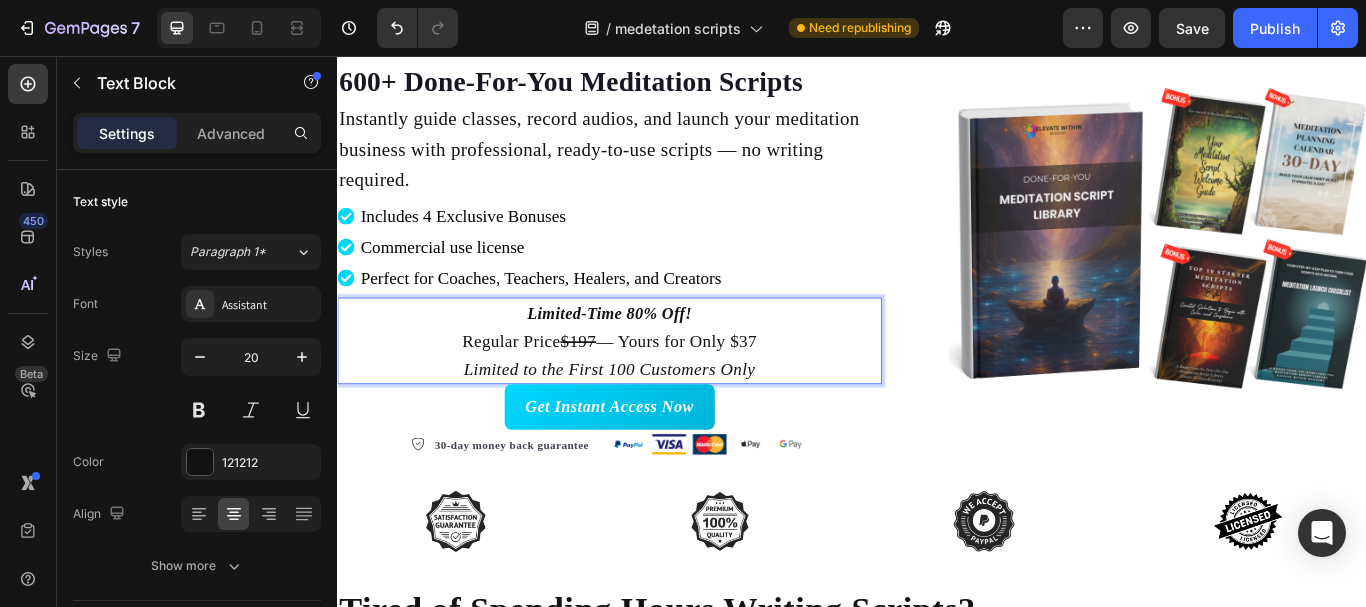 drag, startPoint x: 637, startPoint y: 384, endPoint x: 612, endPoint y: 384, distance: 25 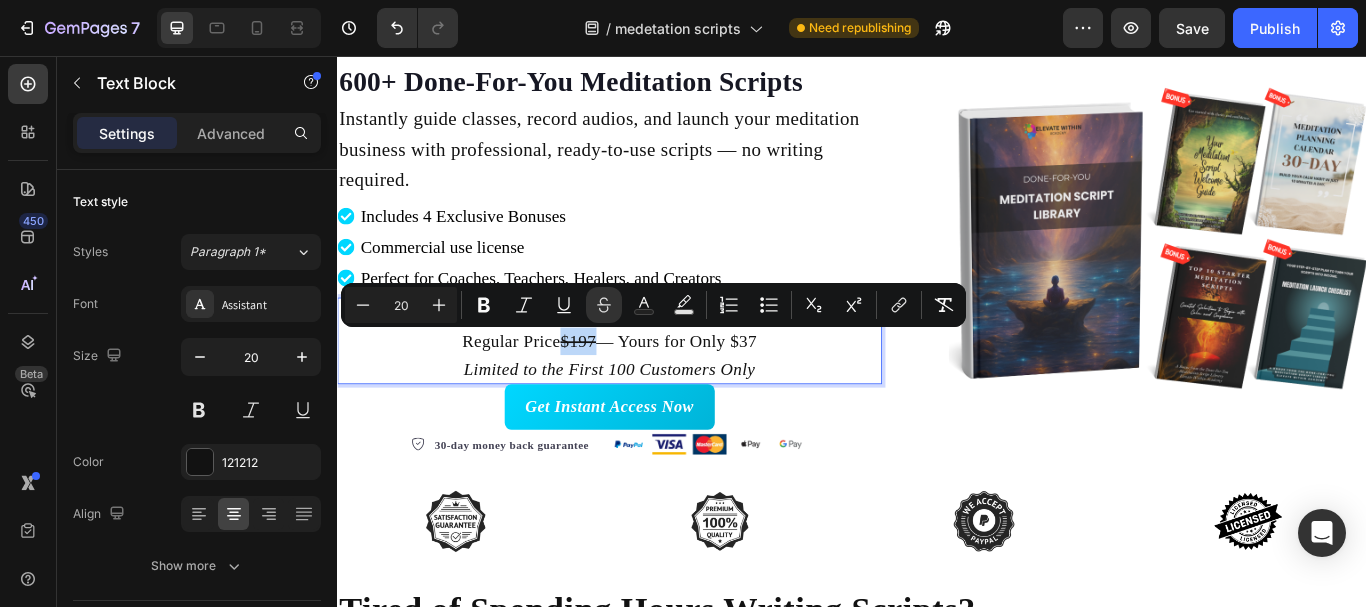 drag, startPoint x: 597, startPoint y: 390, endPoint x: 635, endPoint y: 389, distance: 38.013157 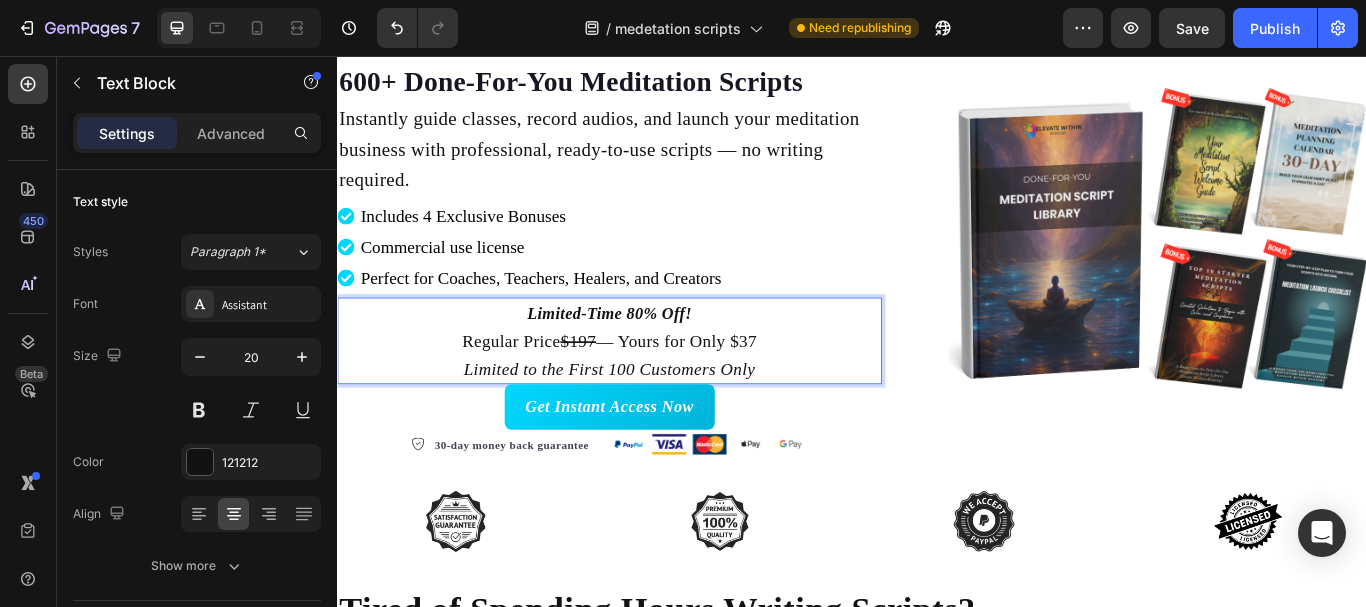 click on "Regular Price  $197  — Yours for Only $37 Limited to the First 100 Customers Only" at bounding box center [654, 405] 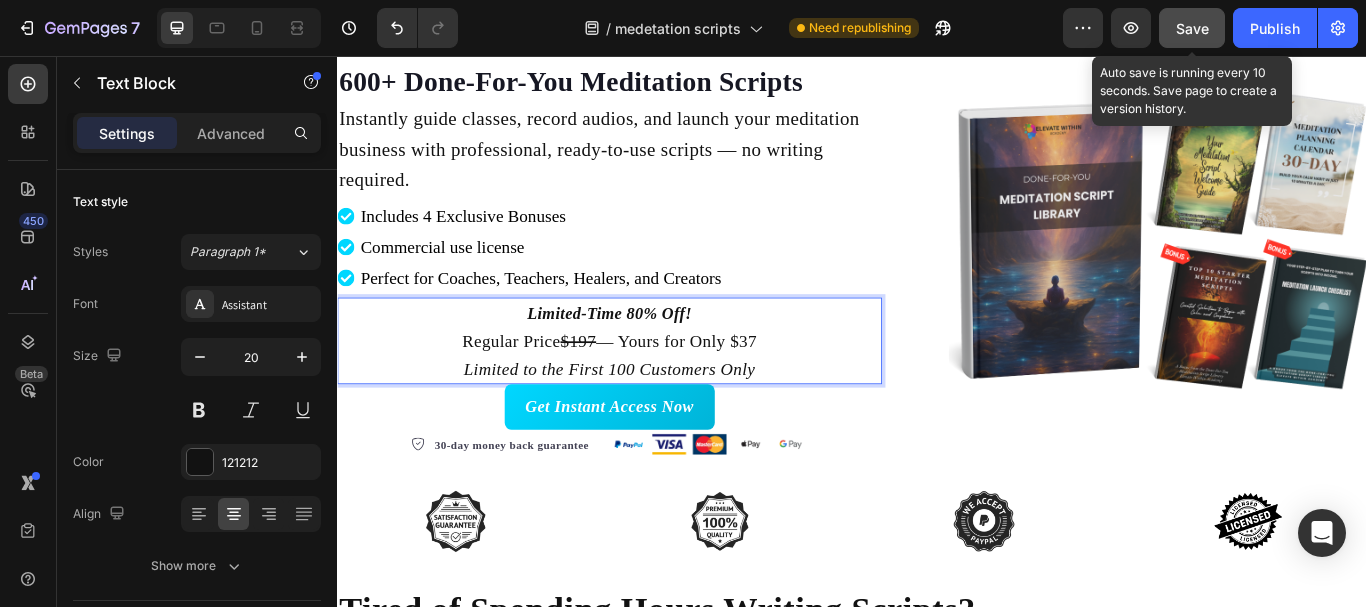 click on "Save" at bounding box center [1192, 28] 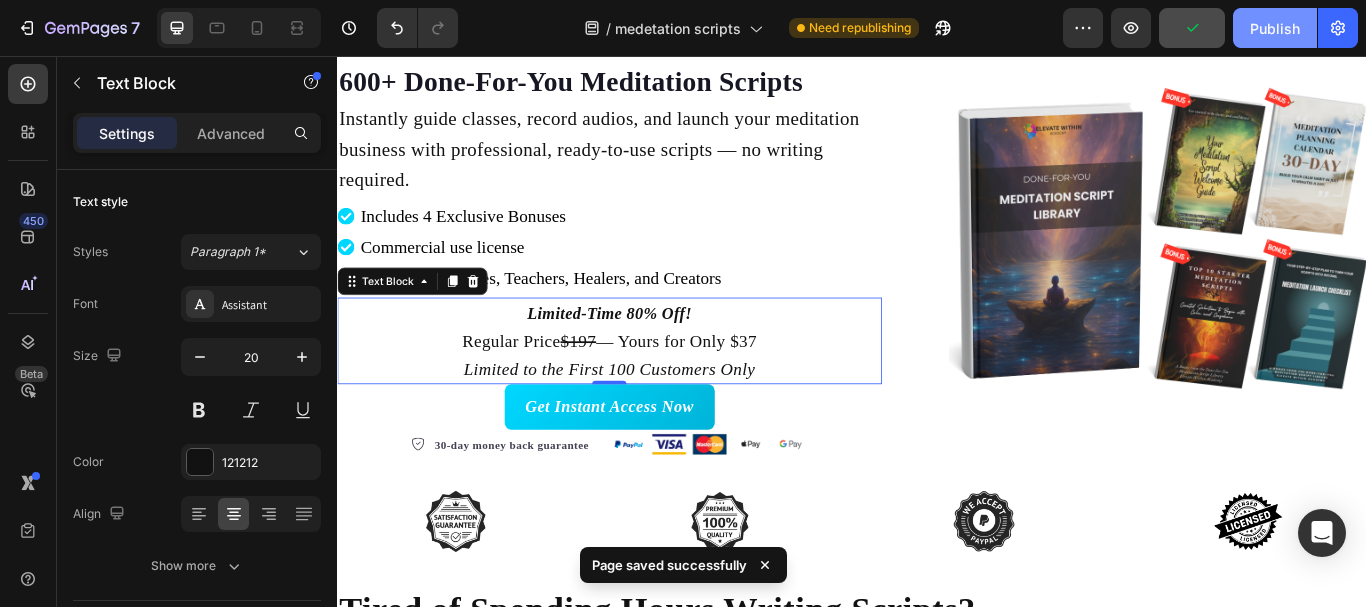 click on "Publish" at bounding box center (1275, 28) 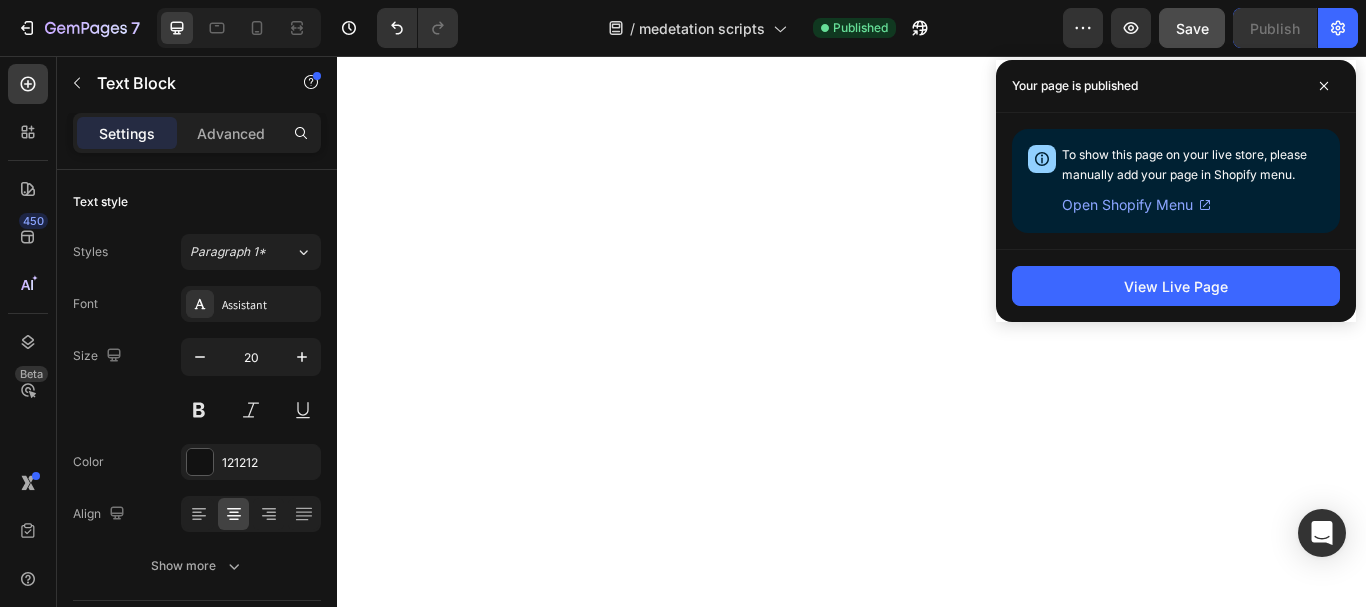 scroll, scrollTop: 0, scrollLeft: 0, axis: both 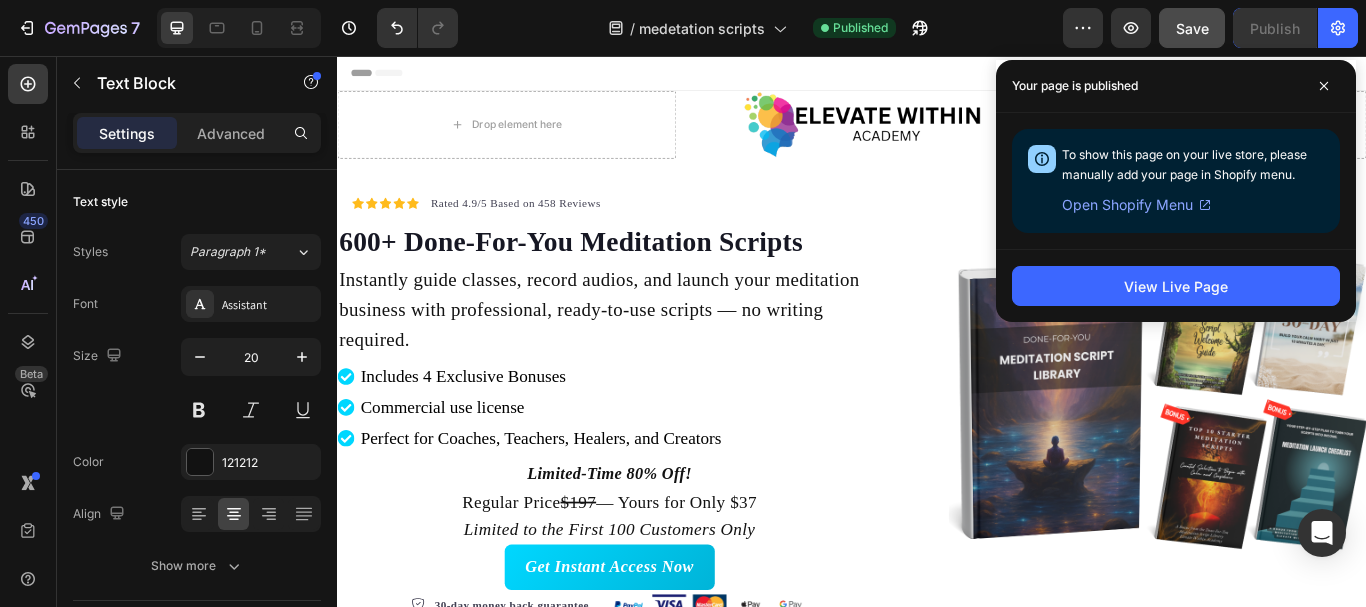 click on "Includes 4 Exclusive Bonuses Commercial use license Perfect for Coaches, Teachers, Healers, and Creators" at bounding box center [654, 466] 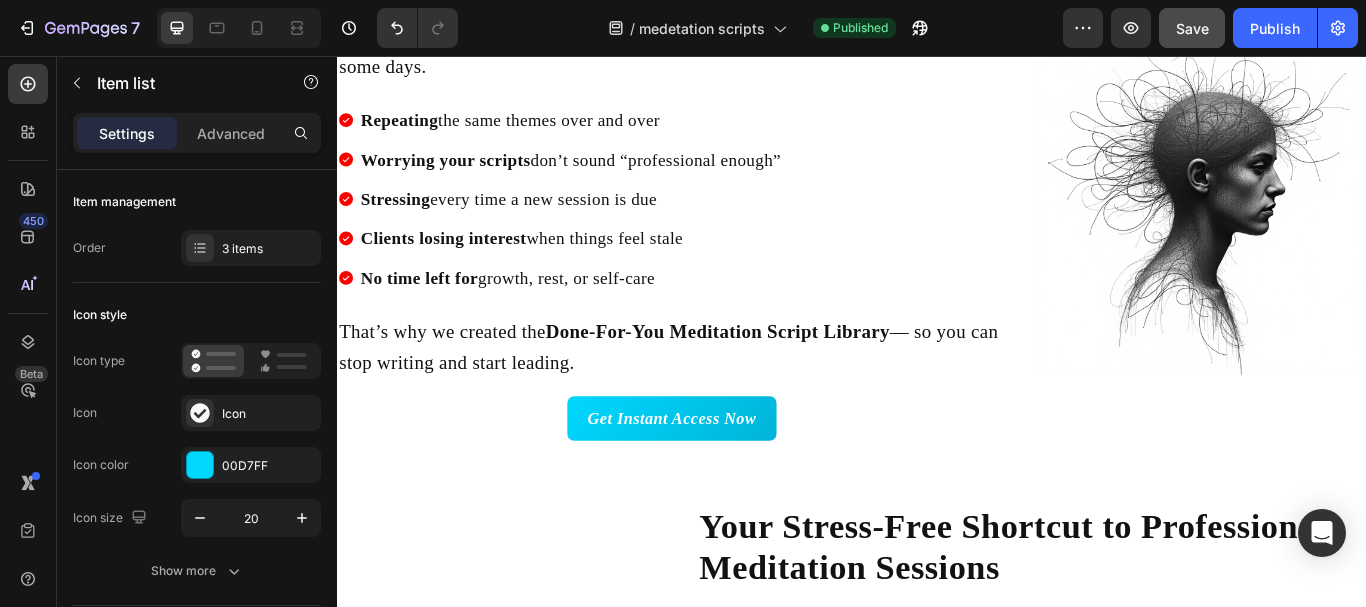 scroll, scrollTop: 911, scrollLeft: 0, axis: vertical 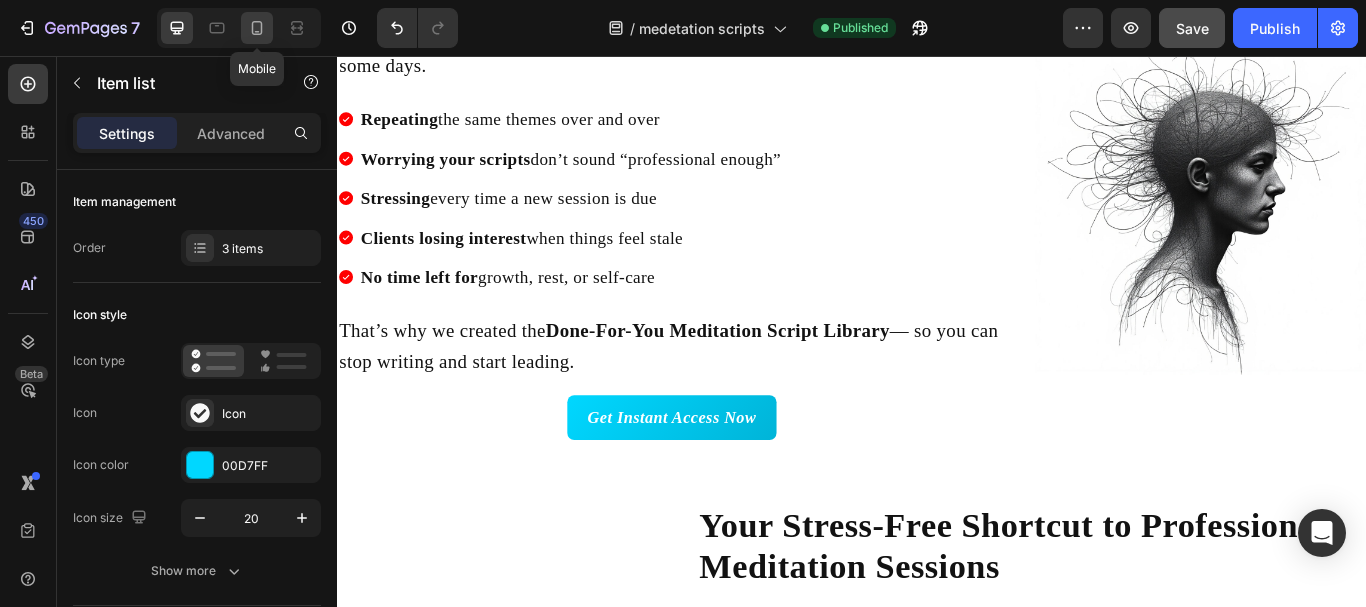 click 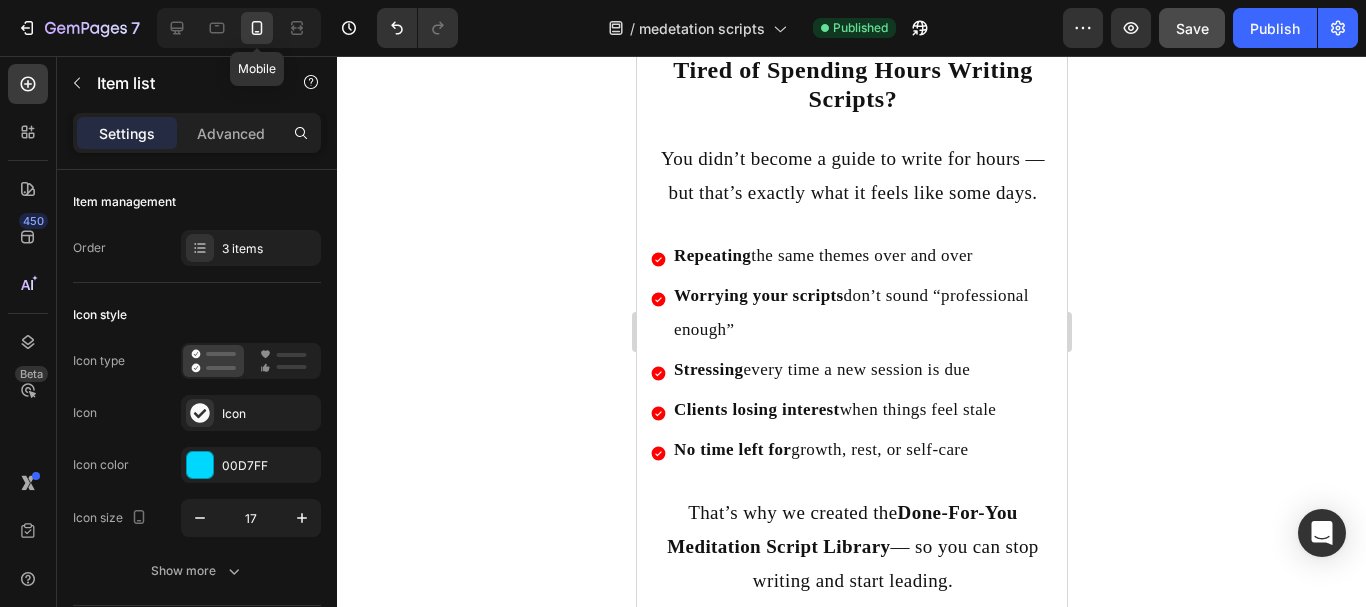 scroll, scrollTop: 959, scrollLeft: 0, axis: vertical 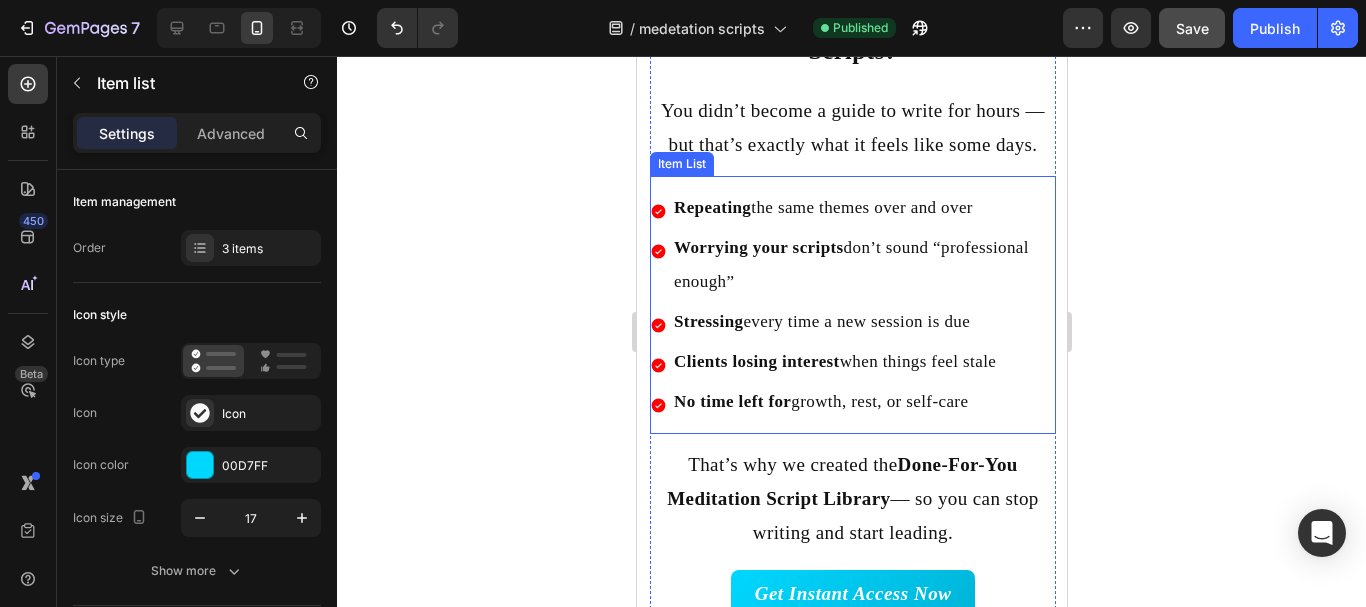 click on "Repeating  the same themes over and over Worrying your scripts  don’t sound “professional enough” Stressing  every time a new session is due Clients losing interest  when things feel stale No time left for  growth, rest, or self-care" at bounding box center (852, 305) 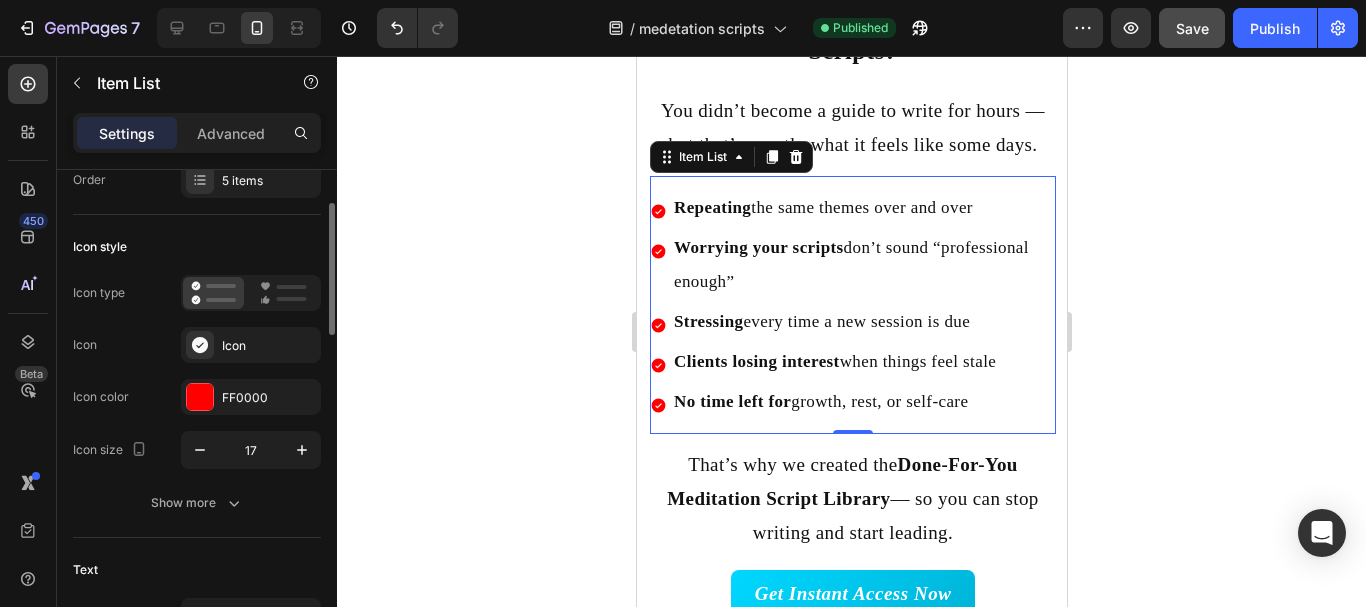 scroll, scrollTop: 130, scrollLeft: 0, axis: vertical 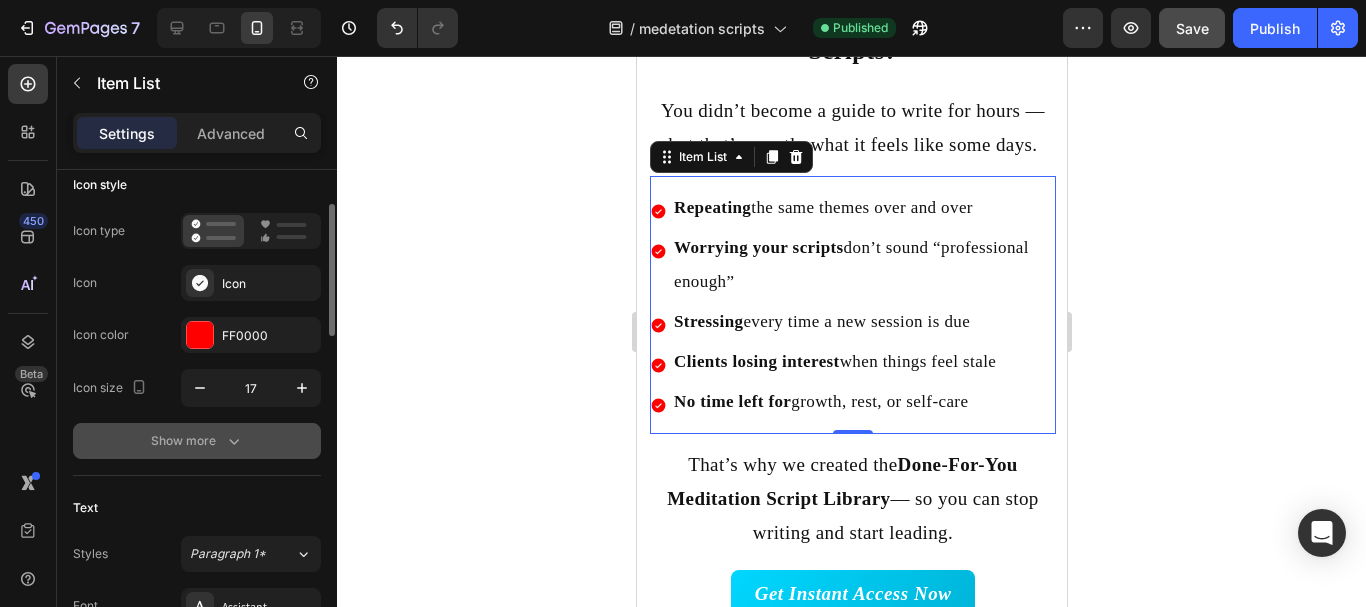 click on "Show more" at bounding box center [197, 441] 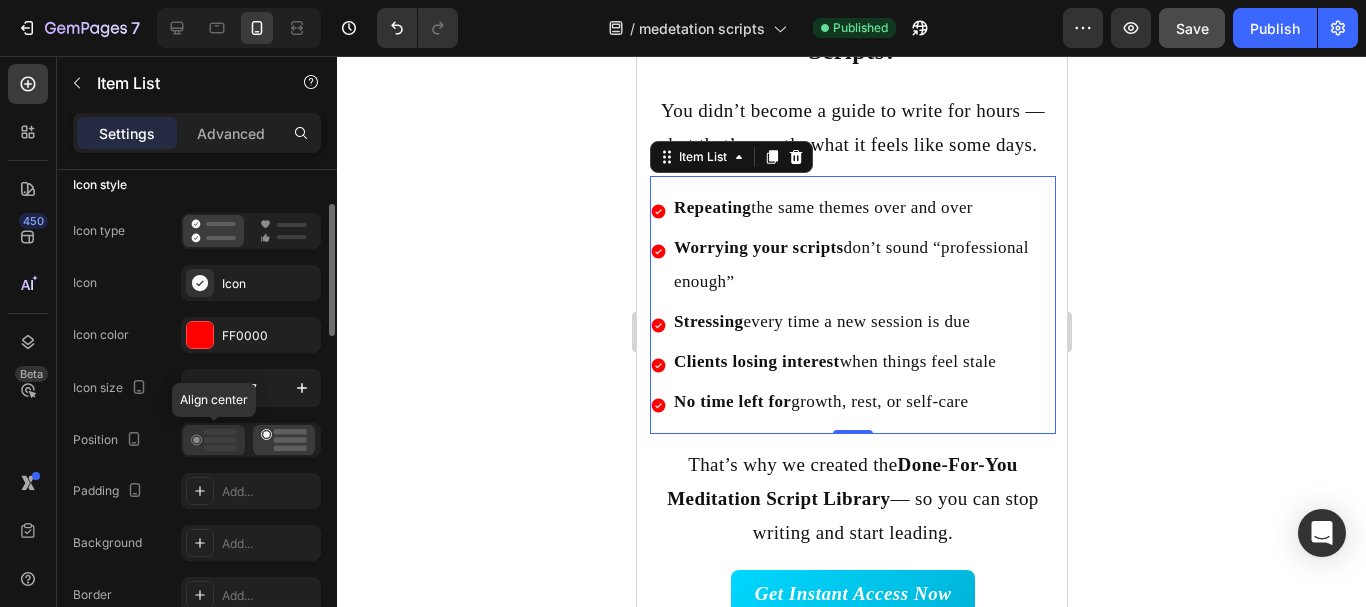 click 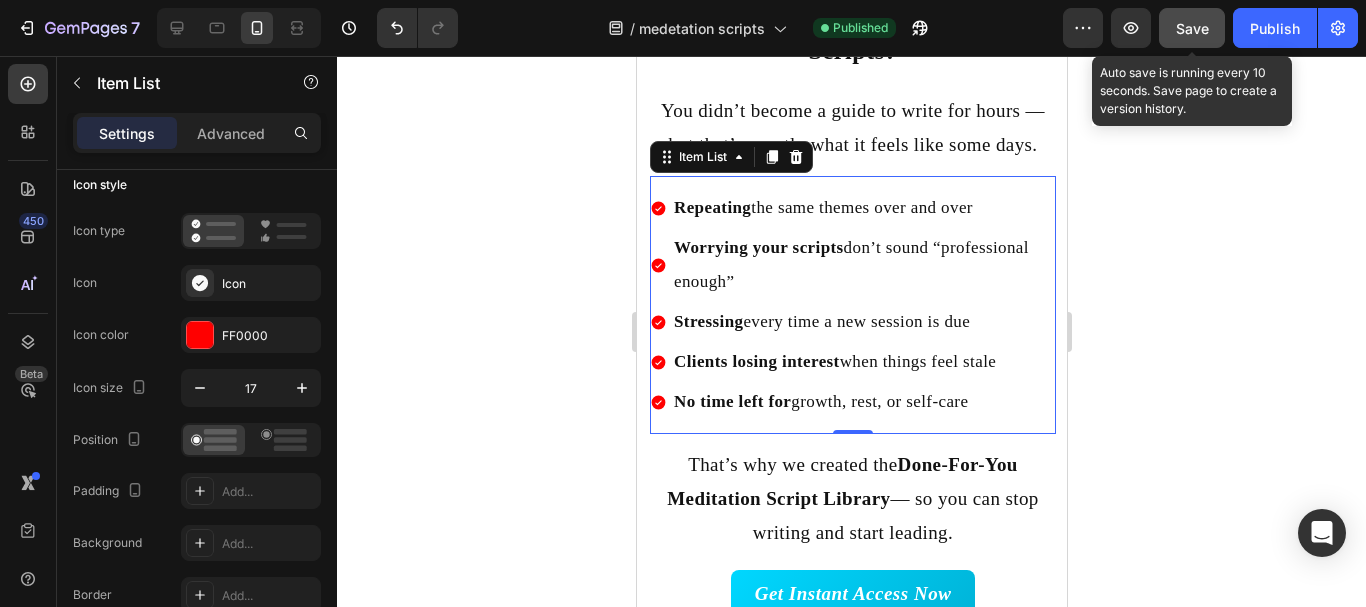 click on "Save" at bounding box center [1192, 28] 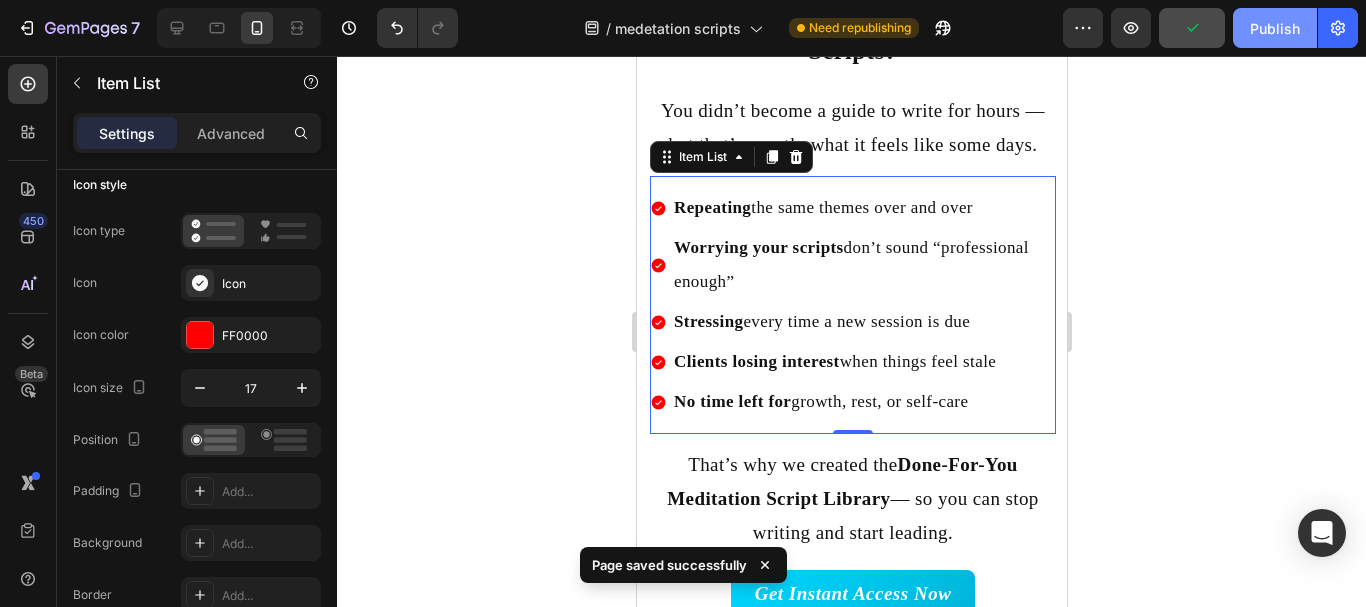 click on "Publish" at bounding box center [1275, 28] 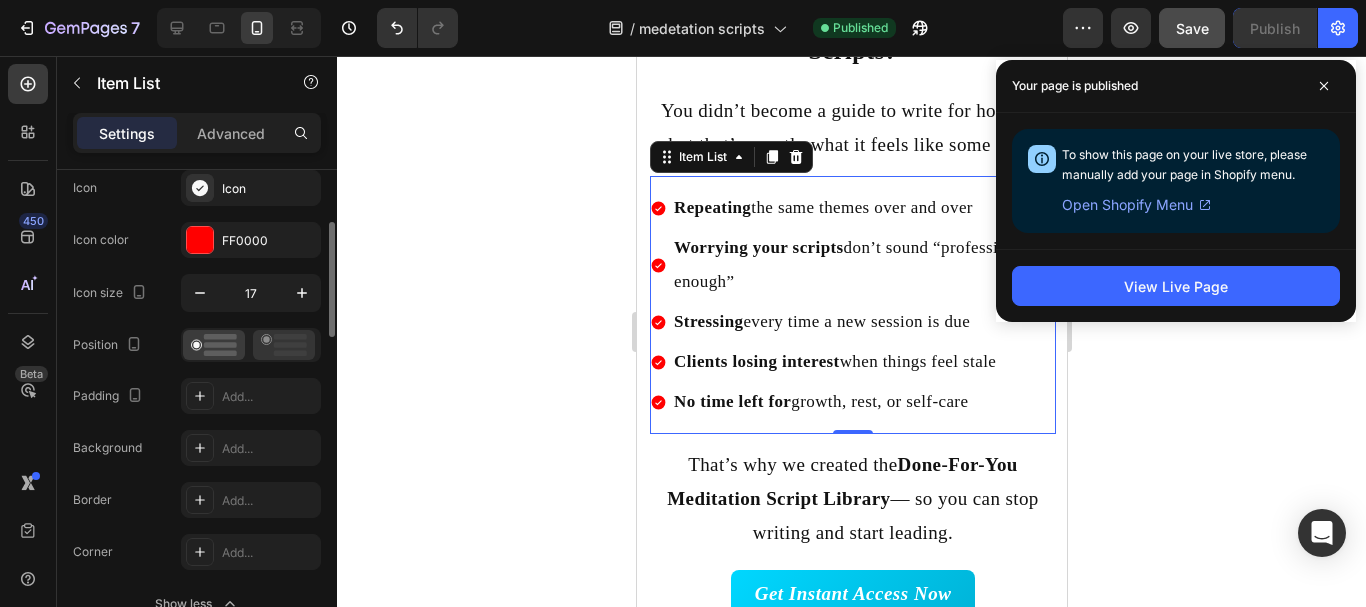 scroll, scrollTop: 228, scrollLeft: 0, axis: vertical 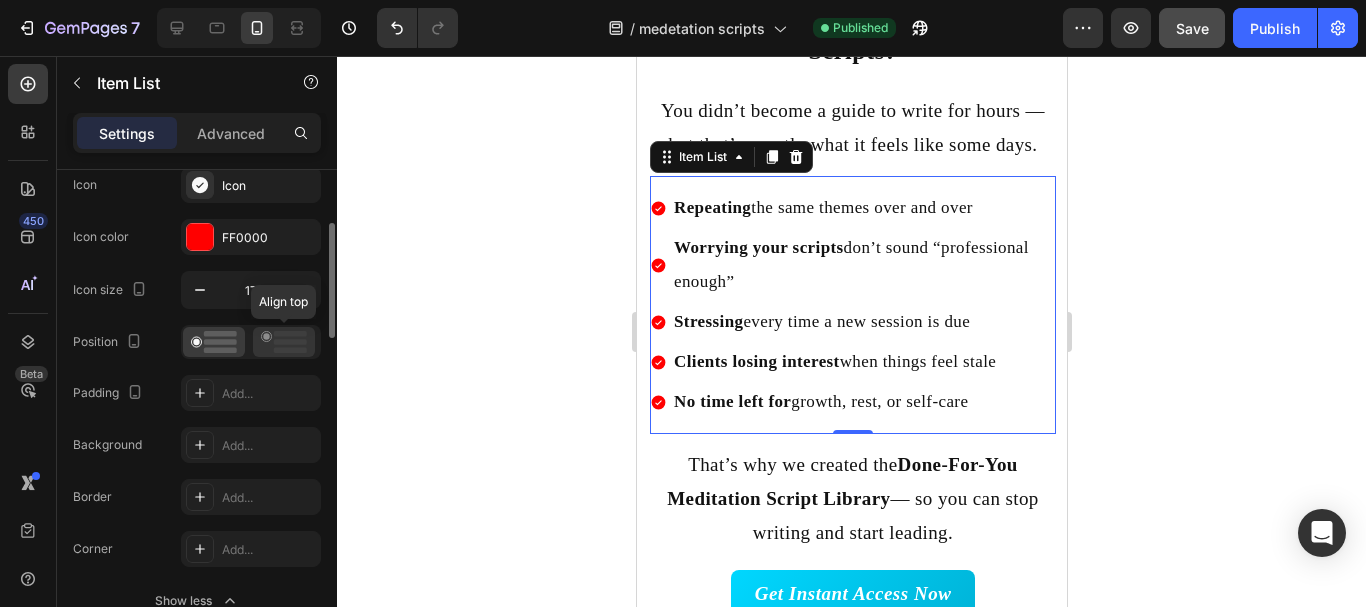 click 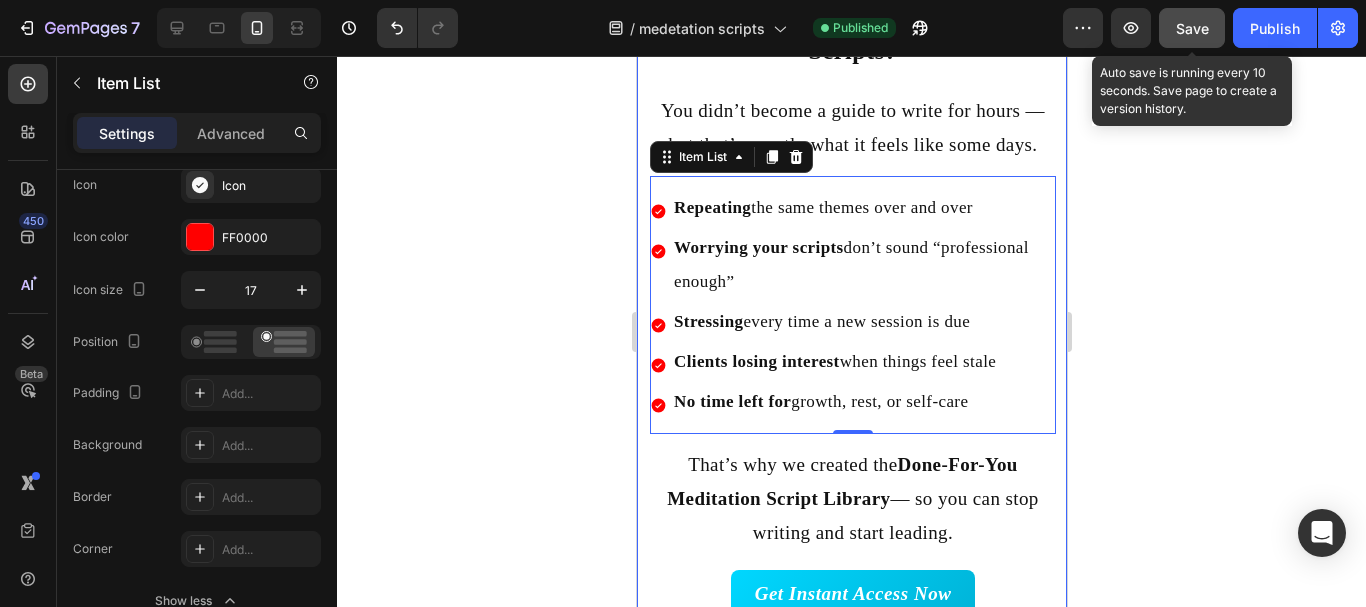click on "Save" at bounding box center [1192, 28] 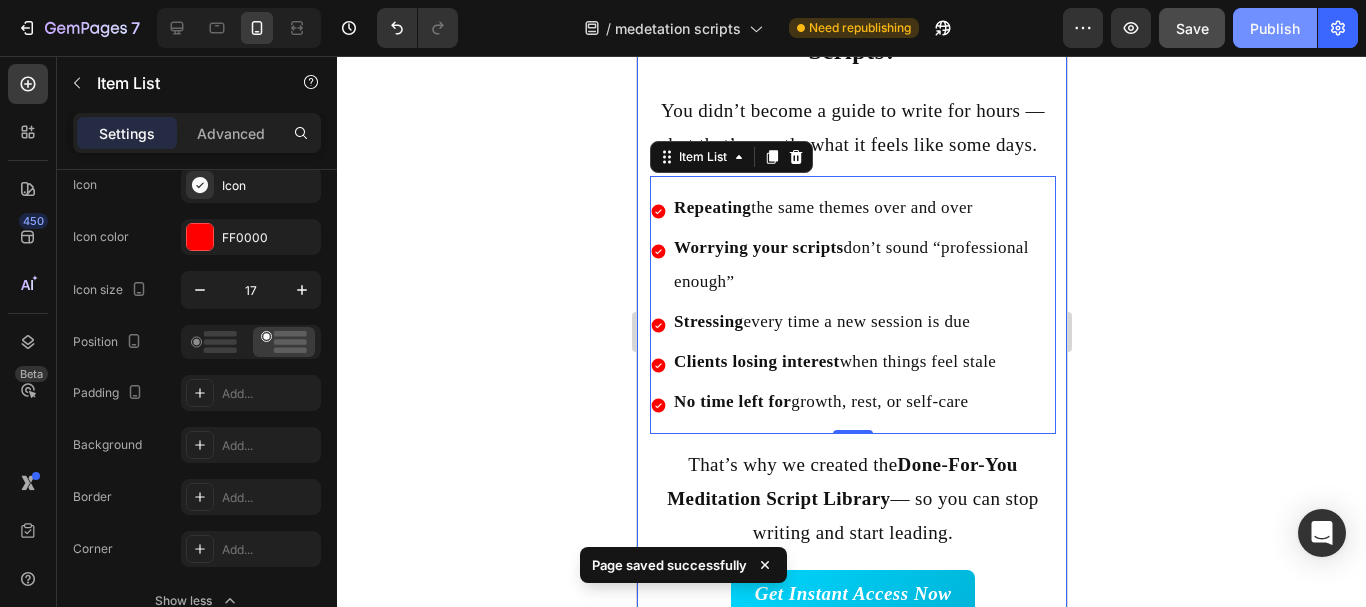 click on "Publish" at bounding box center [1275, 28] 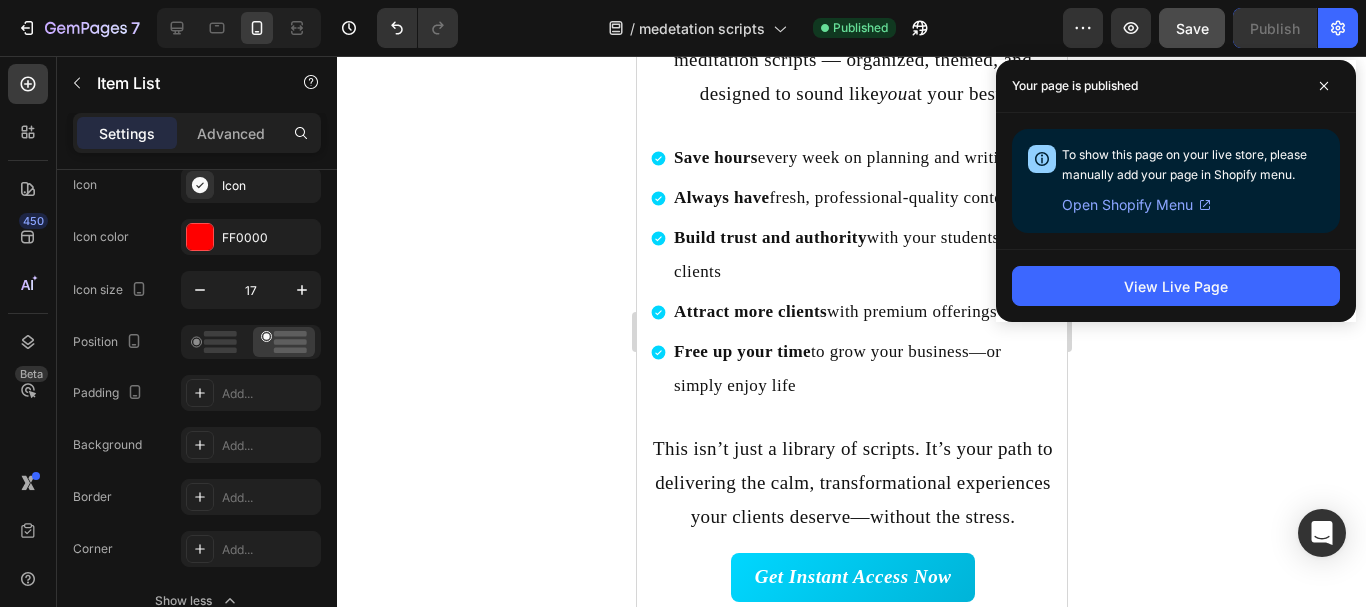 scroll, scrollTop: 2169, scrollLeft: 0, axis: vertical 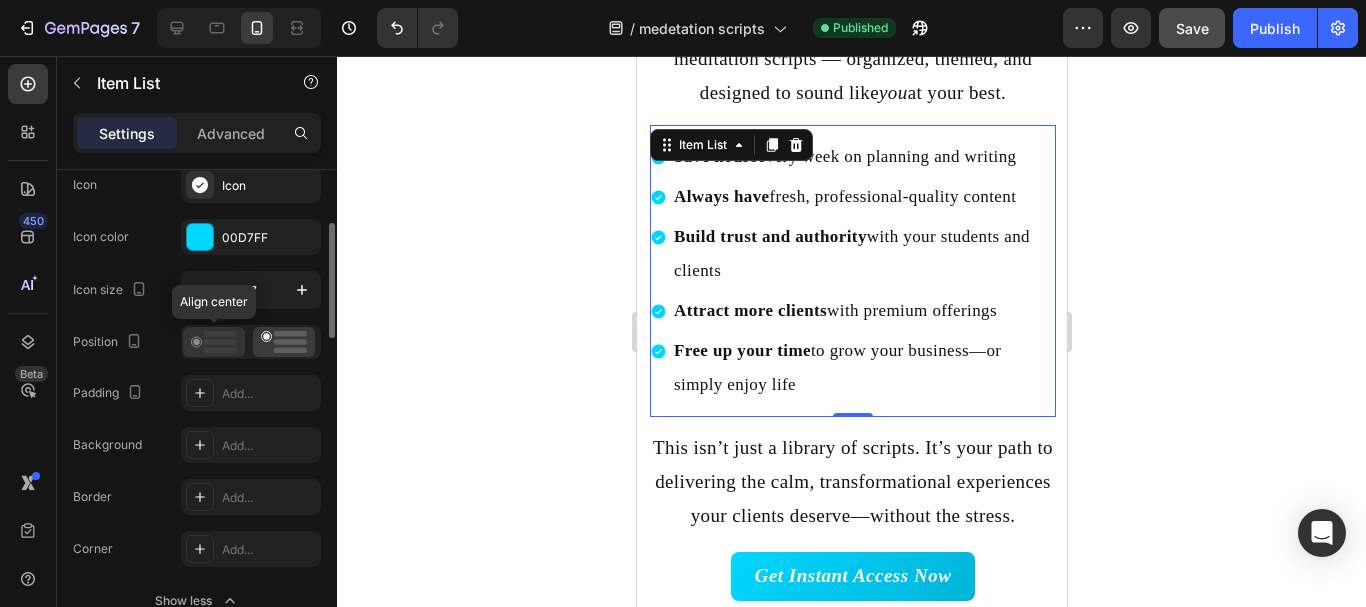 click 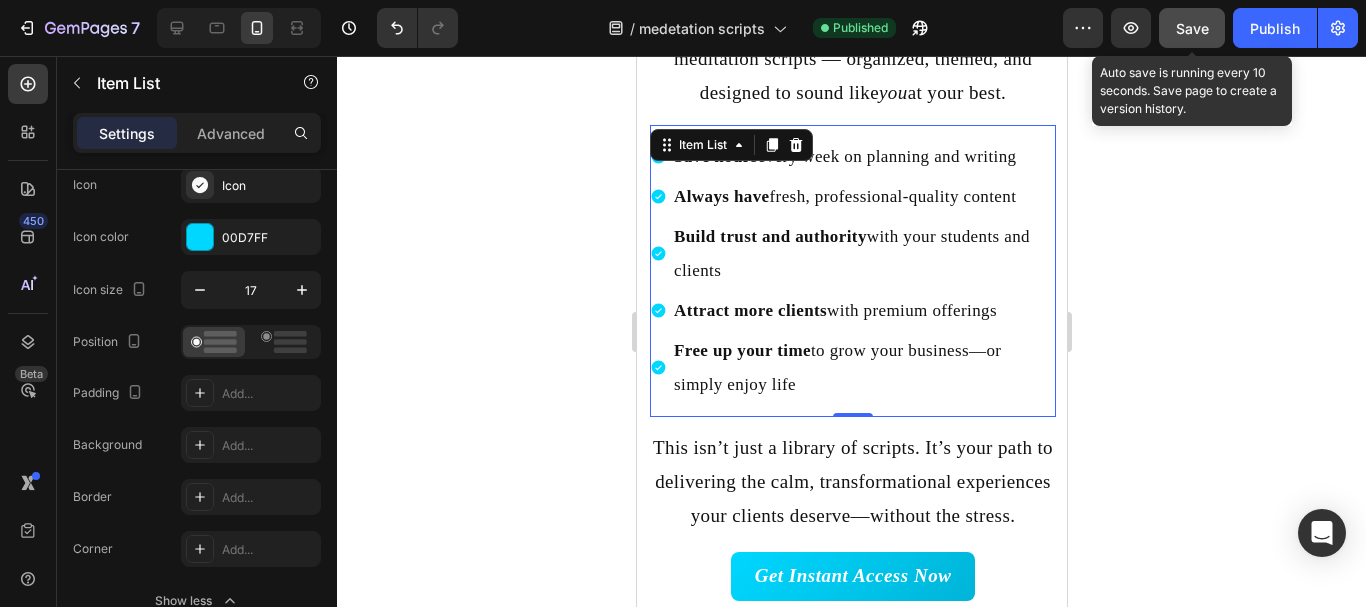 click on "Save" at bounding box center [1192, 28] 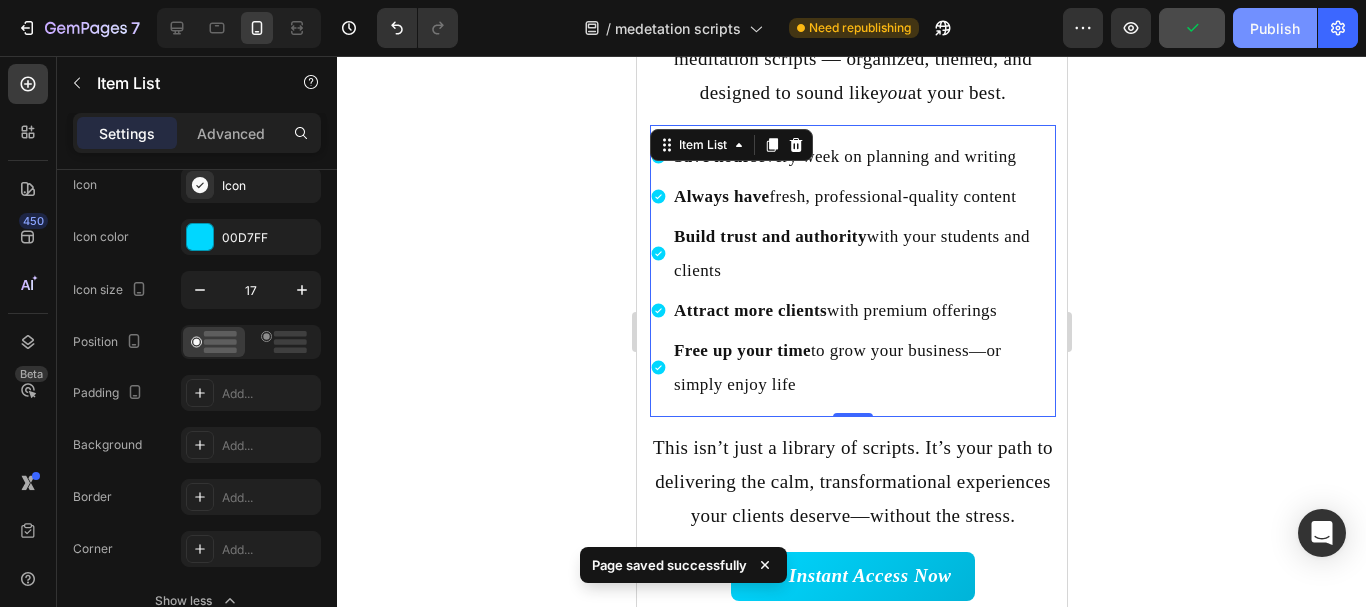 click on "Publish" at bounding box center (1275, 28) 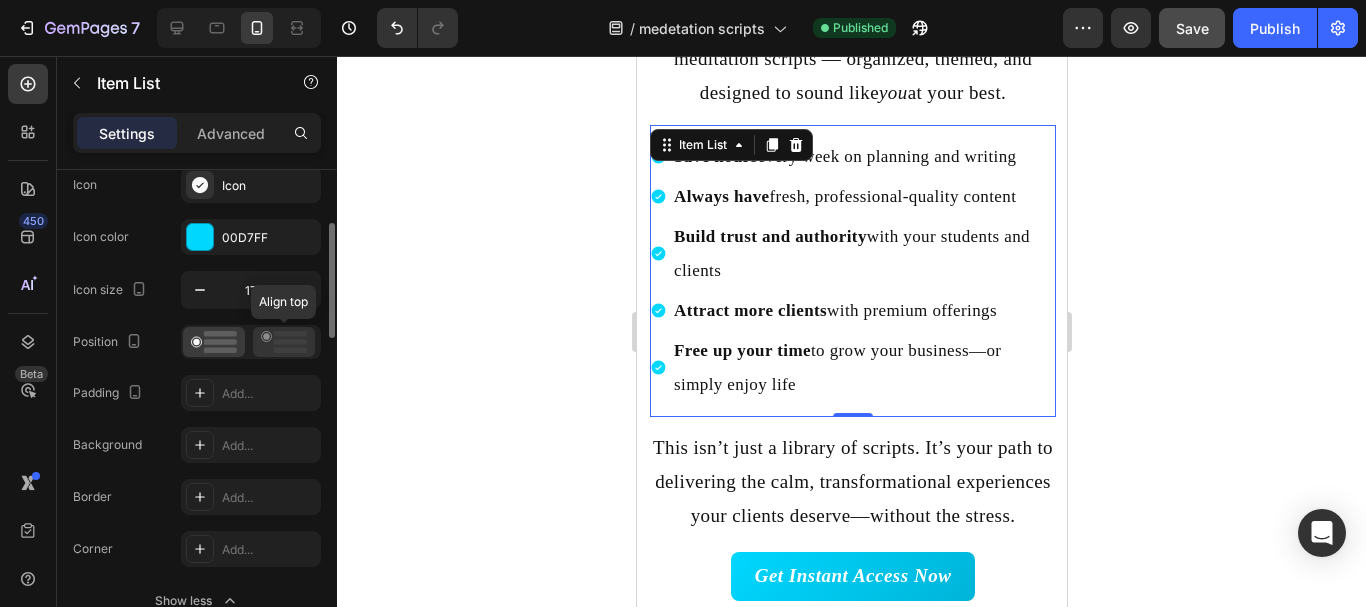 click 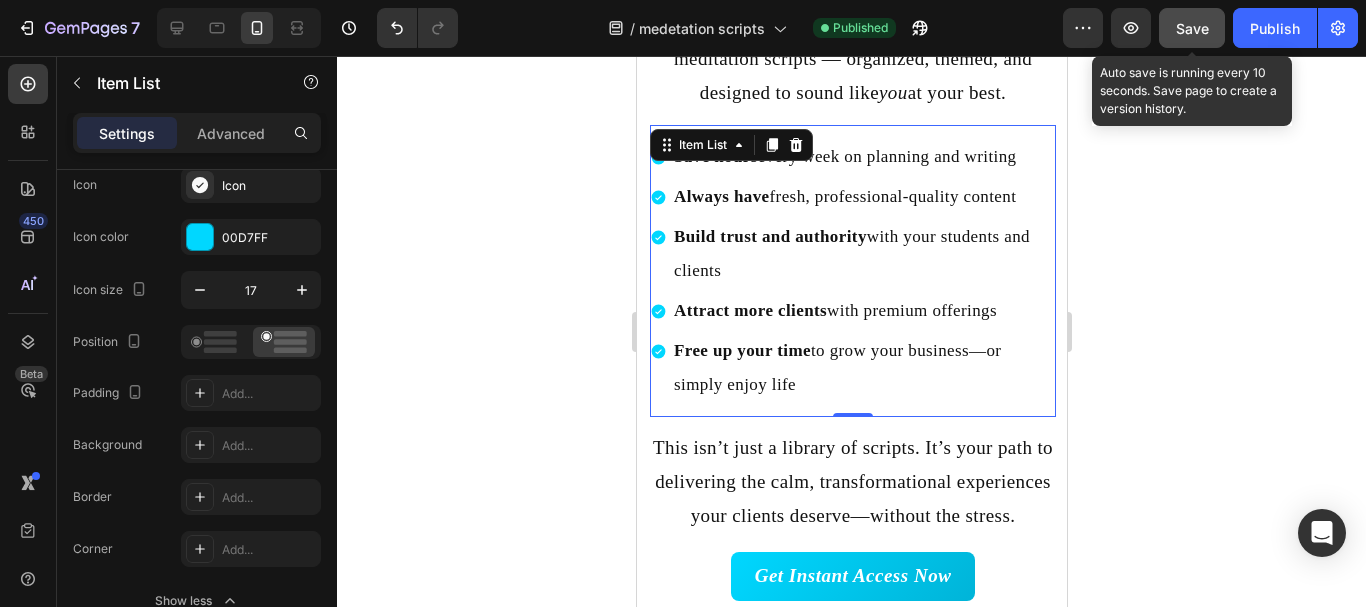 click on "Save" at bounding box center [1192, 28] 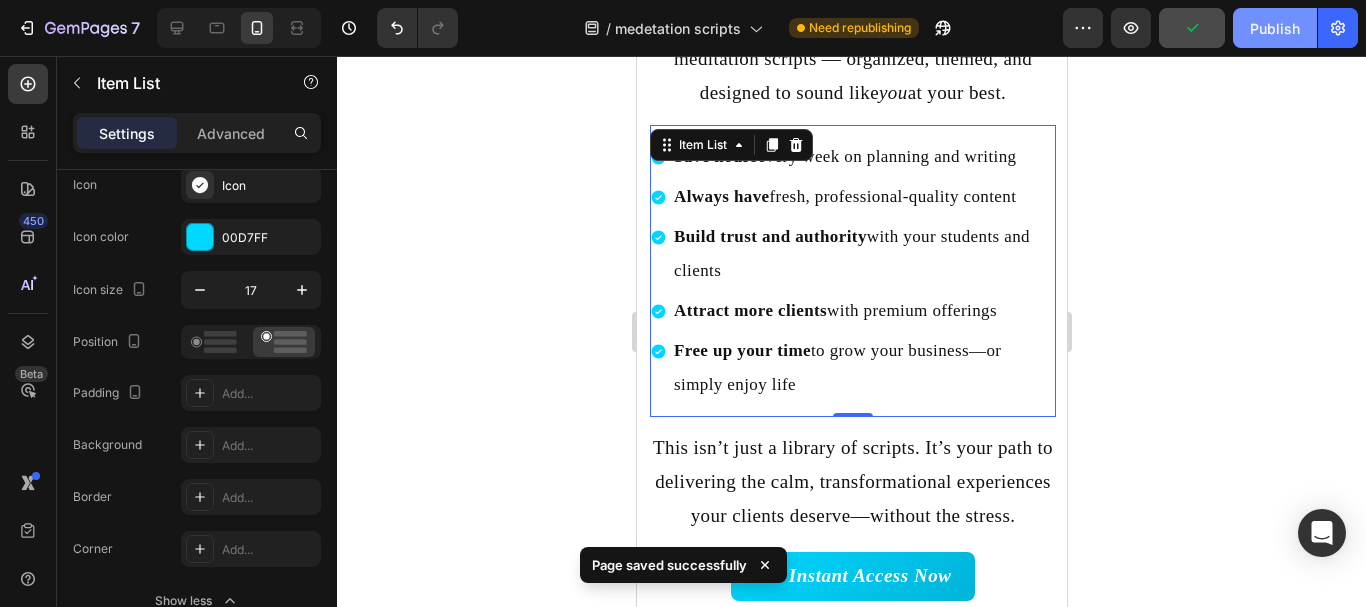 click on "Publish" at bounding box center [1275, 28] 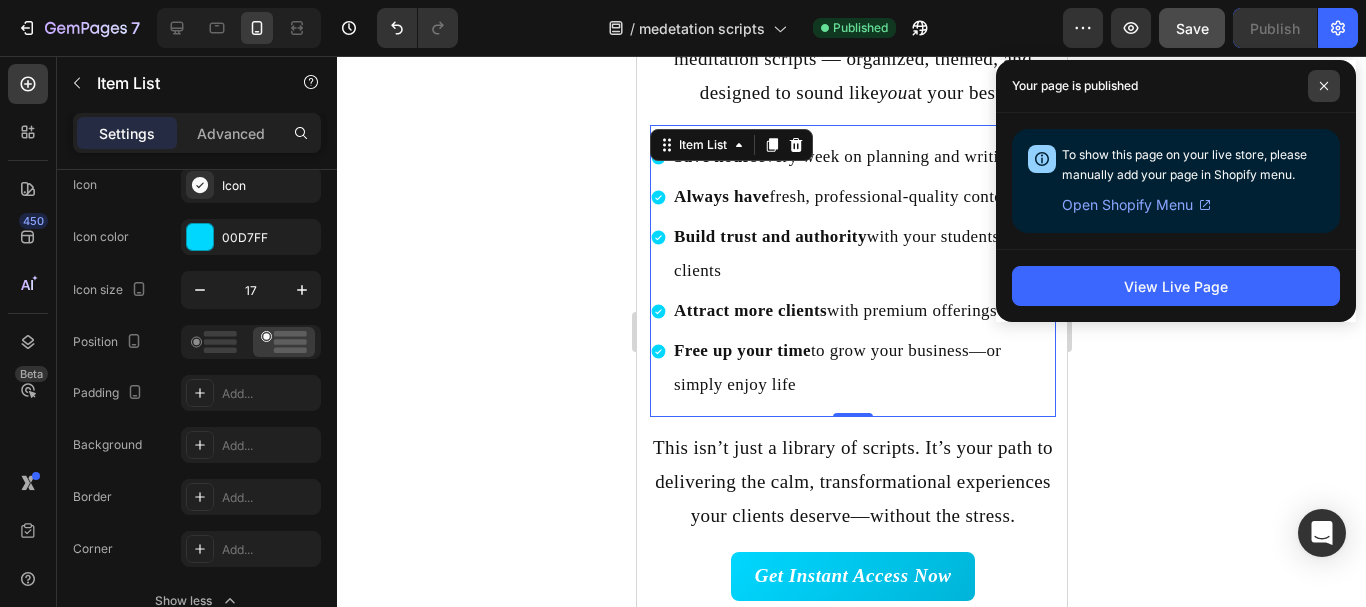 click 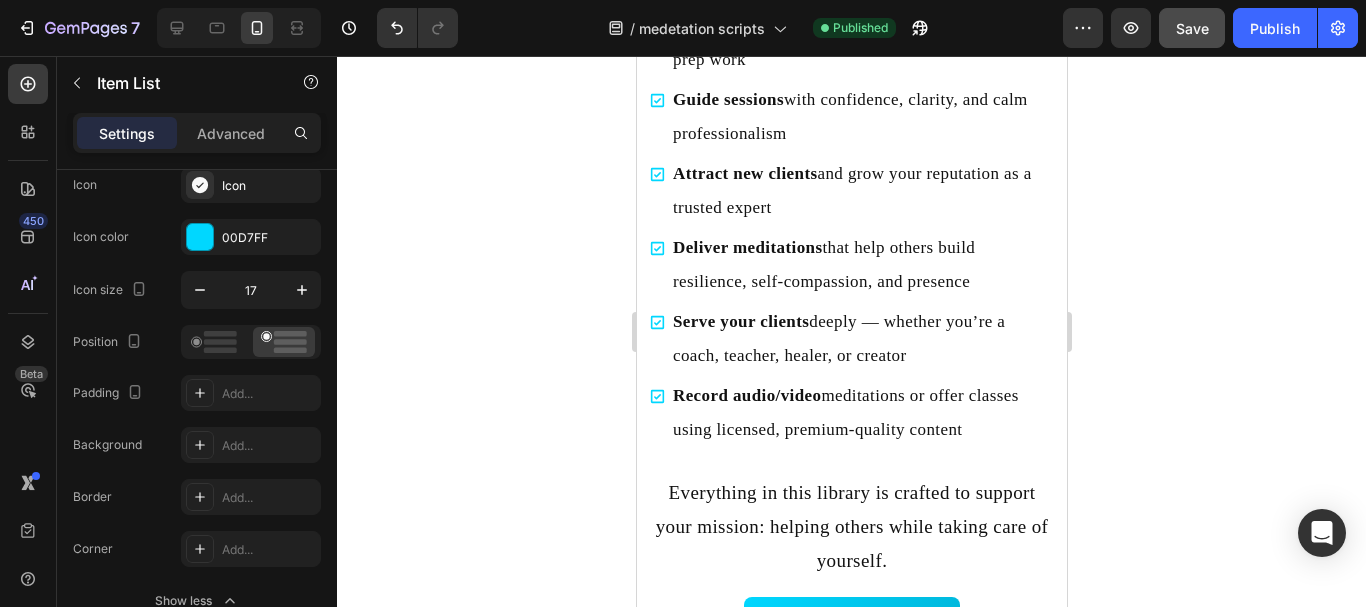 scroll, scrollTop: 3280, scrollLeft: 0, axis: vertical 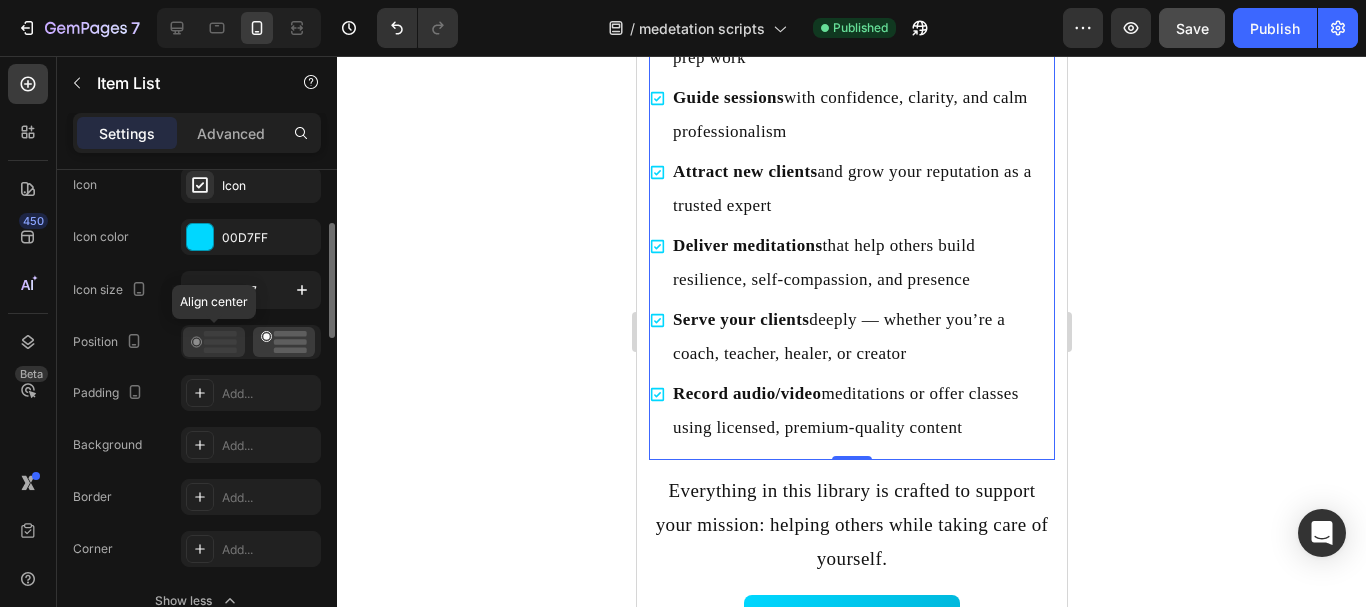 click 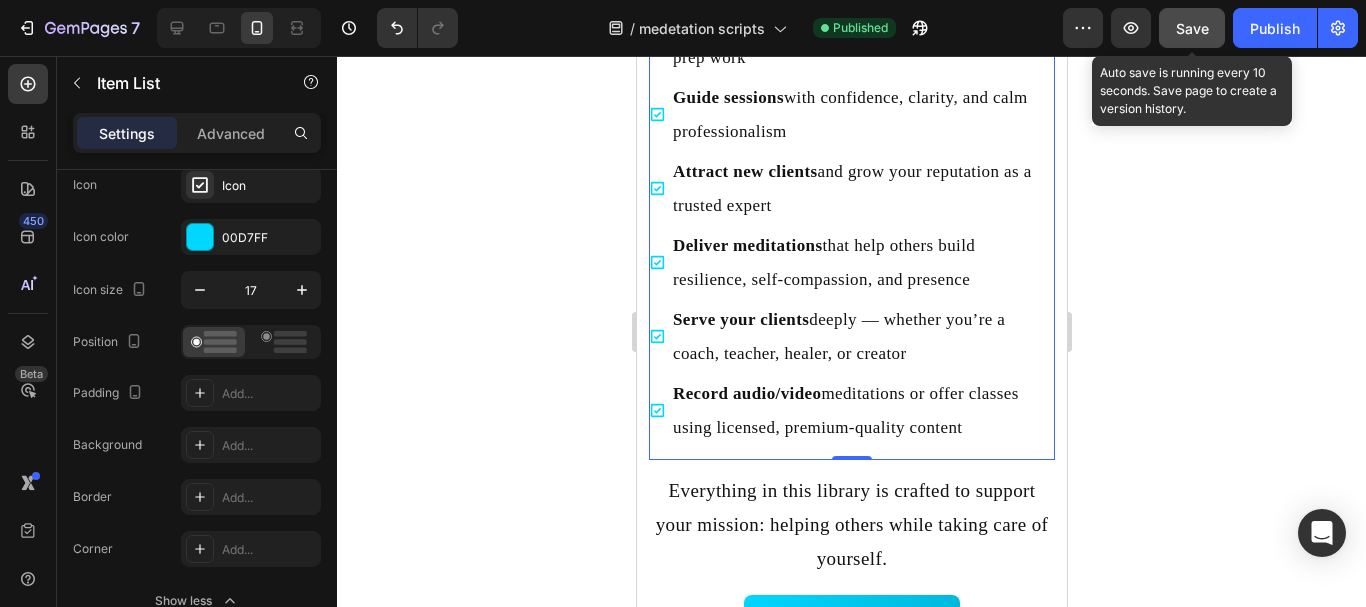 click on "Save" at bounding box center [1192, 28] 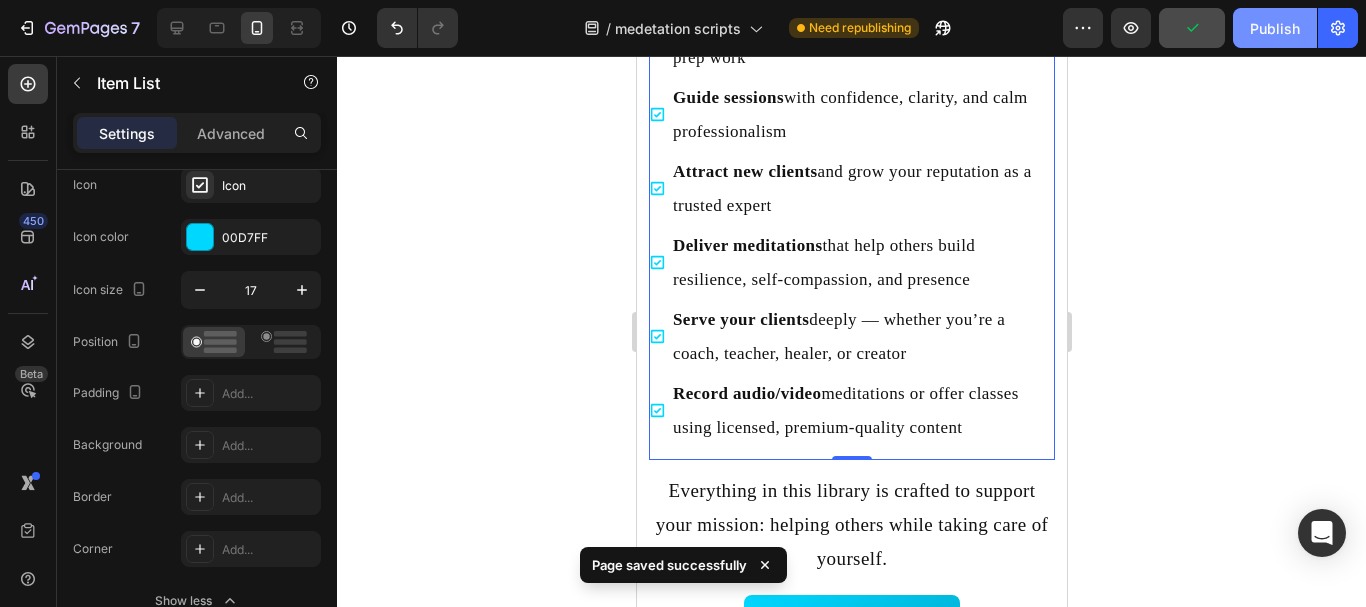 click on "Publish" at bounding box center (1275, 28) 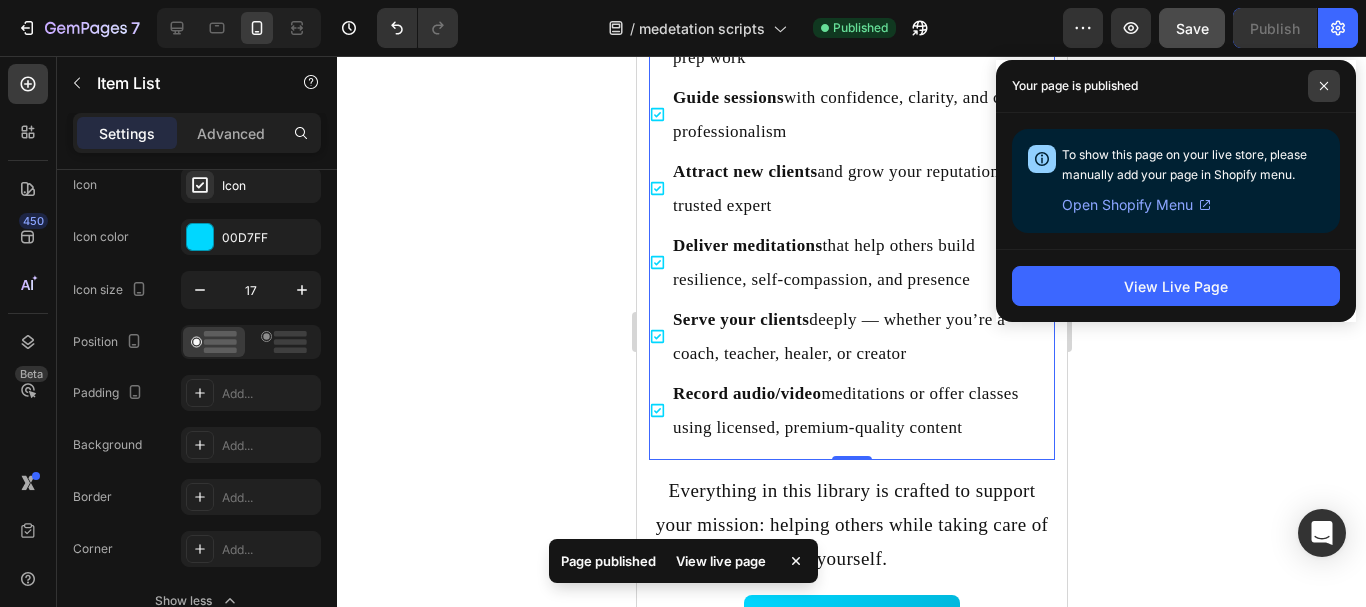 click at bounding box center [1324, 86] 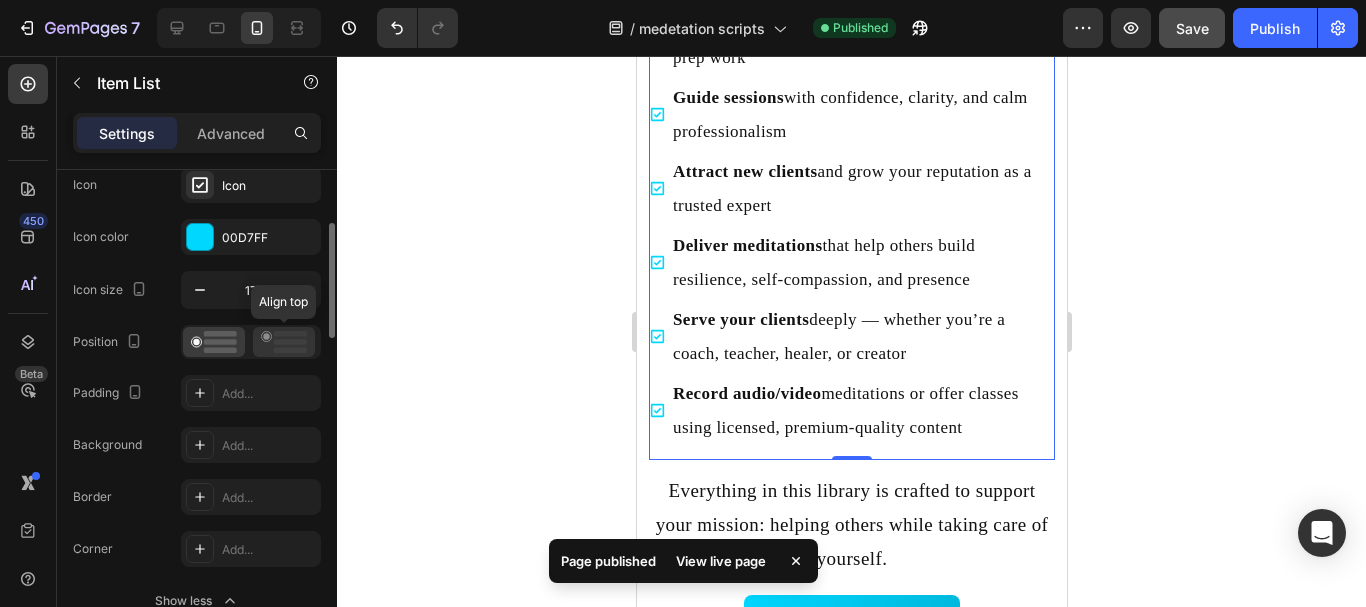 click 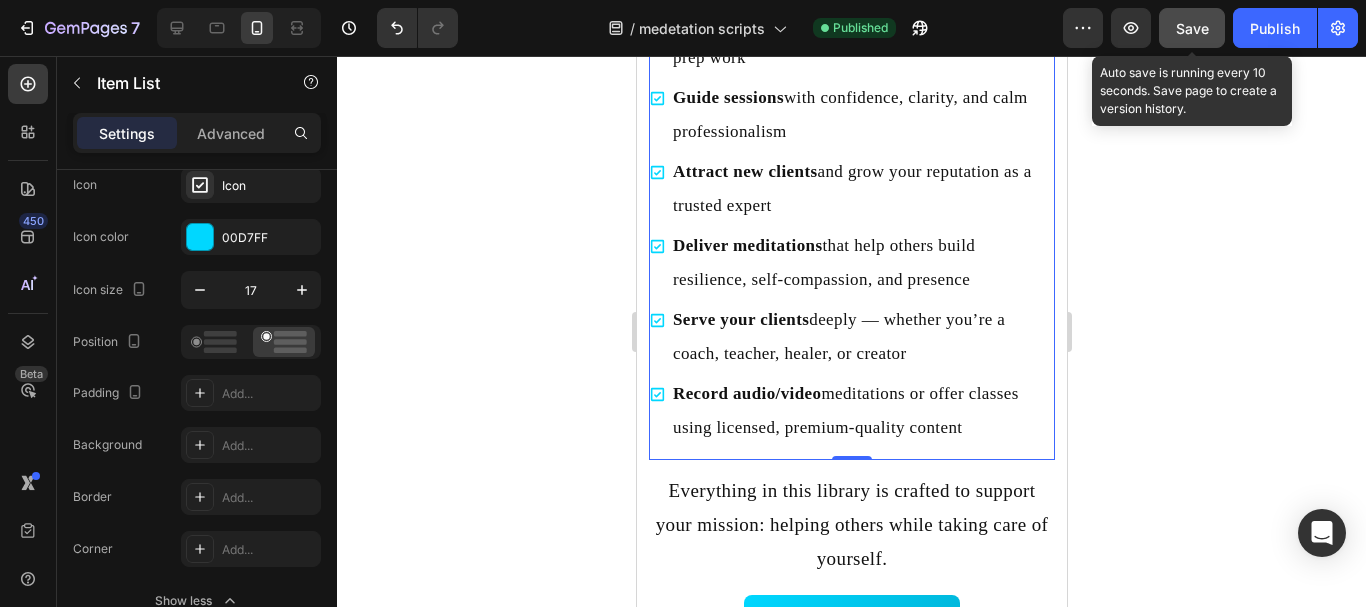 click on "Save" 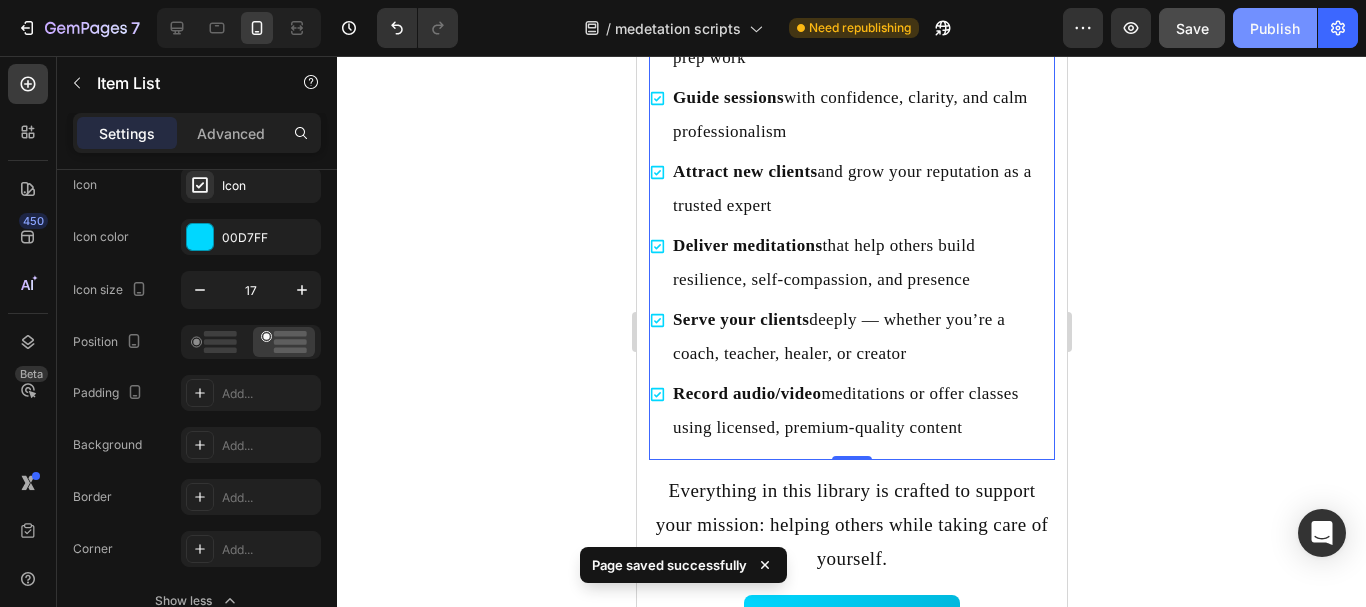 click on "Publish" at bounding box center (1275, 28) 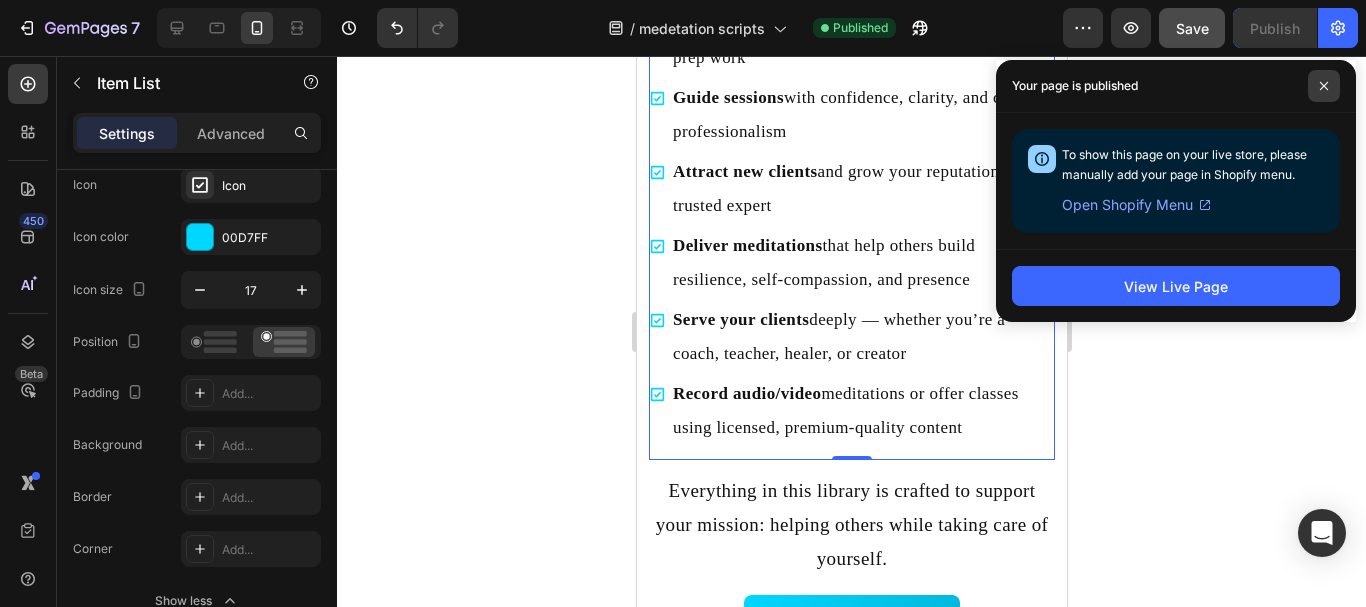 click 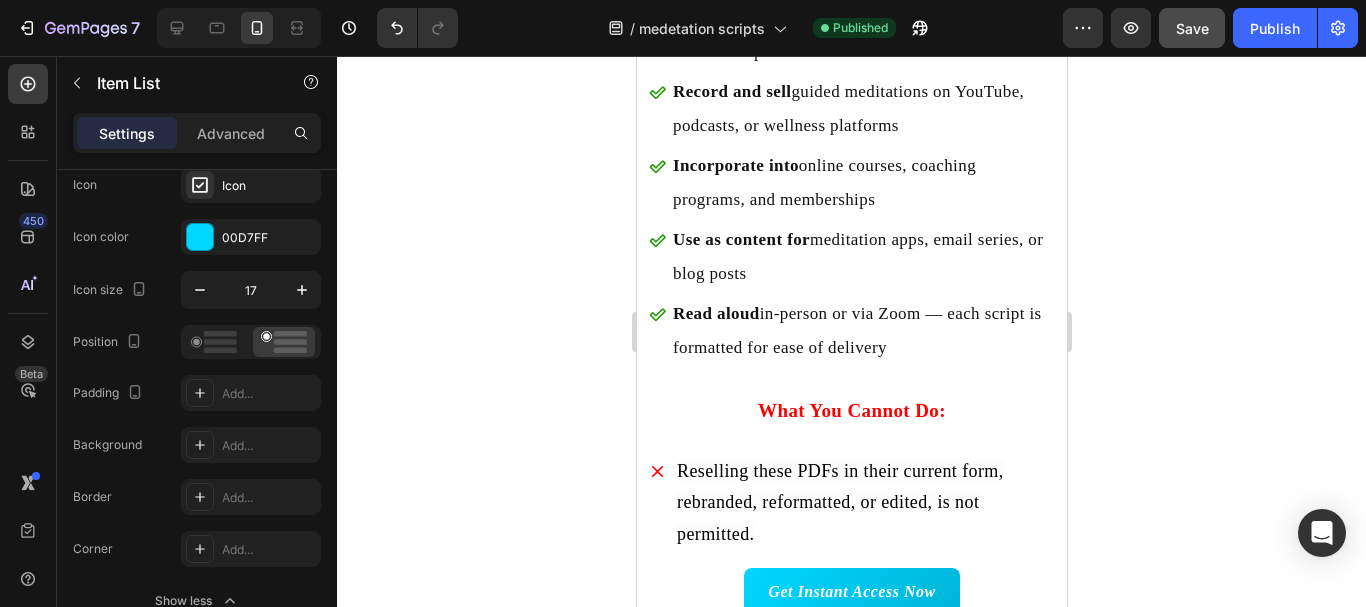 scroll, scrollTop: 4549, scrollLeft: 0, axis: vertical 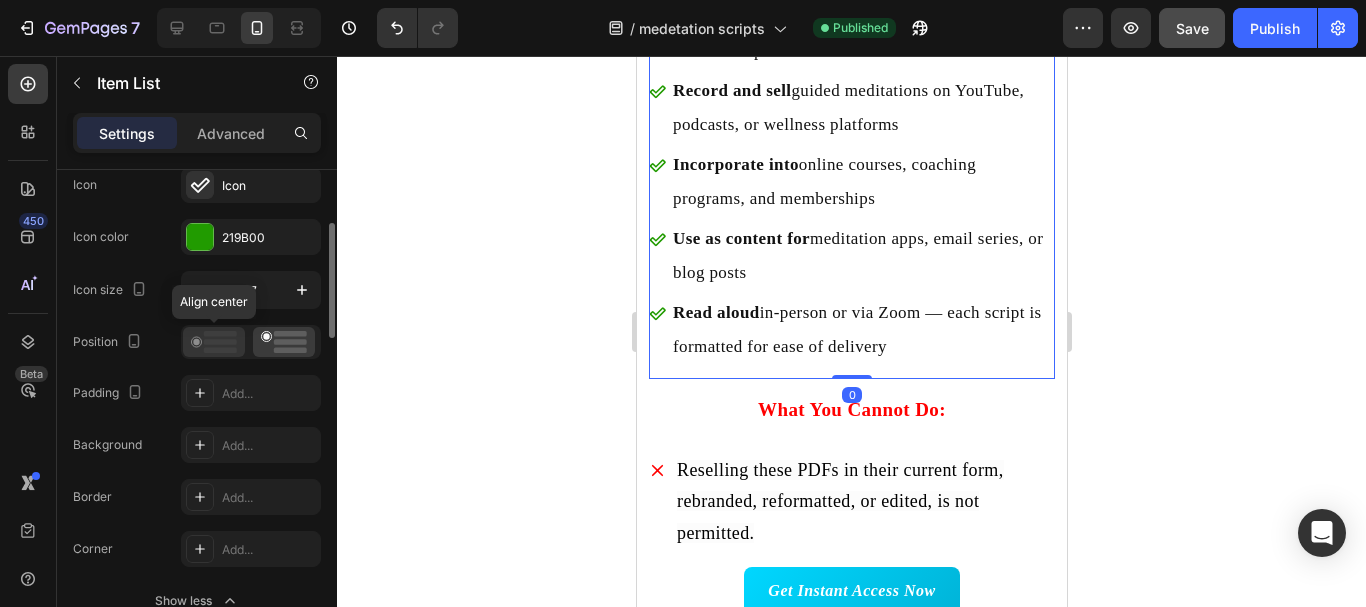 click 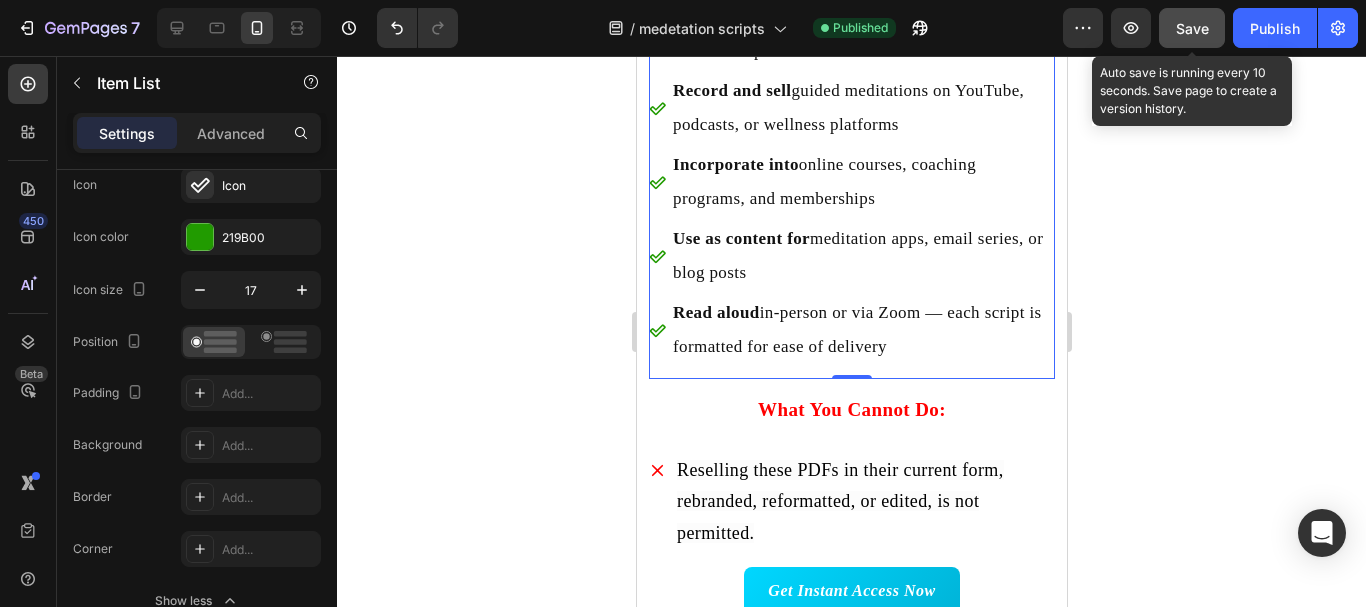 click on "Save" 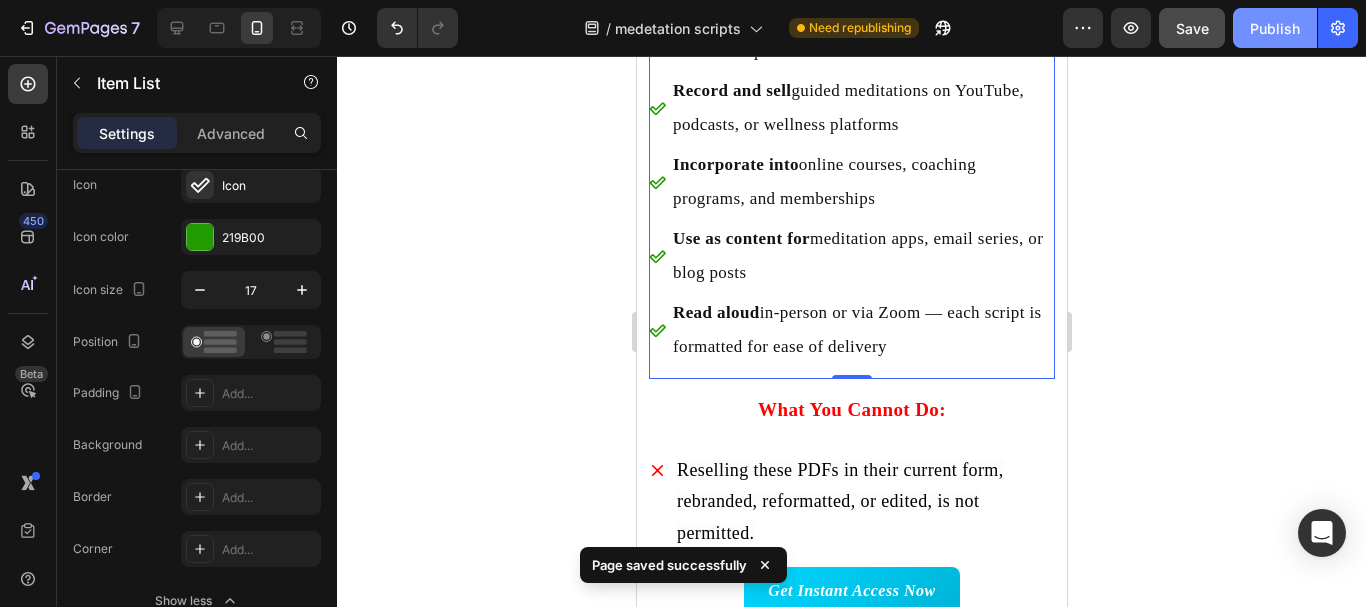 click on "Publish" at bounding box center [1275, 28] 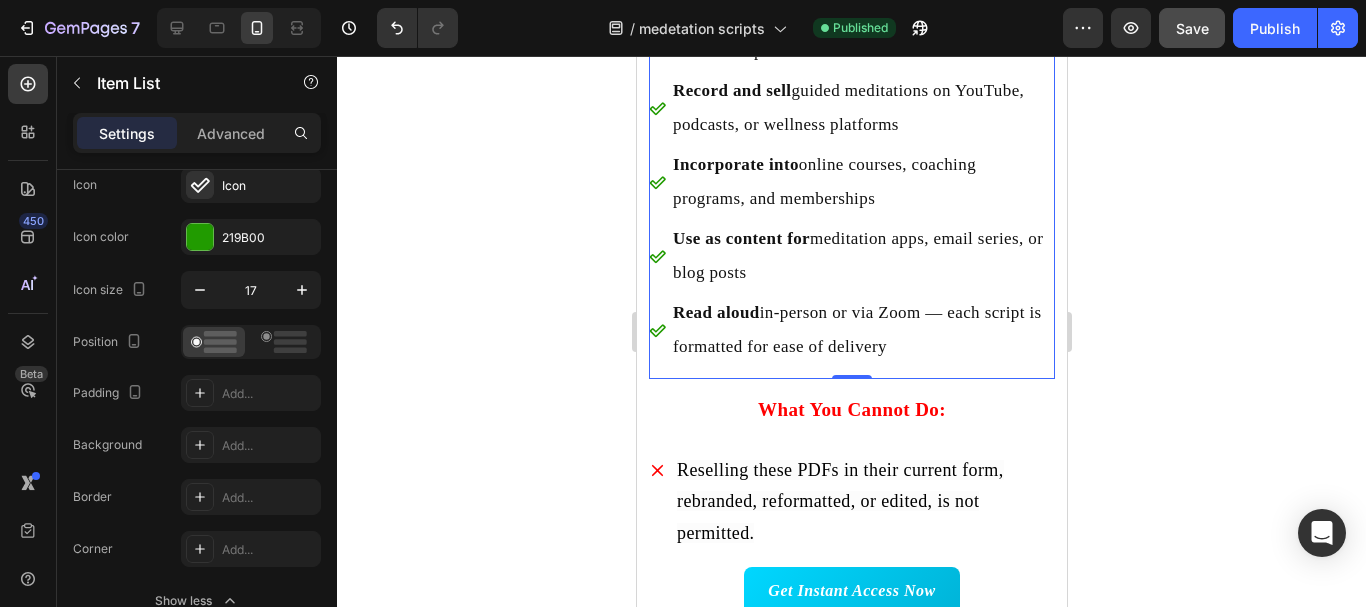click 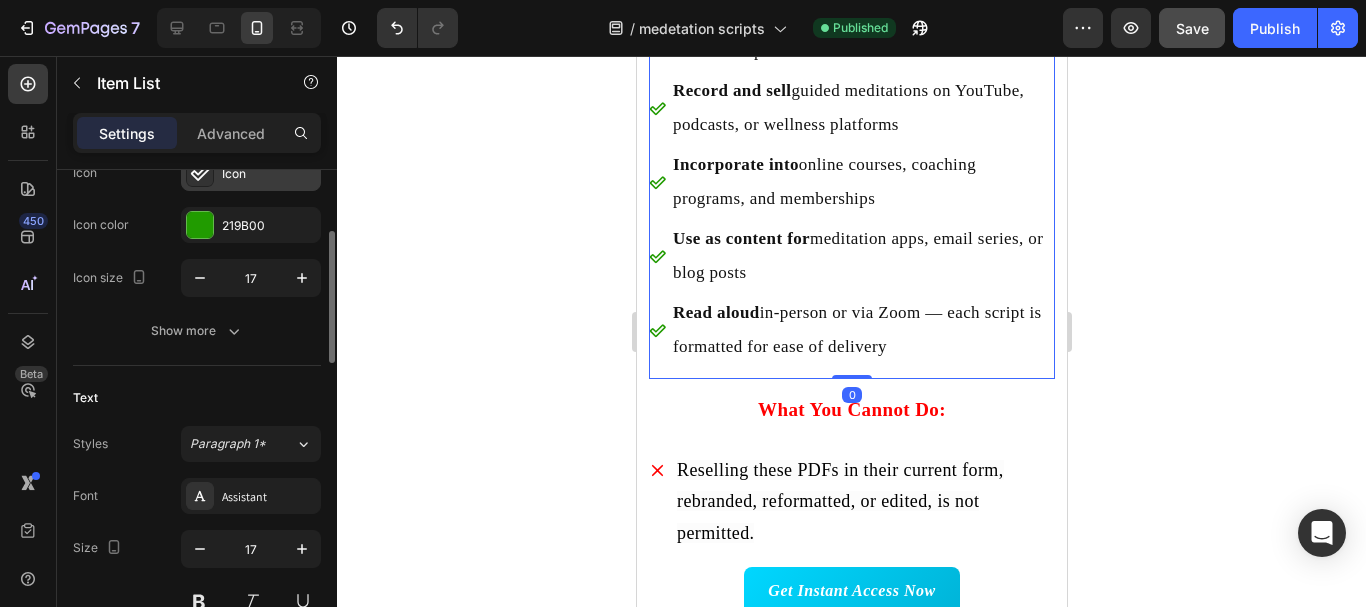 scroll, scrollTop: 243, scrollLeft: 0, axis: vertical 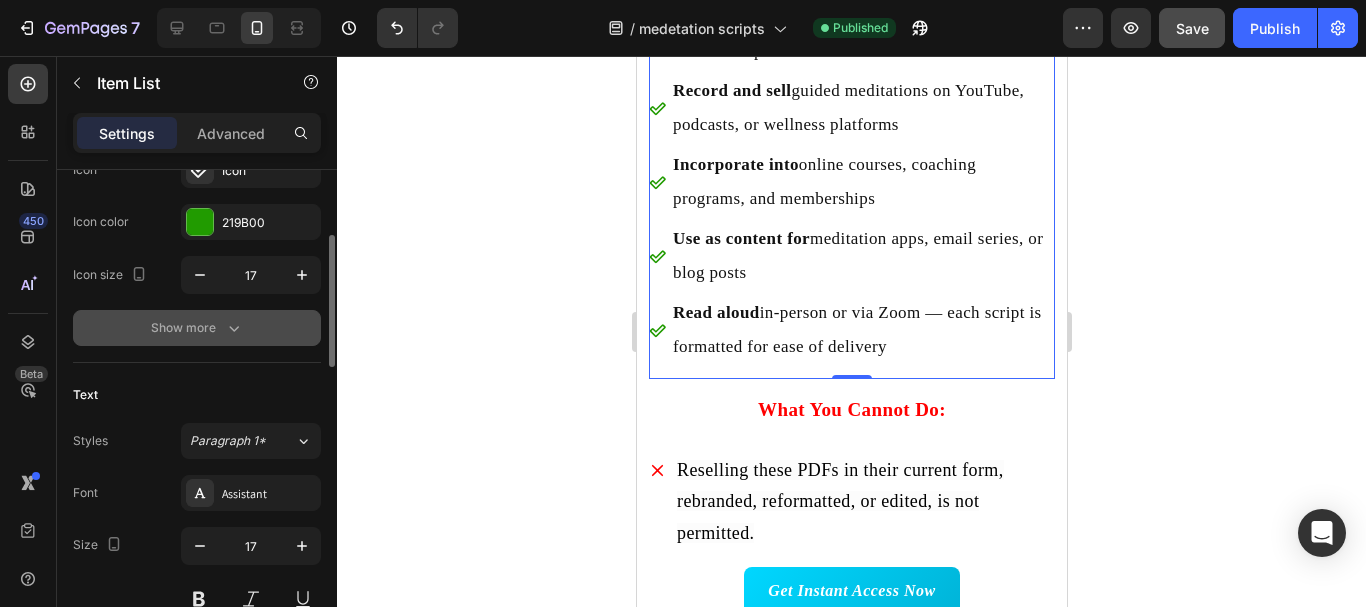click on "Show more" at bounding box center [197, 328] 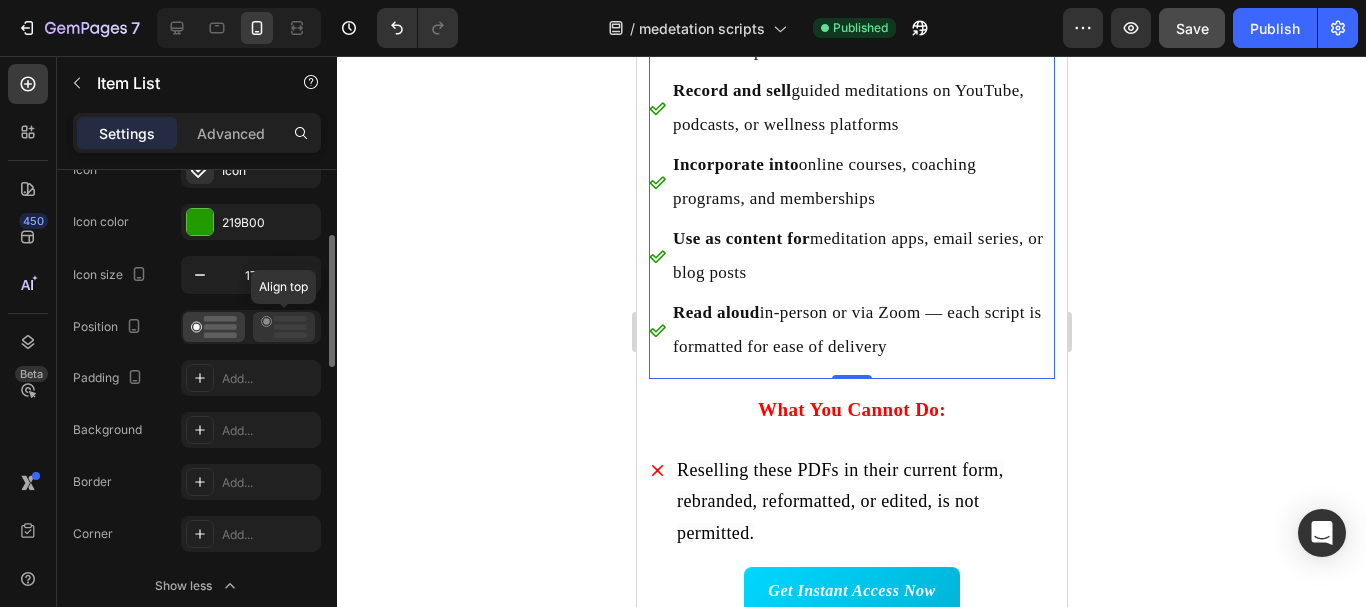 click 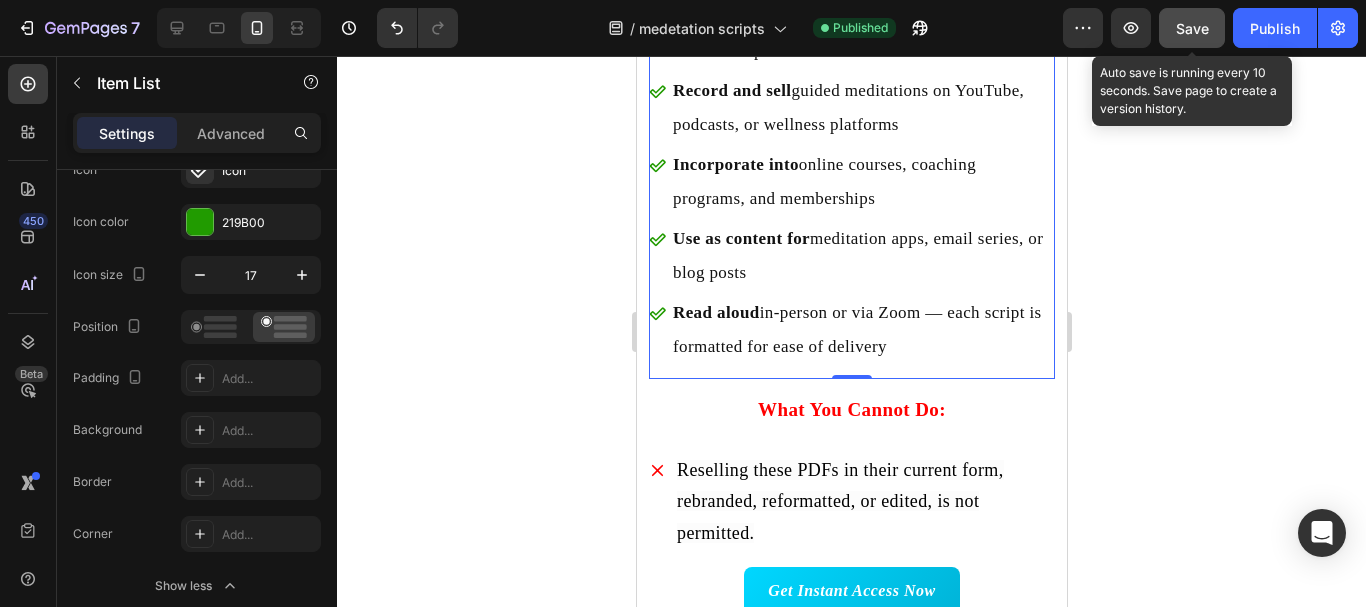 click on "Save" at bounding box center [1192, 28] 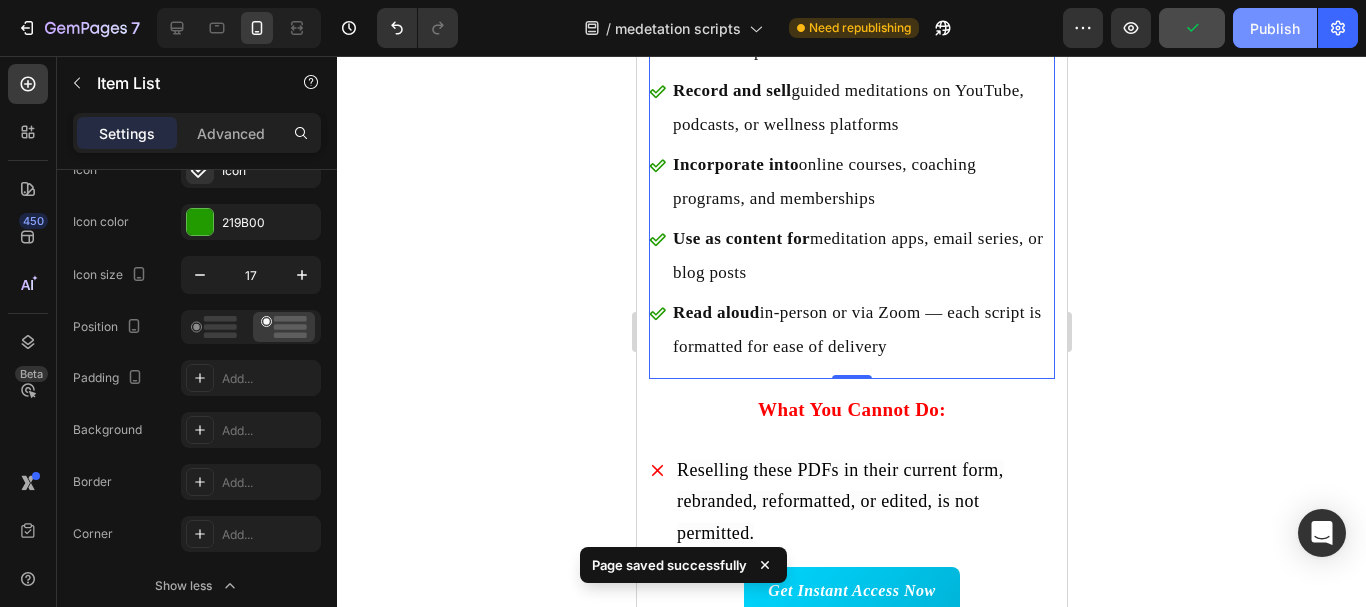 click on "Publish" at bounding box center [1275, 28] 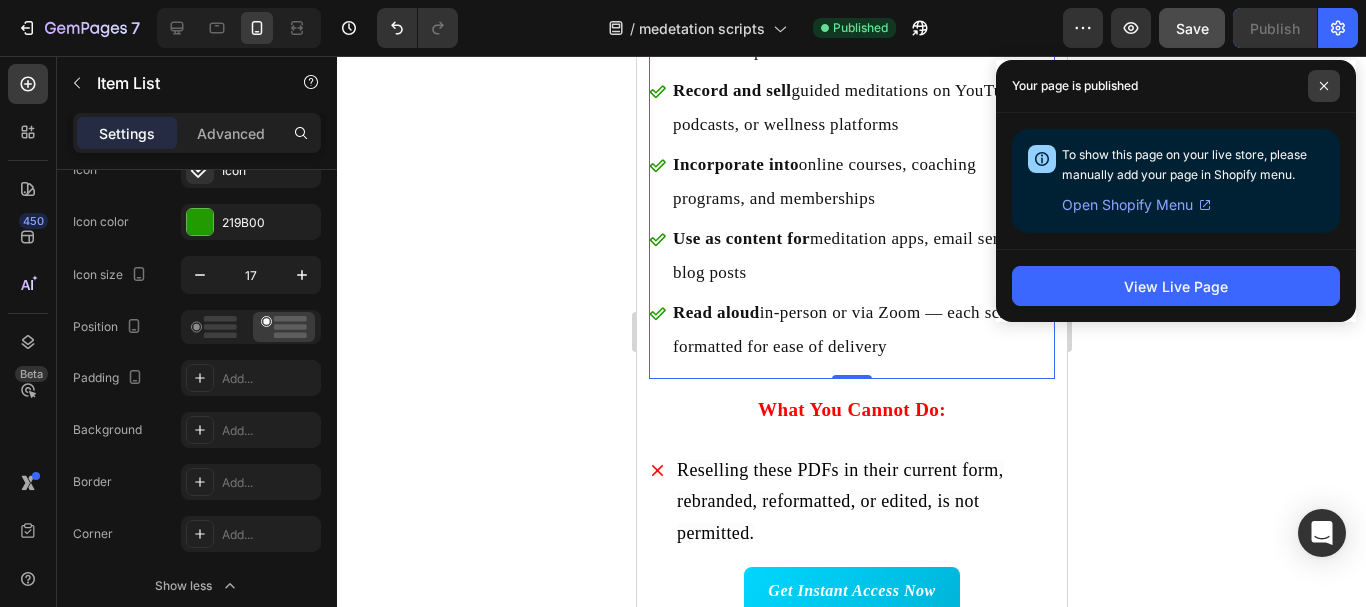click 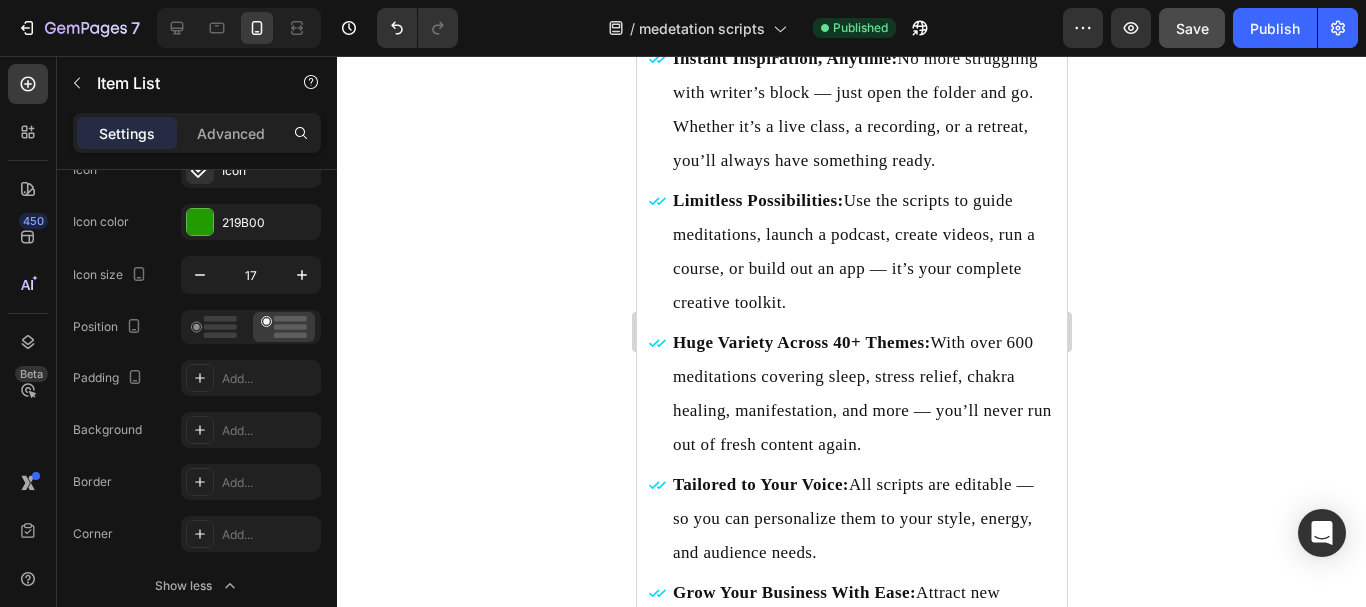 scroll, scrollTop: 7664, scrollLeft: 0, axis: vertical 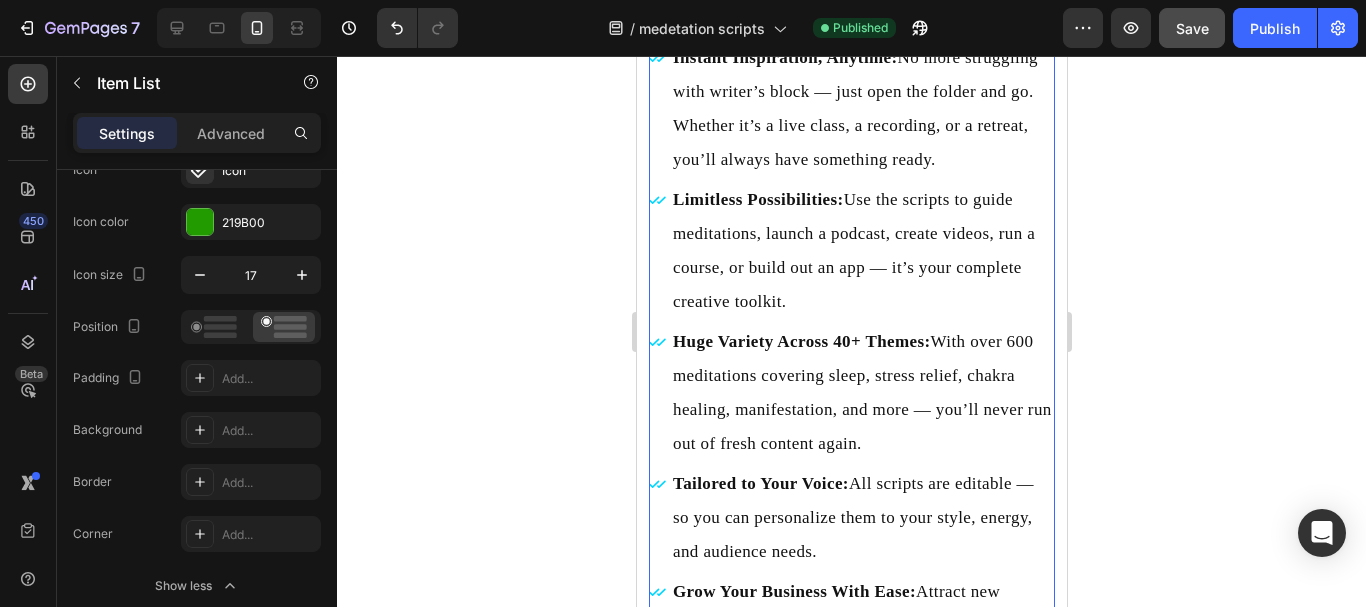 click on "Professional-Quality Scripts:  Sound confident and polished in every session with expertly written scripts designed for real emotional depth and flow." at bounding box center [861, -16] 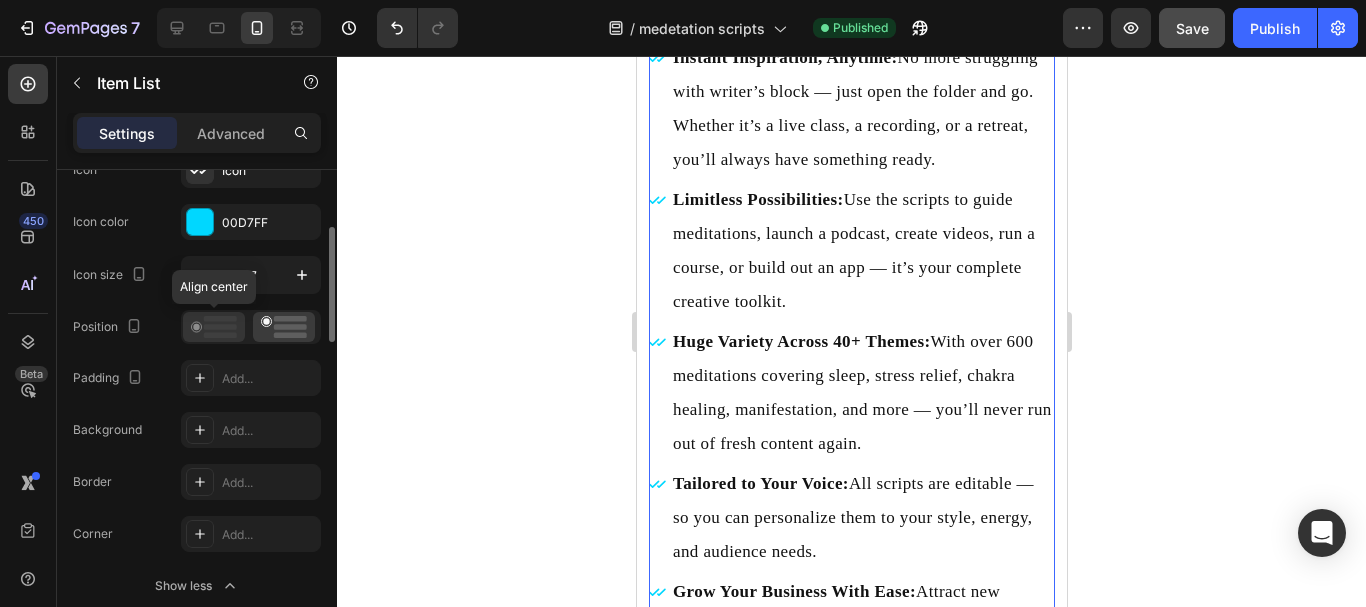 click 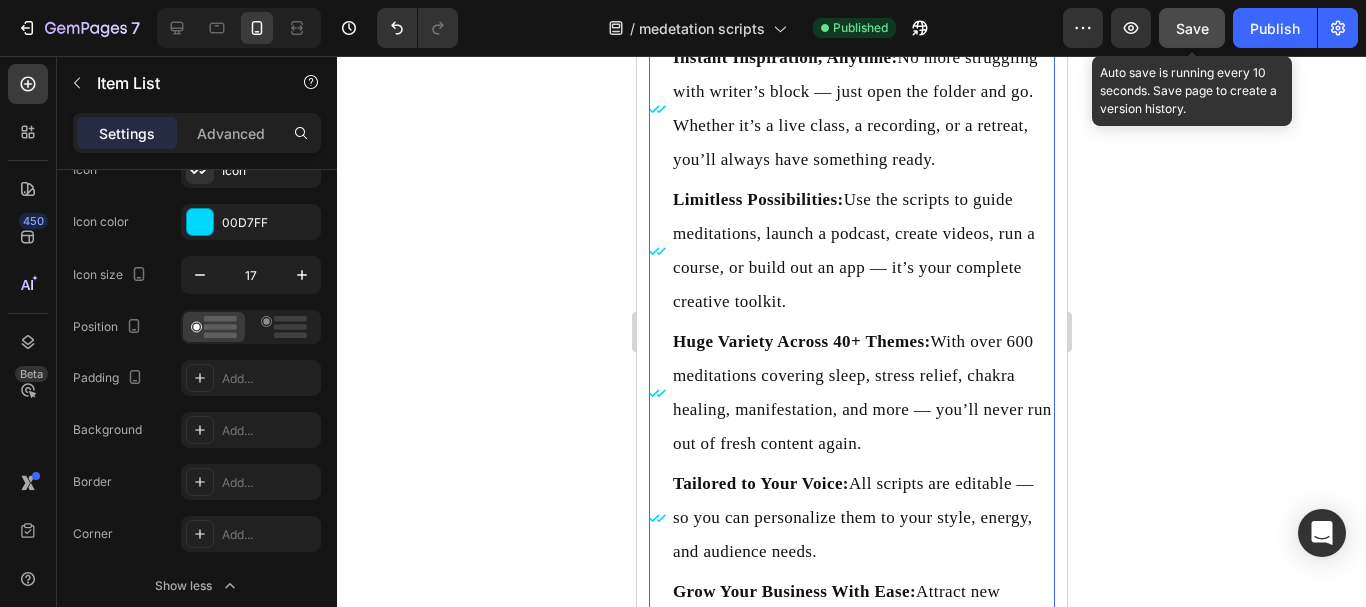 click on "Save" at bounding box center (1192, 28) 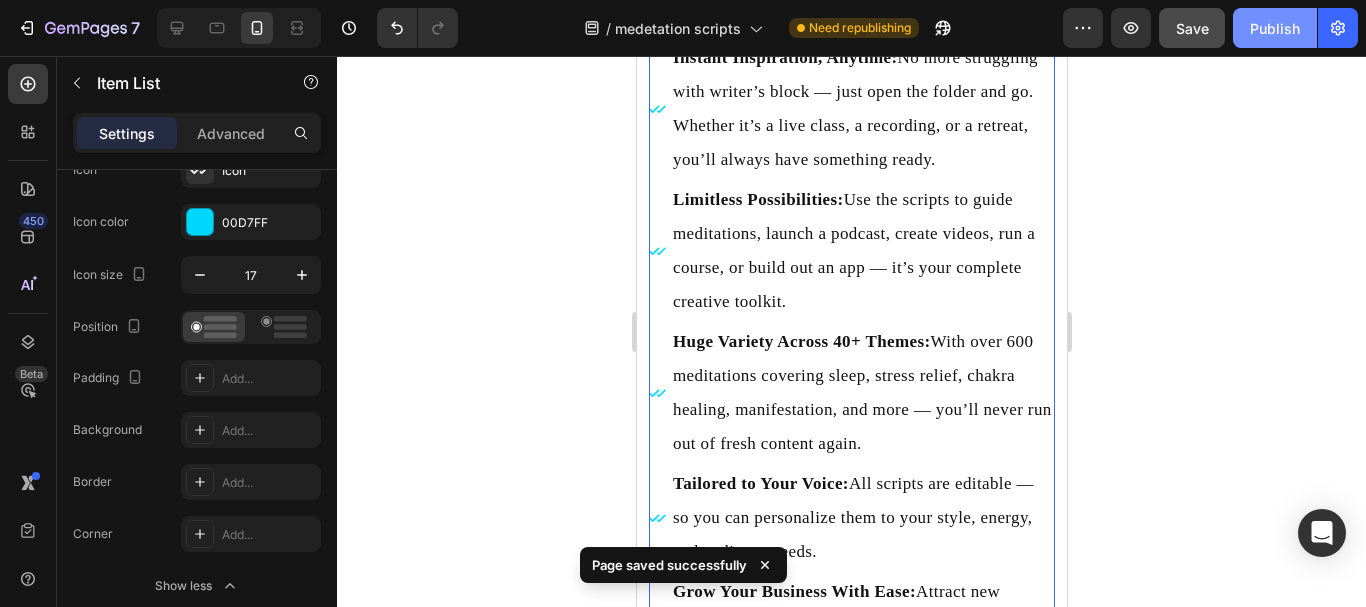 click on "Publish" at bounding box center [1275, 28] 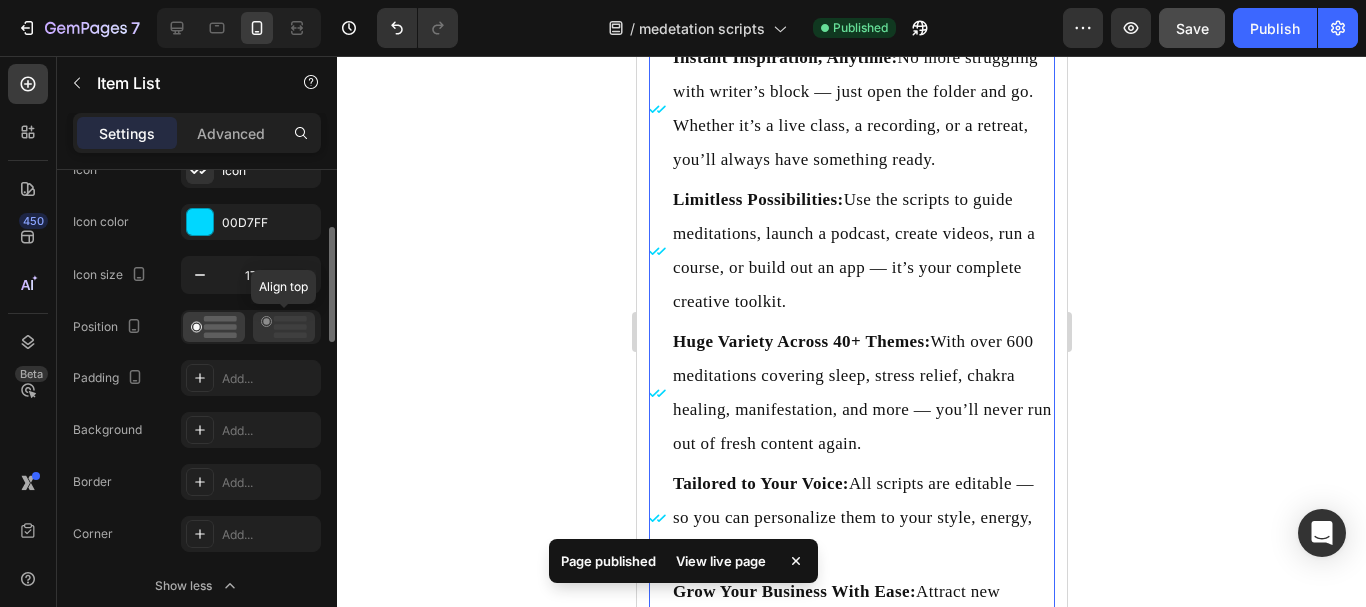 click 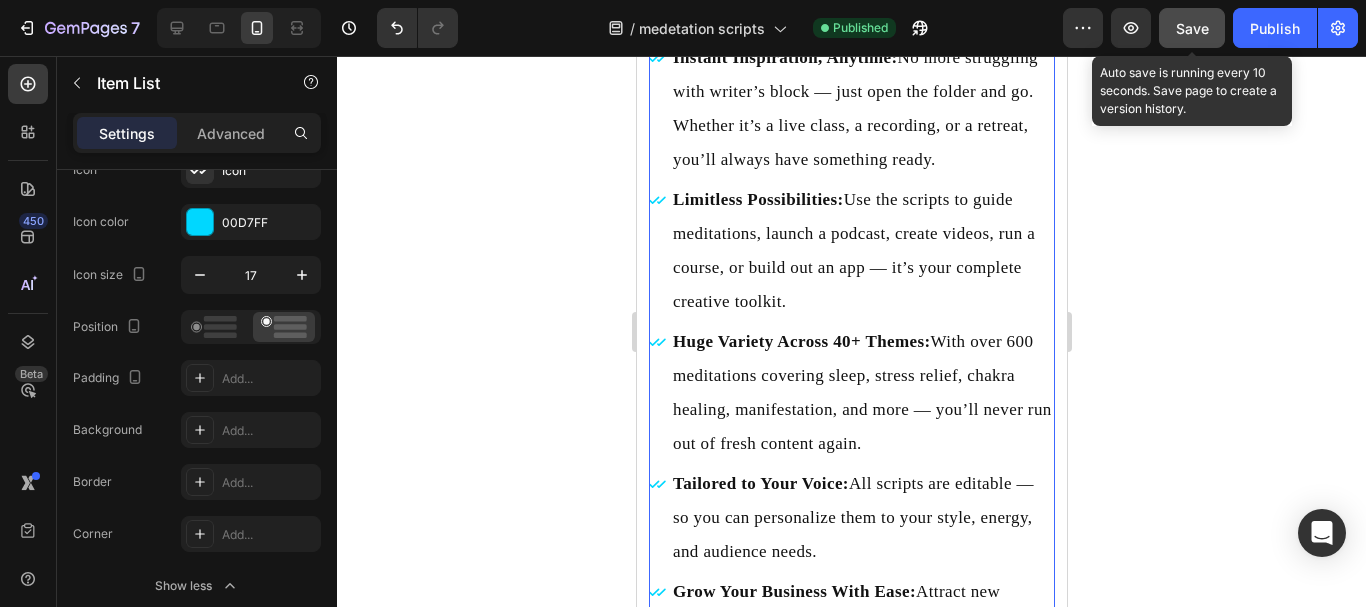 click on "Save" at bounding box center [1192, 28] 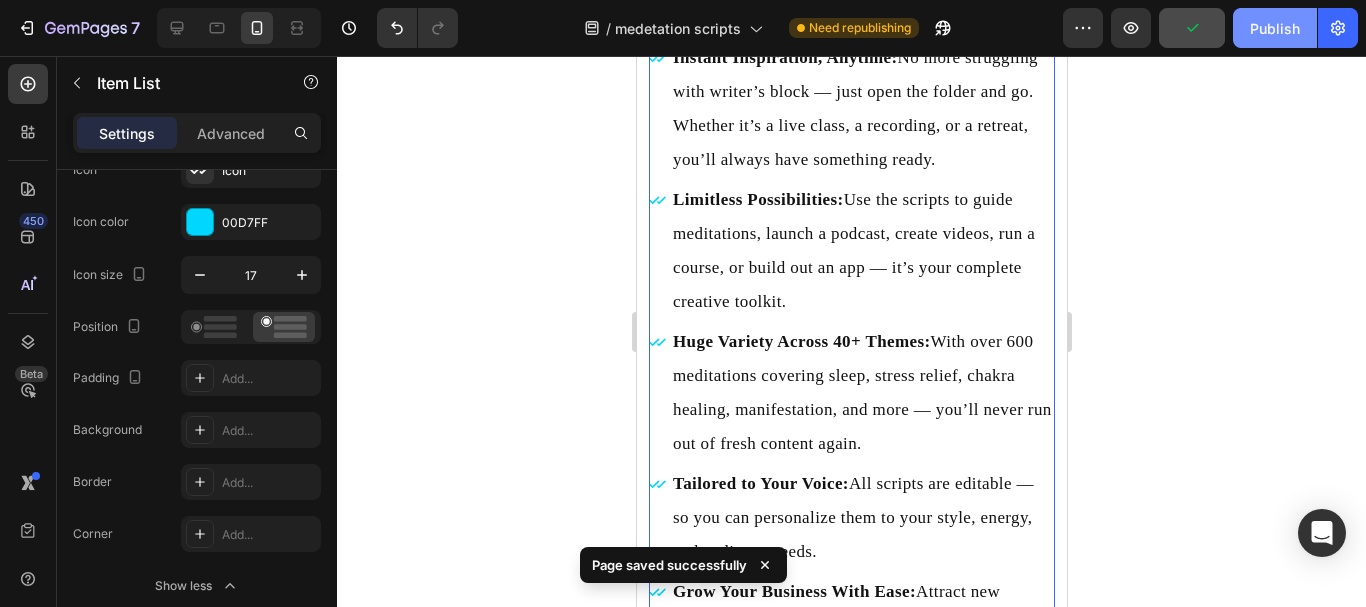 click on "Publish" at bounding box center (1275, 28) 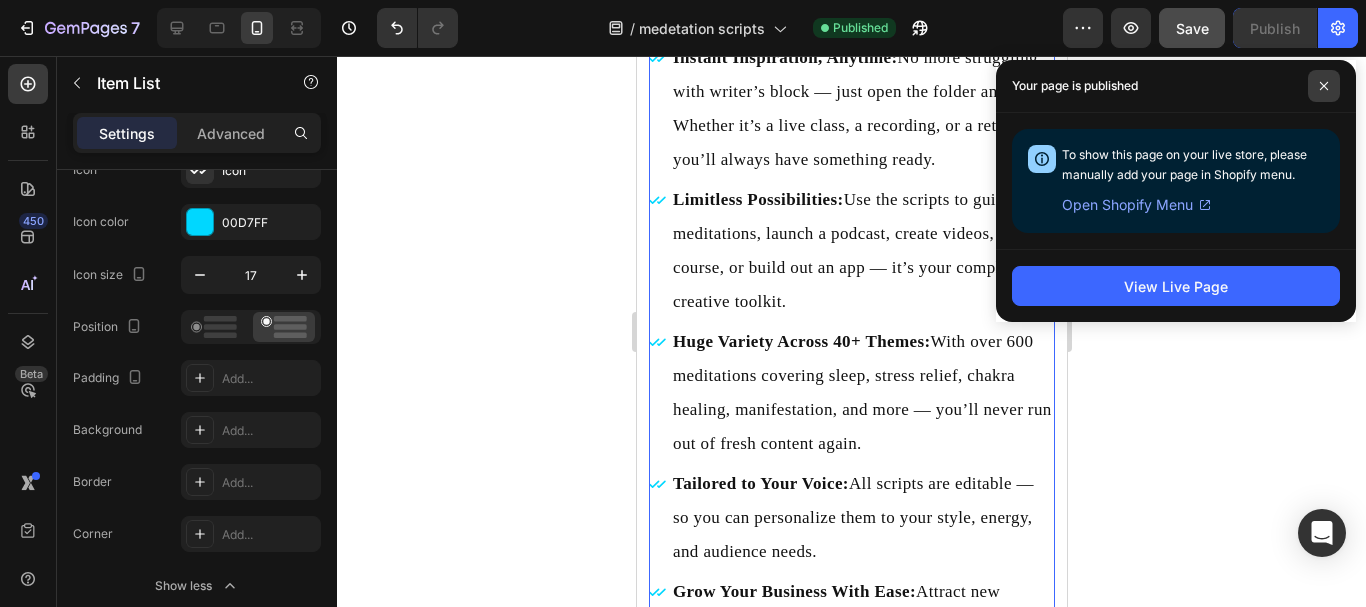 click 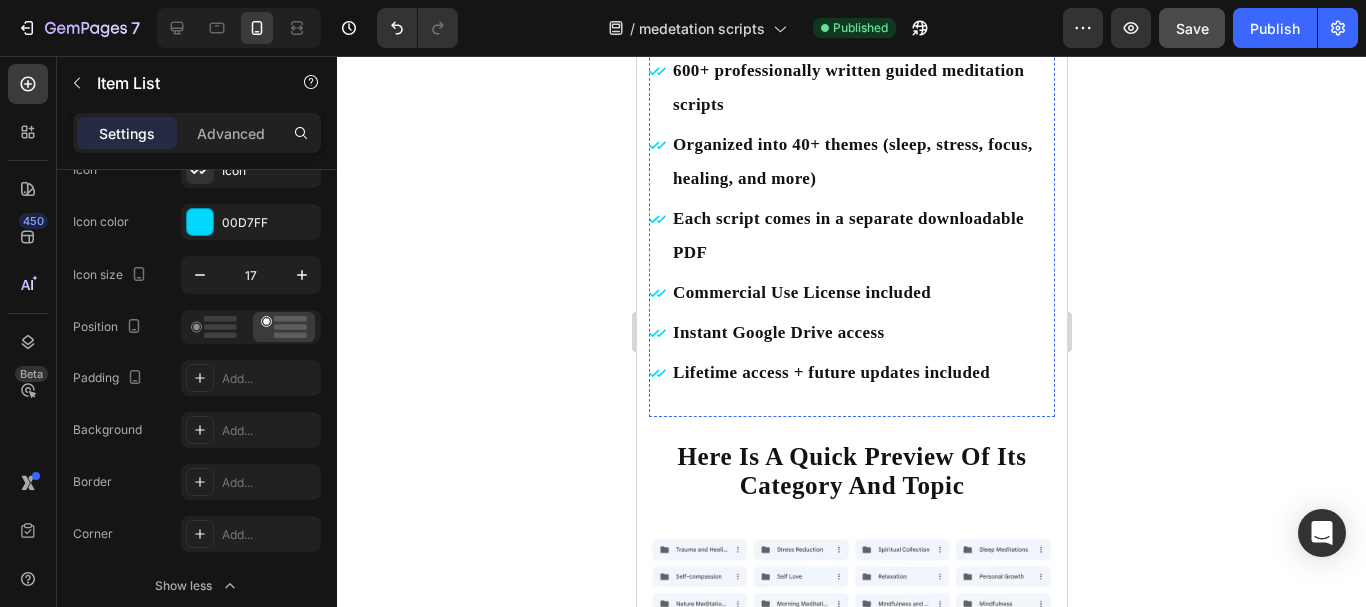 scroll, scrollTop: 8989, scrollLeft: 0, axis: vertical 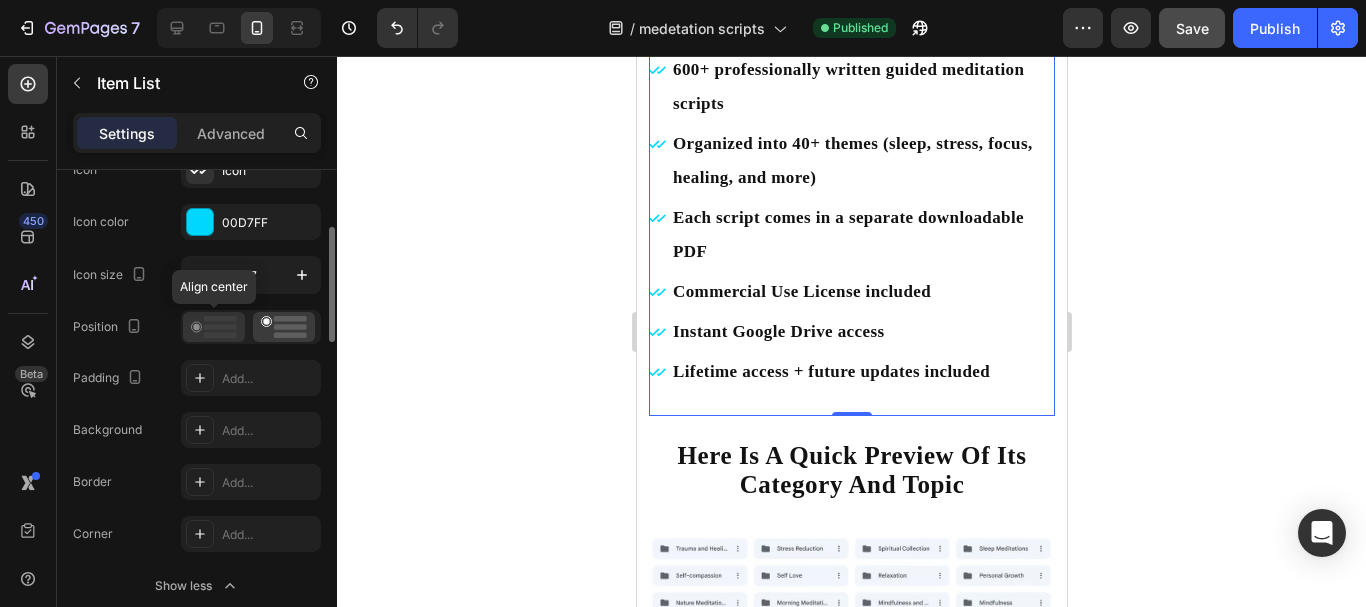 click 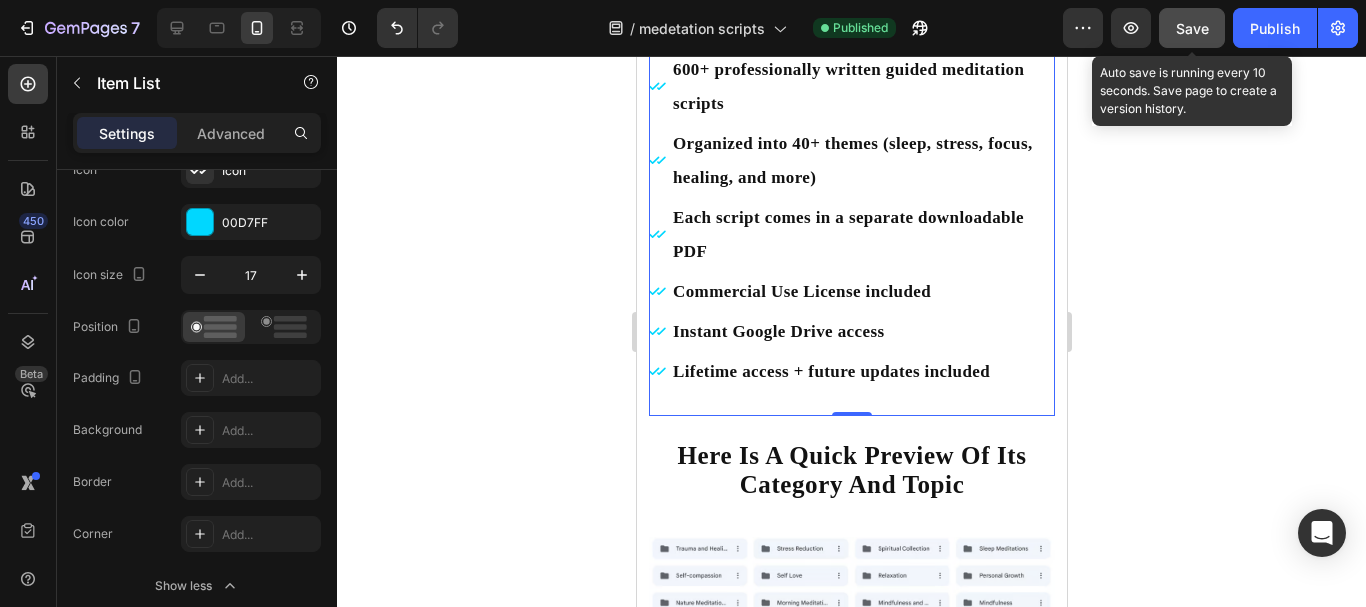 click on "Save" at bounding box center (1192, 28) 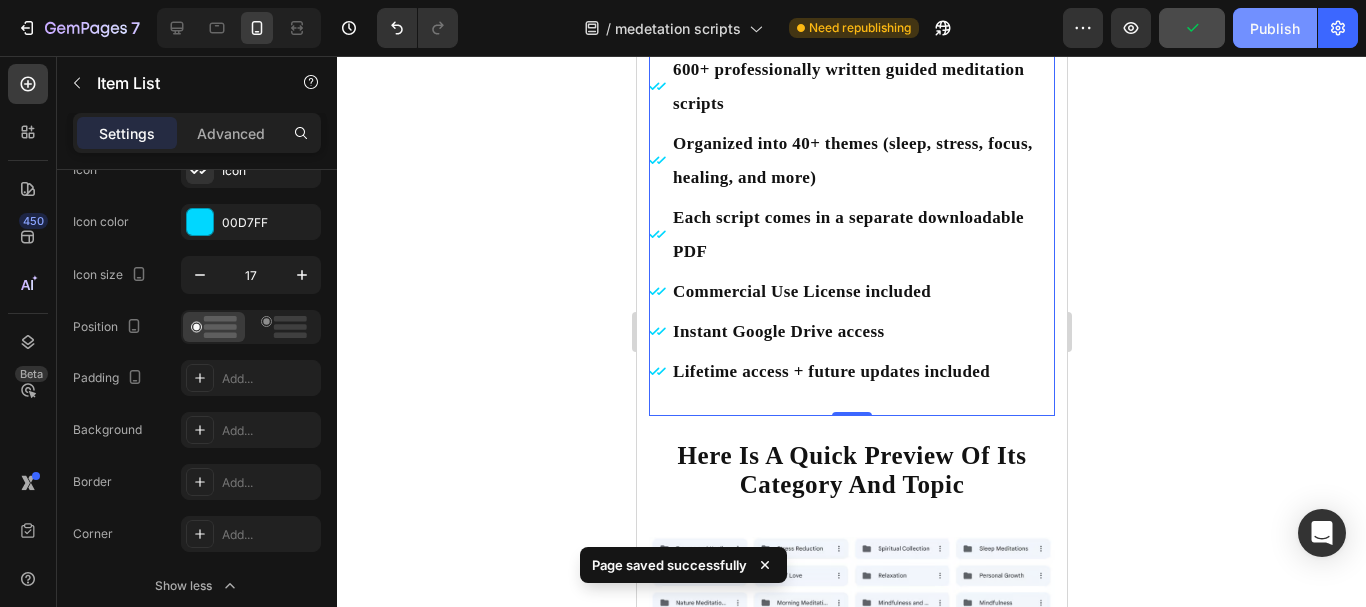 click on "Publish" at bounding box center (1275, 28) 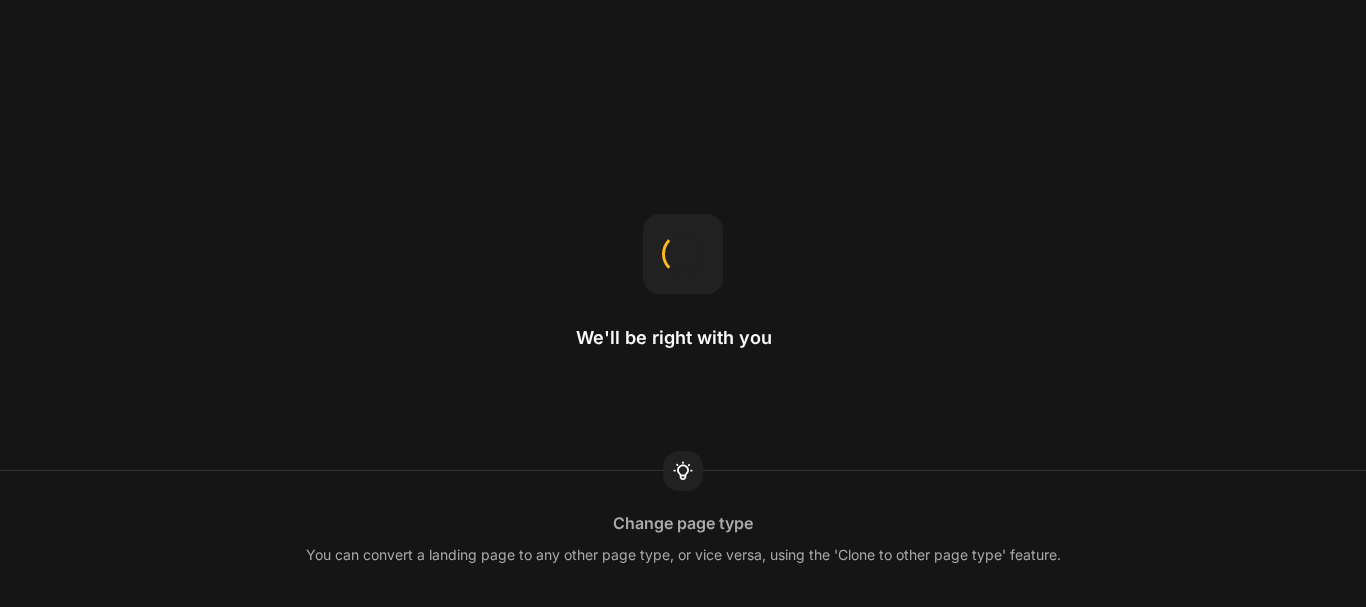 scroll, scrollTop: 0, scrollLeft: 0, axis: both 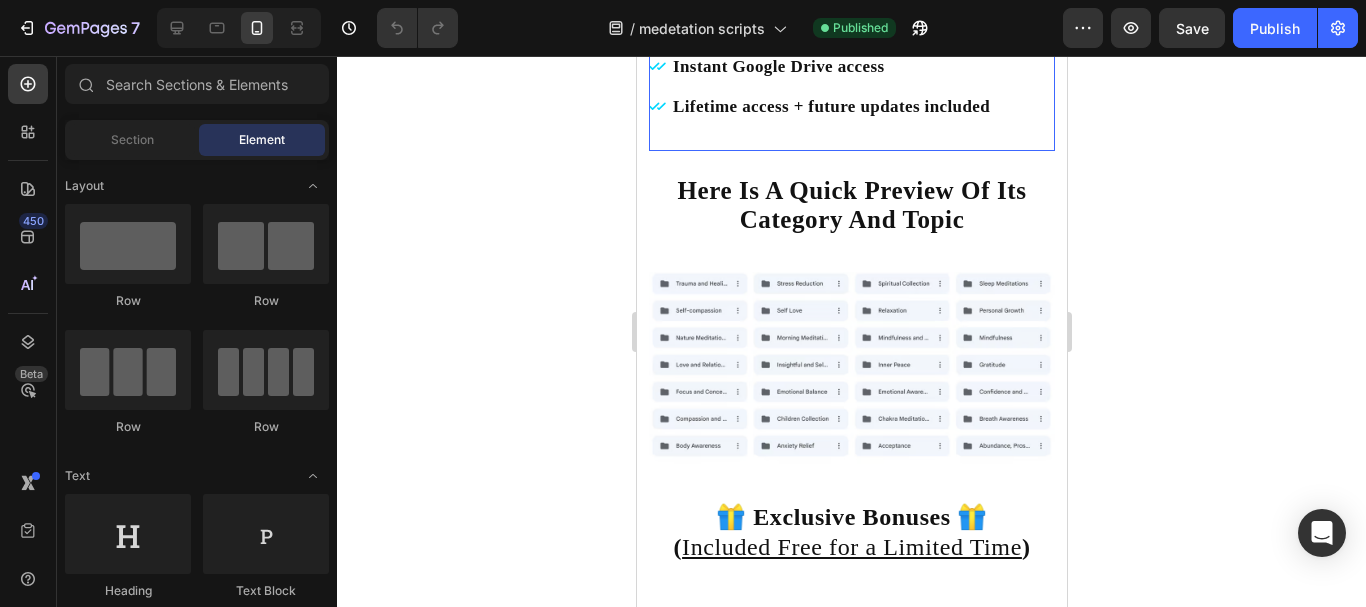 click on "600+ professionally written guided meditation scripts" at bounding box center (861, -178) 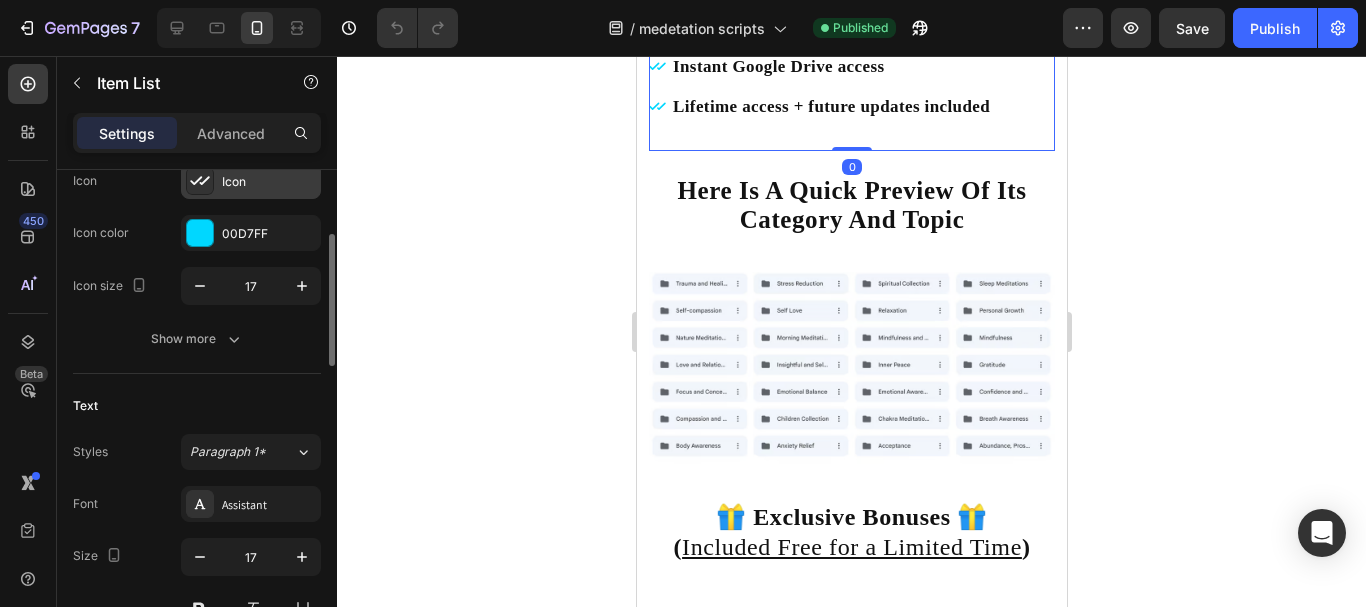 scroll, scrollTop: 234, scrollLeft: 0, axis: vertical 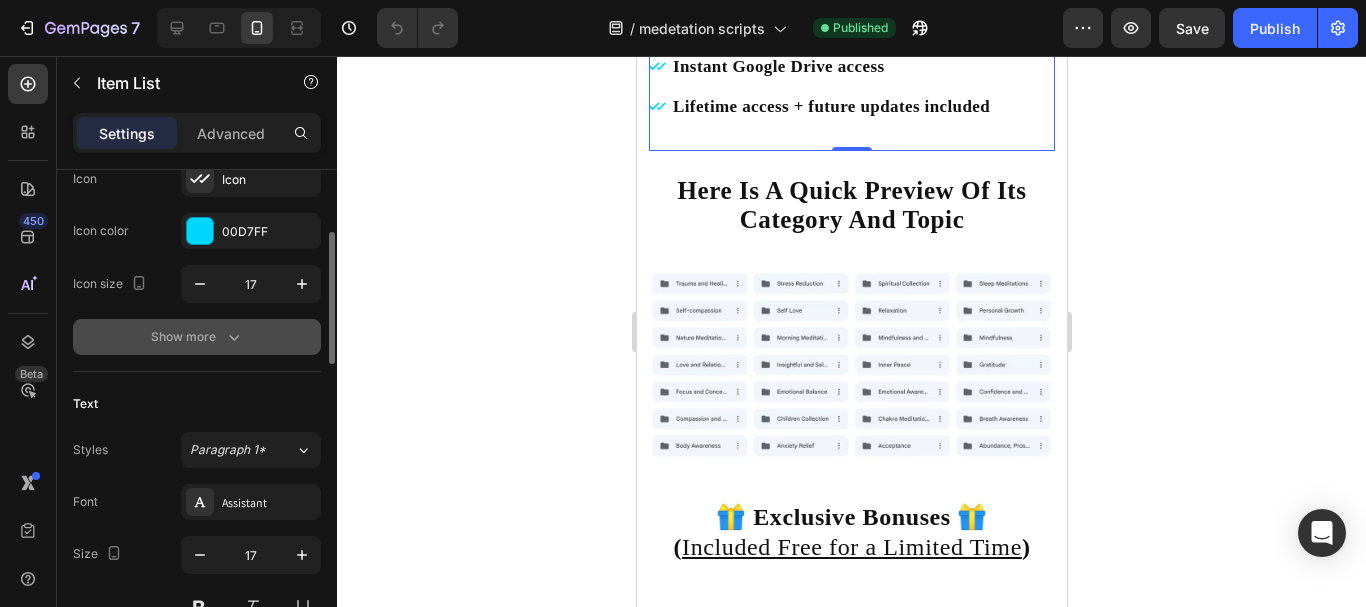 click on "Show more" at bounding box center (197, 337) 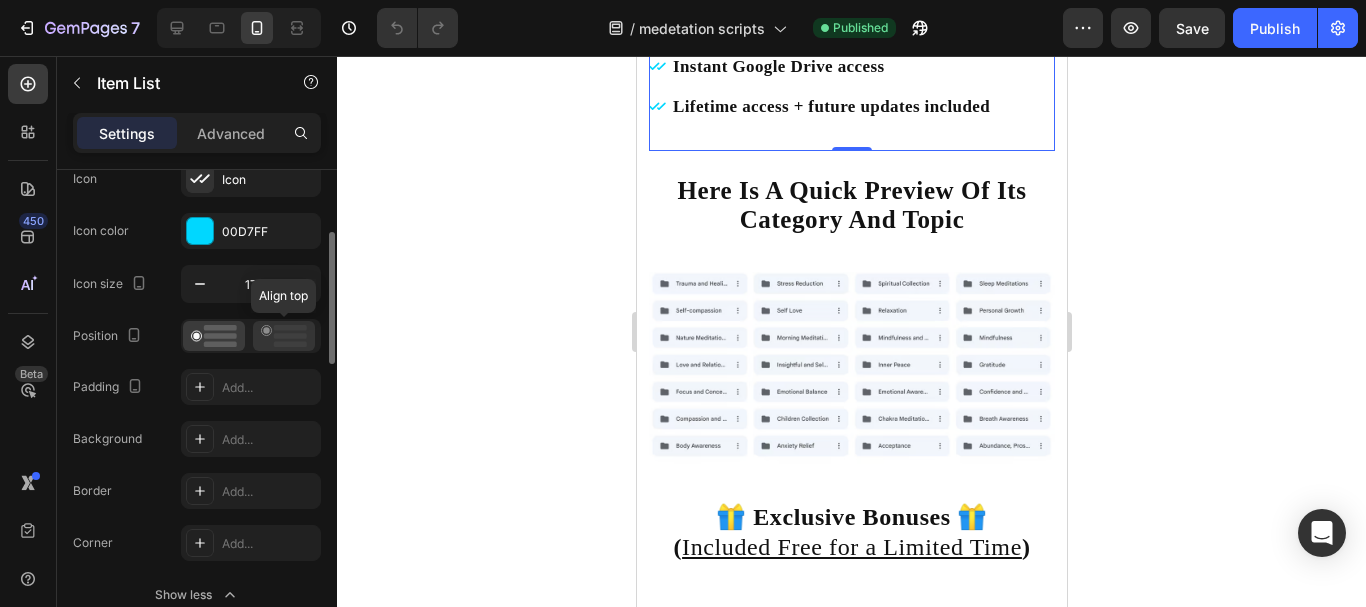 click 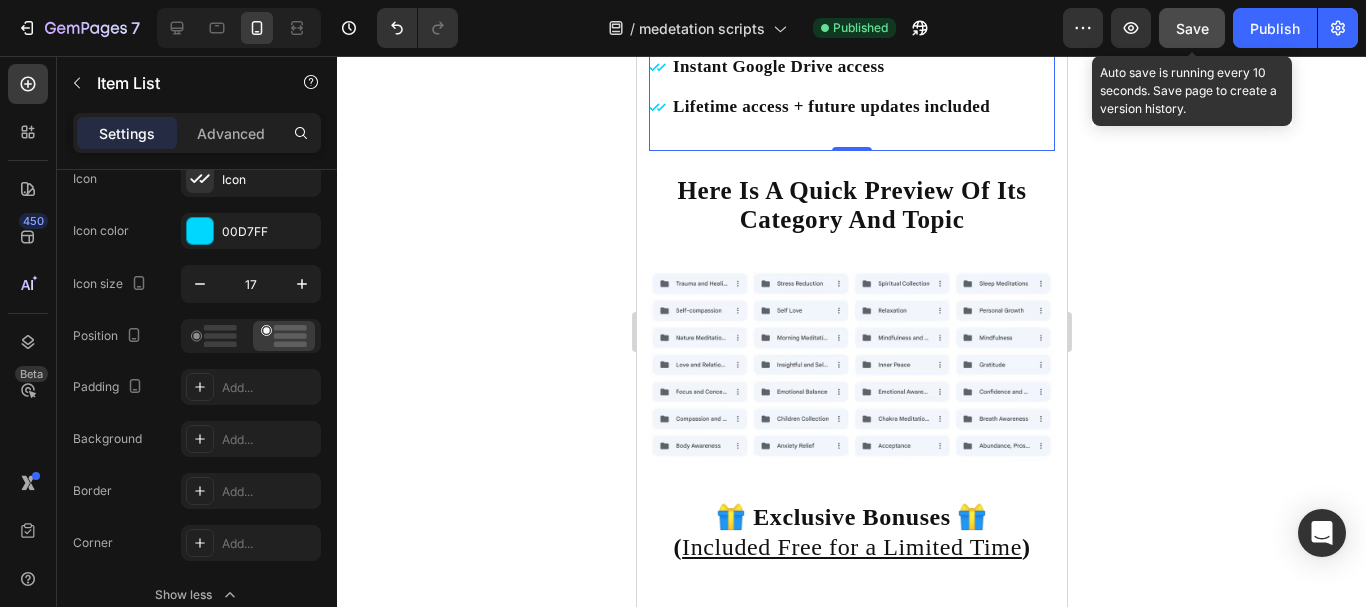 click on "Save" at bounding box center (1192, 28) 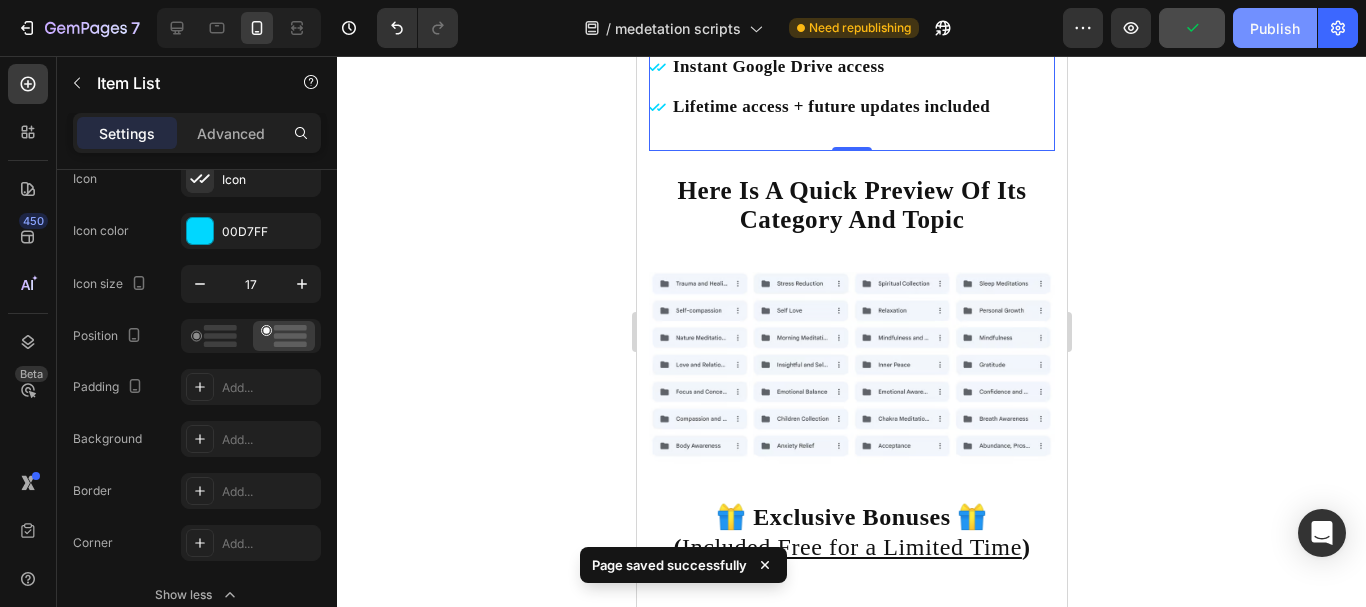 click on "Publish" at bounding box center [1275, 28] 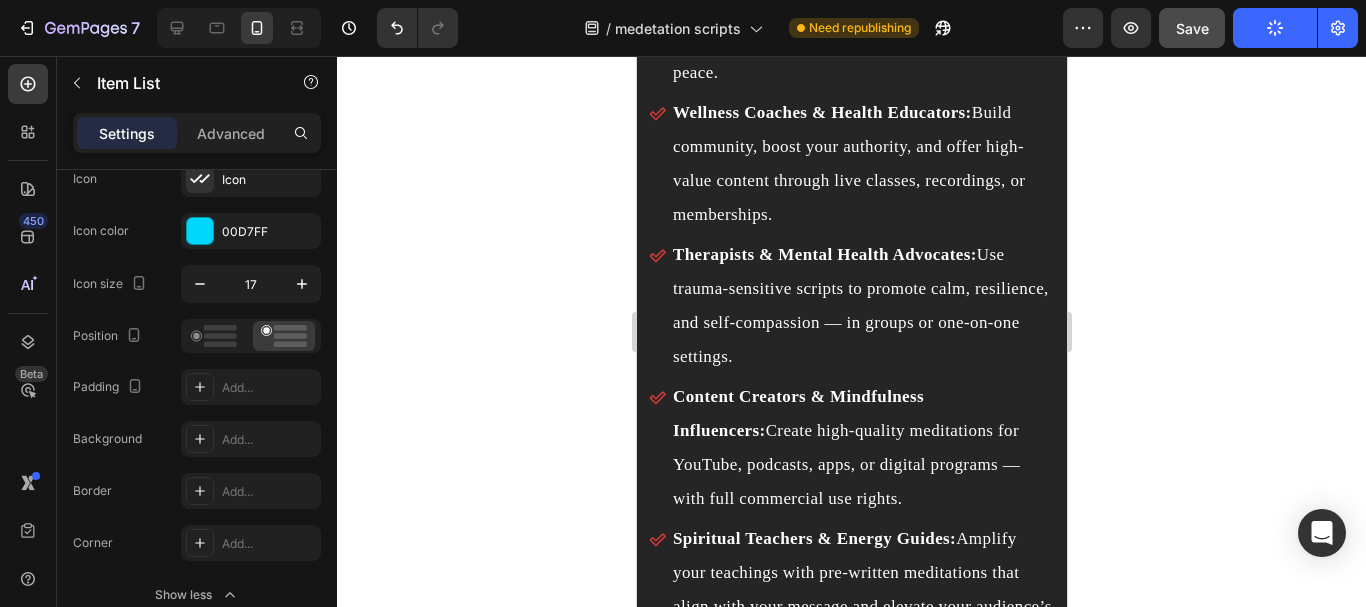 scroll, scrollTop: 12505, scrollLeft: 0, axis: vertical 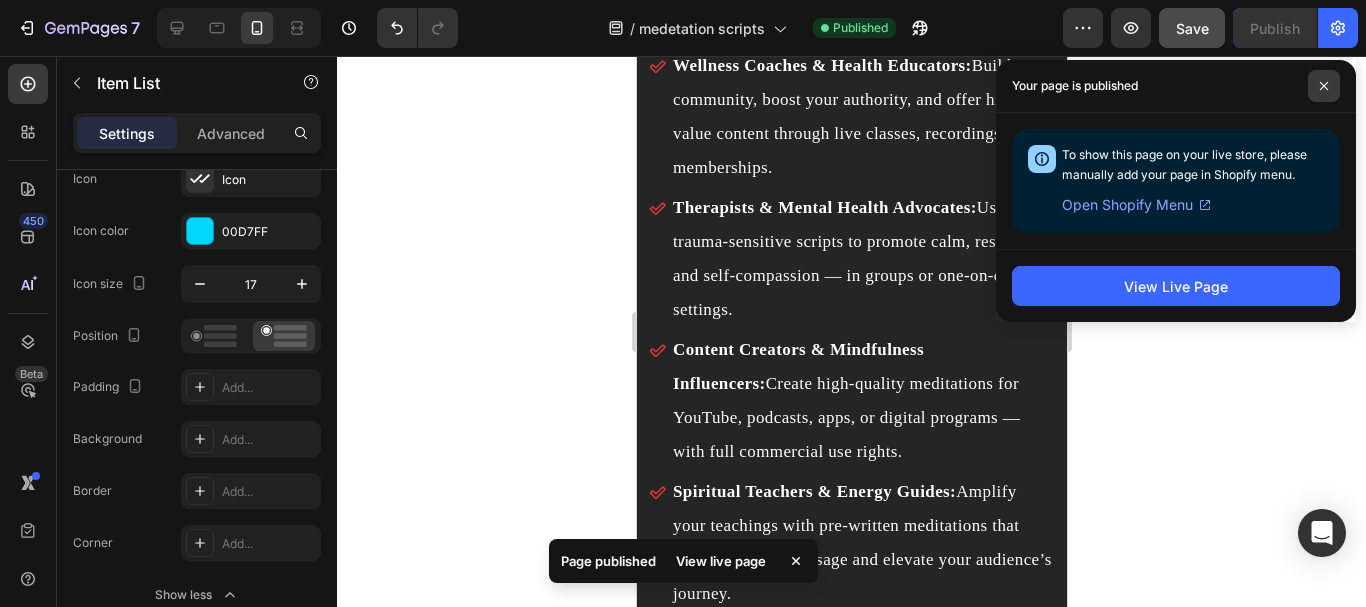 click 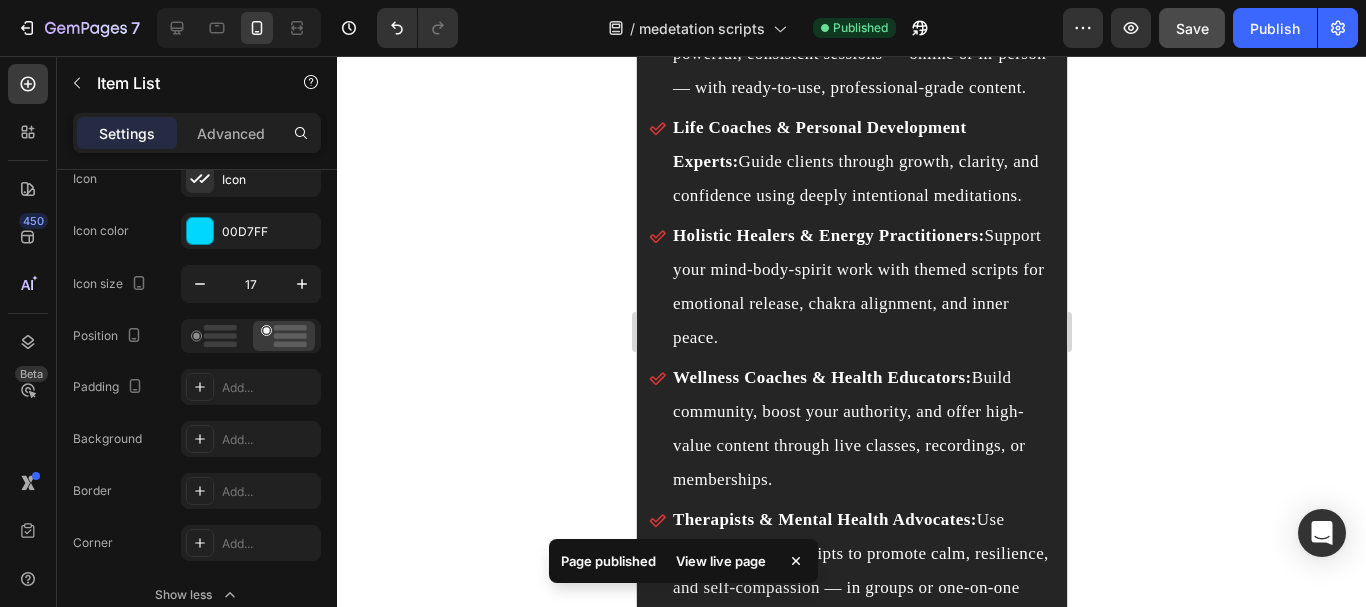 scroll, scrollTop: 13002, scrollLeft: 0, axis: vertical 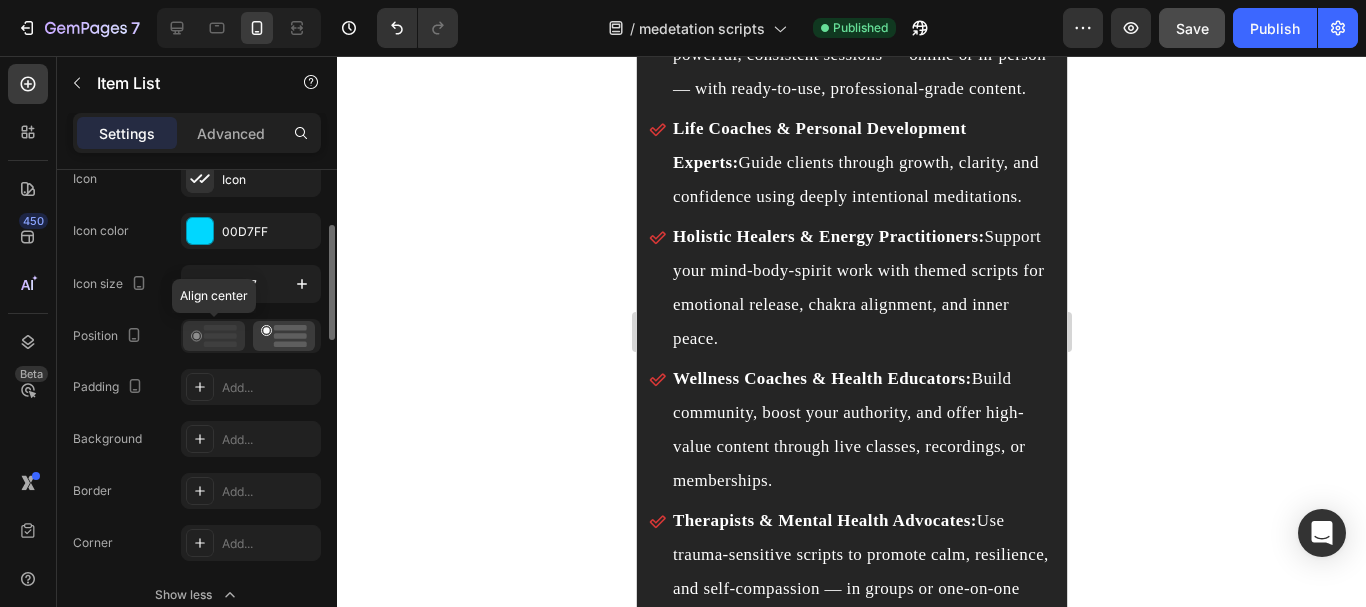 click 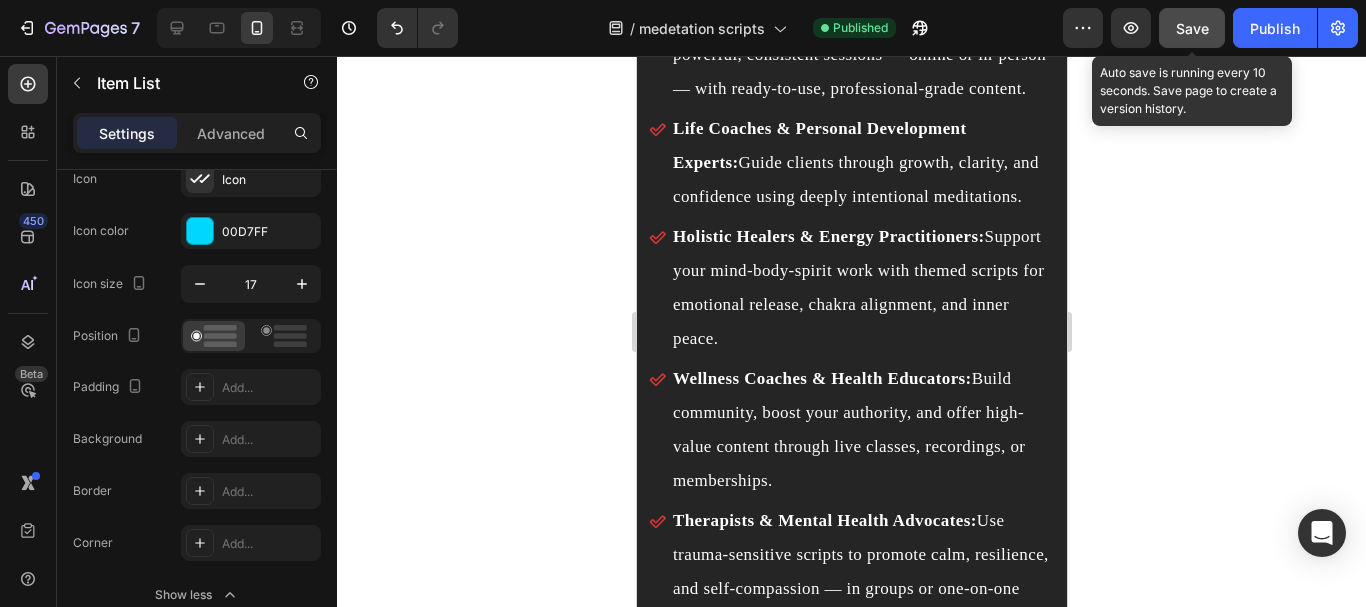 click on "Save" at bounding box center (1192, 28) 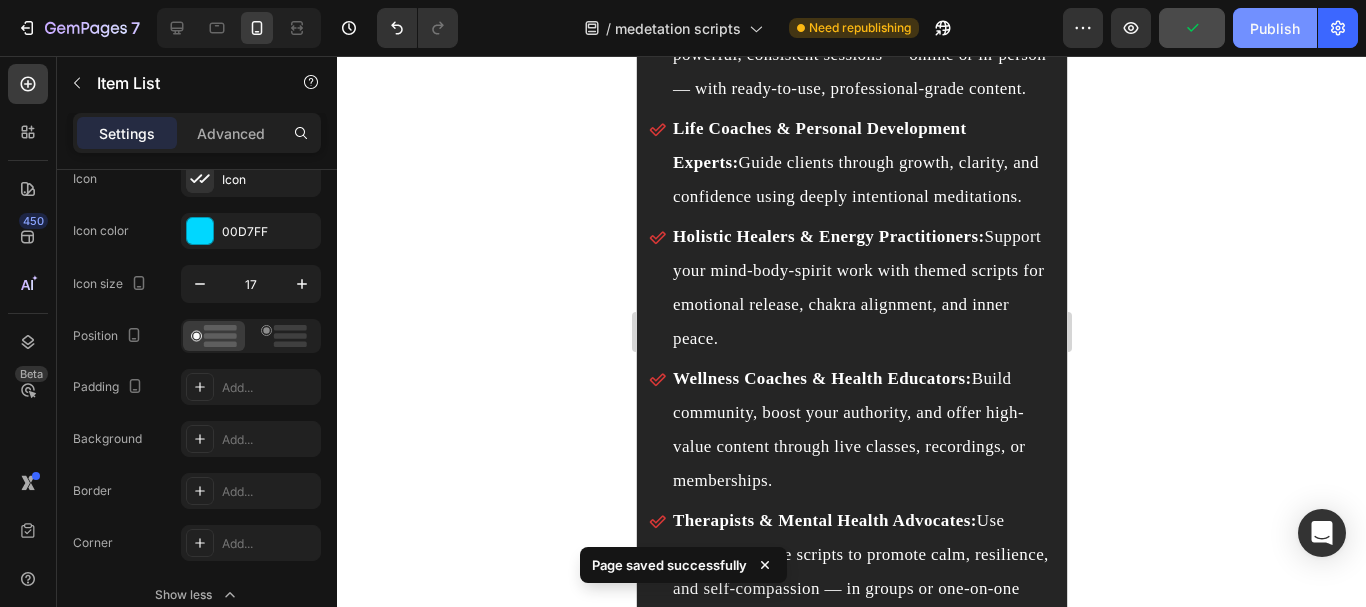 click on "Publish" at bounding box center [1275, 28] 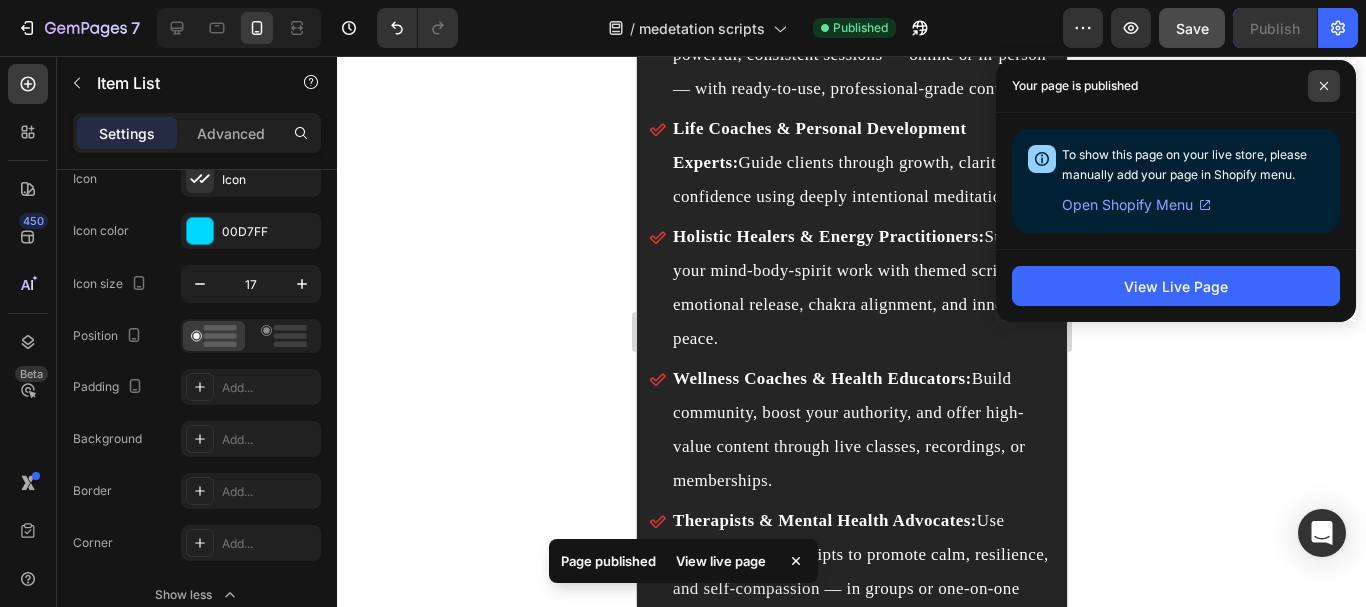 click at bounding box center [1324, 86] 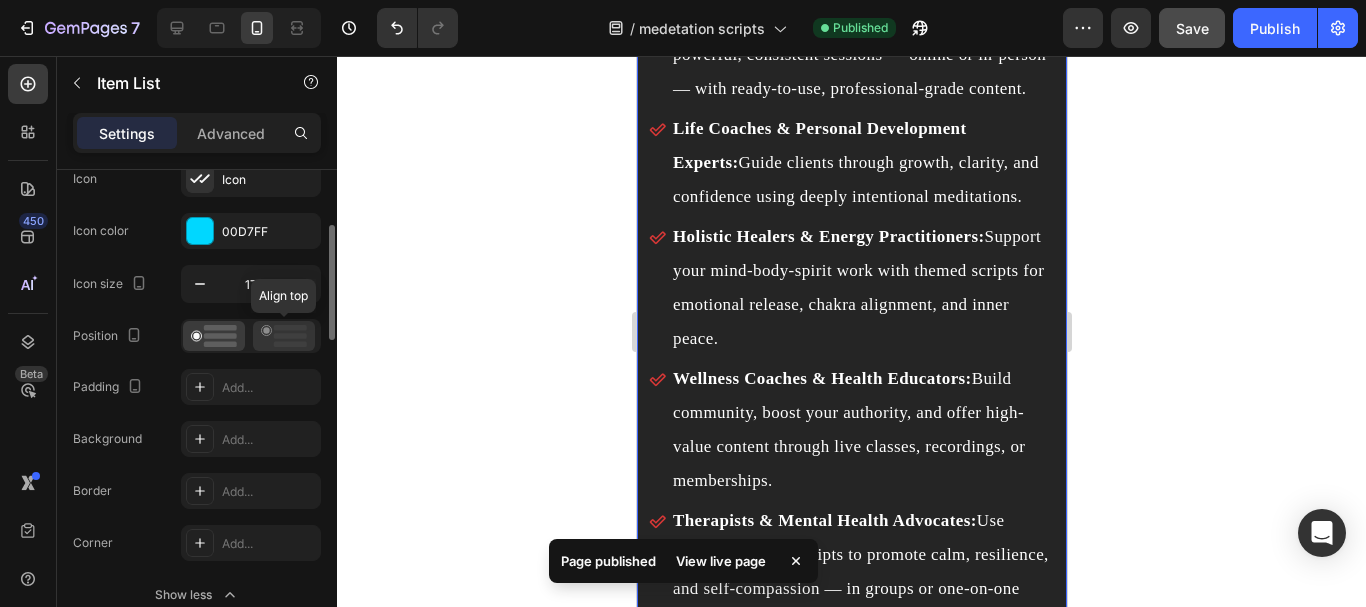 click 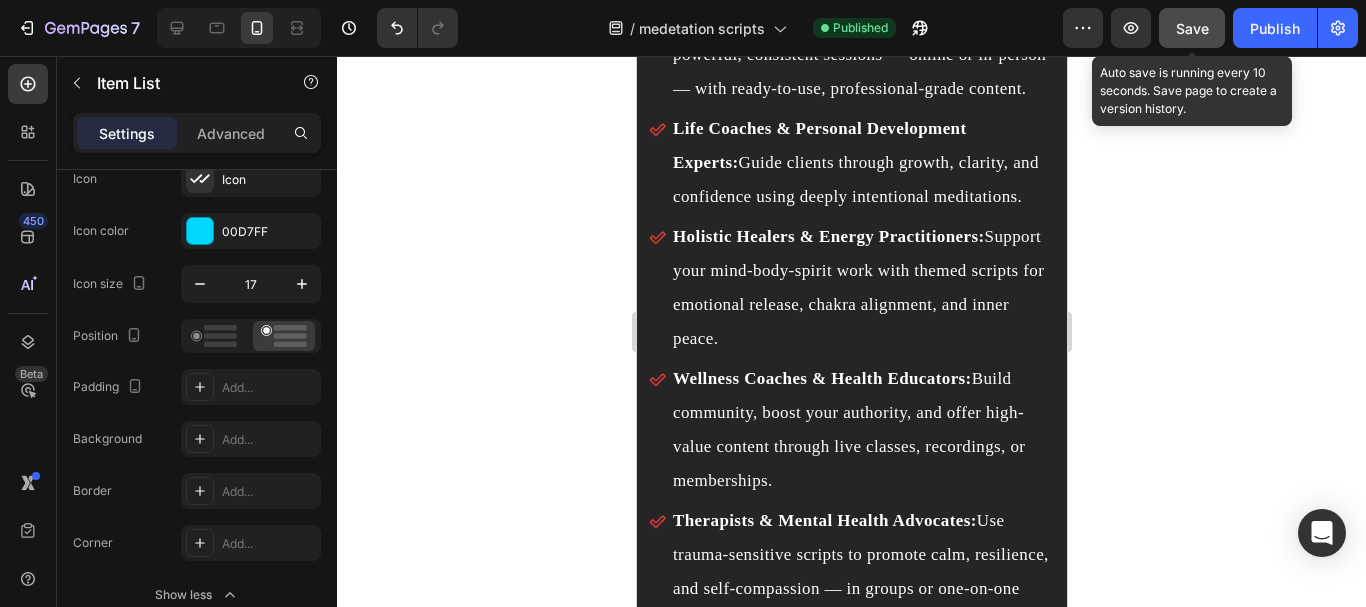 click on "Save" at bounding box center (1192, 28) 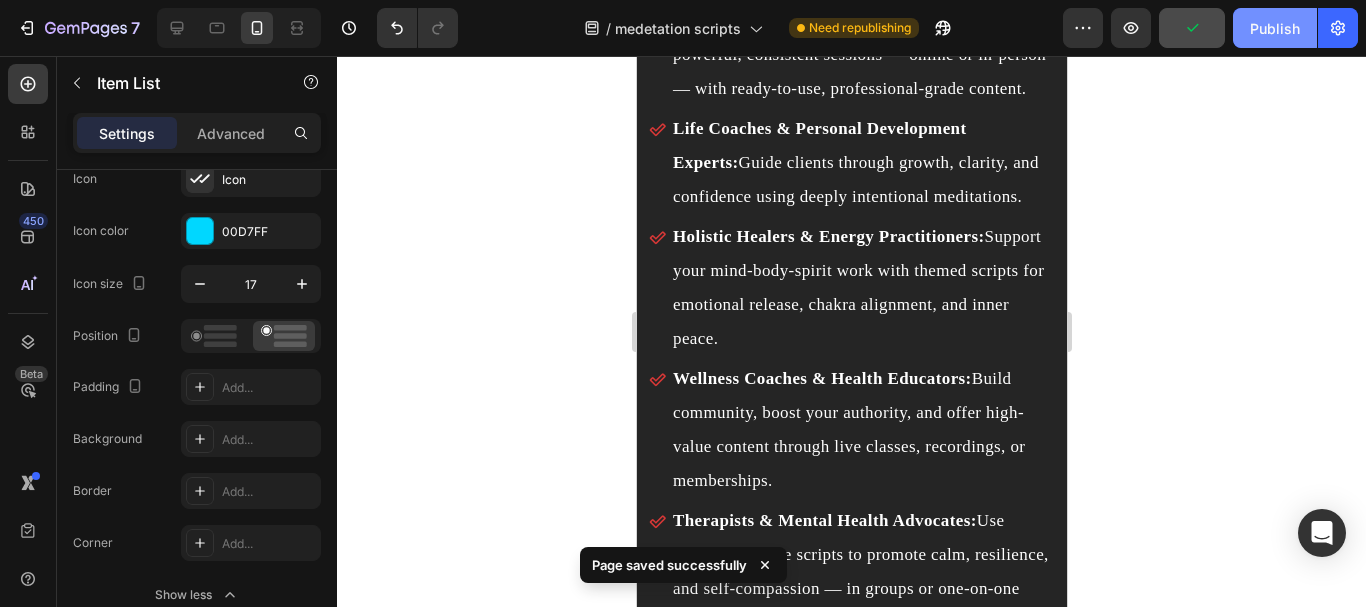 click on "Publish" at bounding box center [1275, 28] 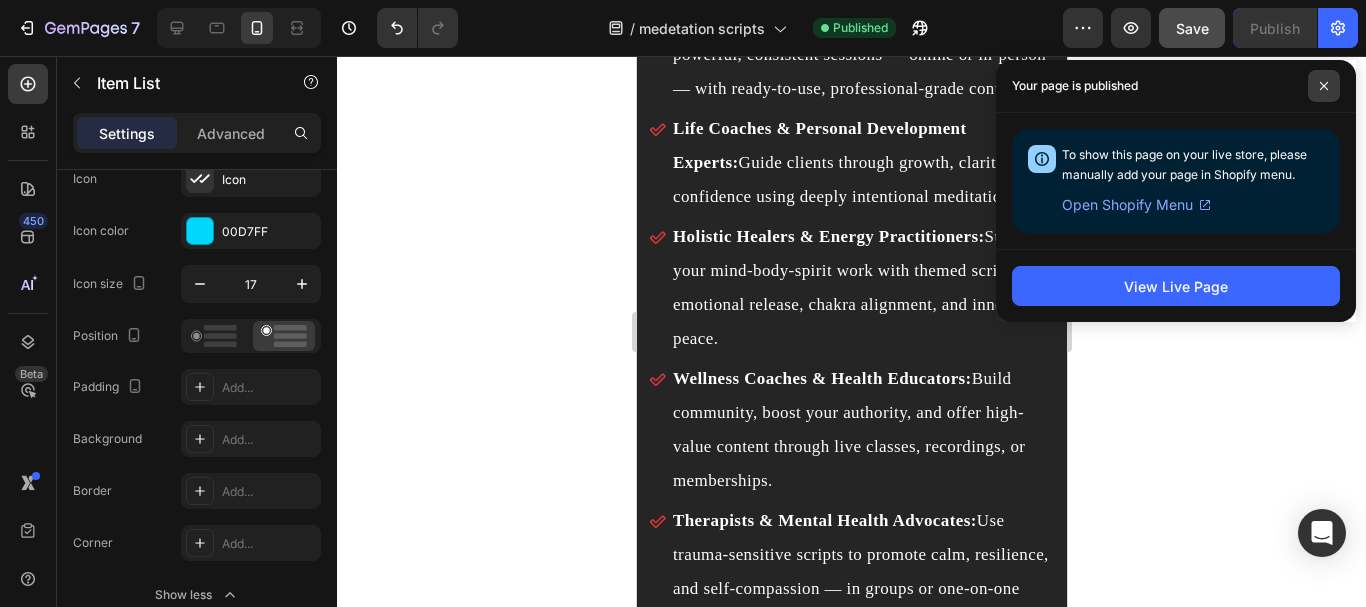 click 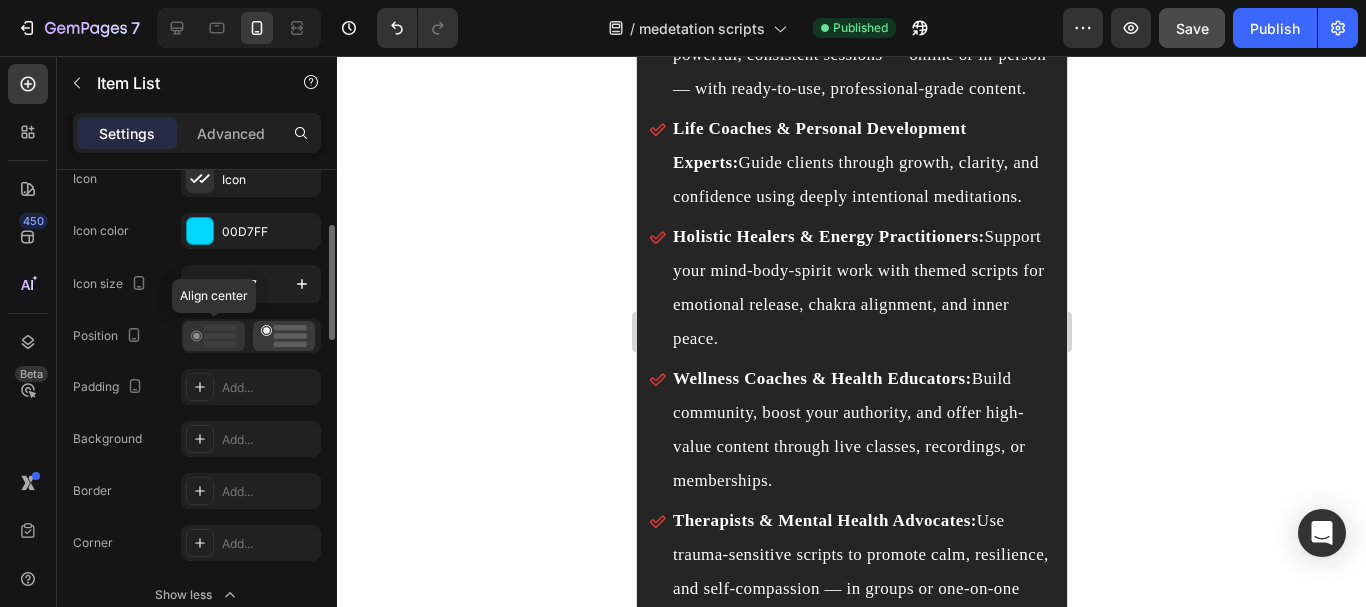 click 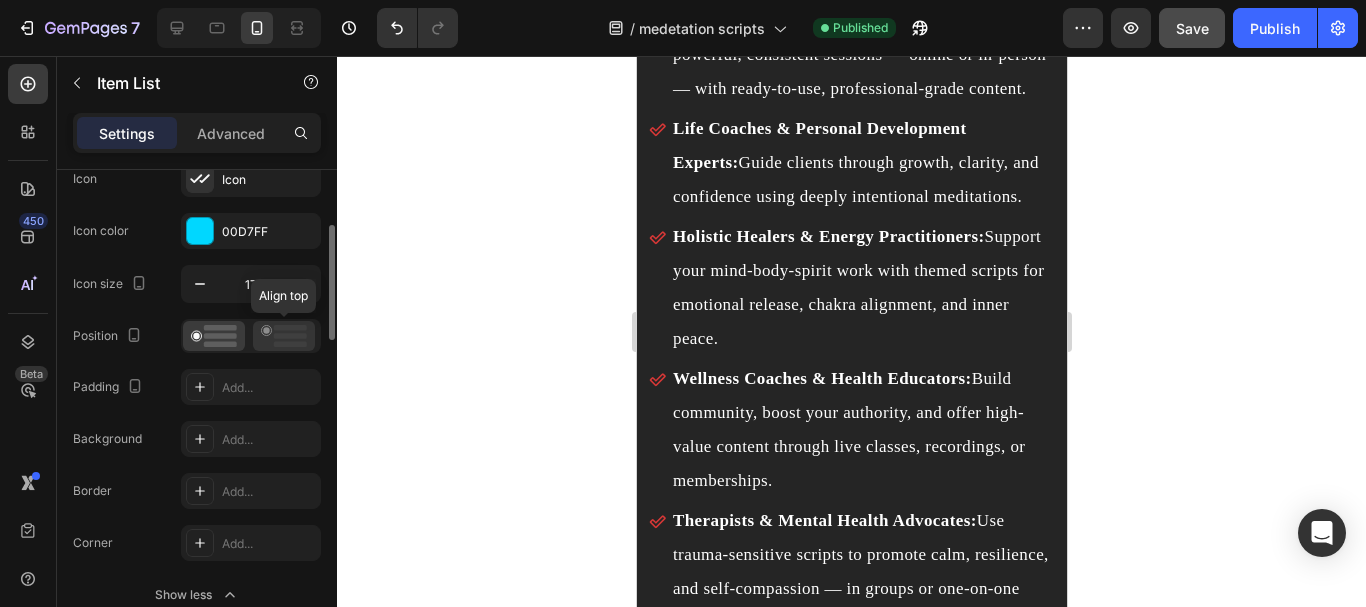 click 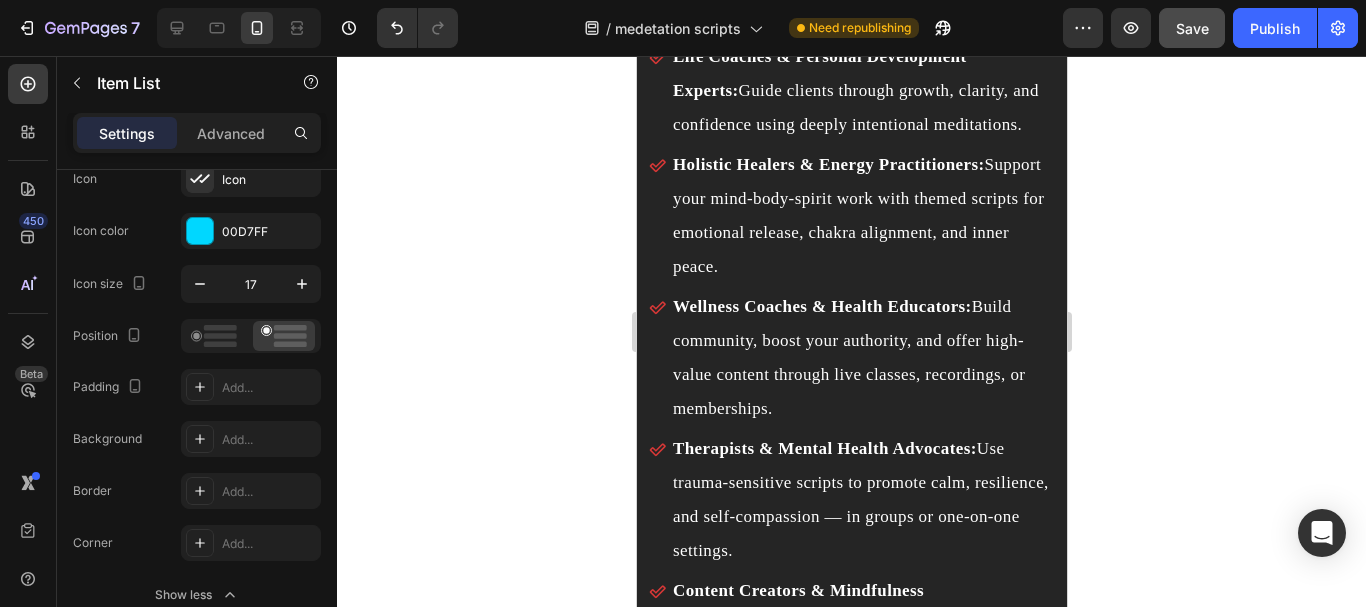 scroll, scrollTop: 13075, scrollLeft: 0, axis: vertical 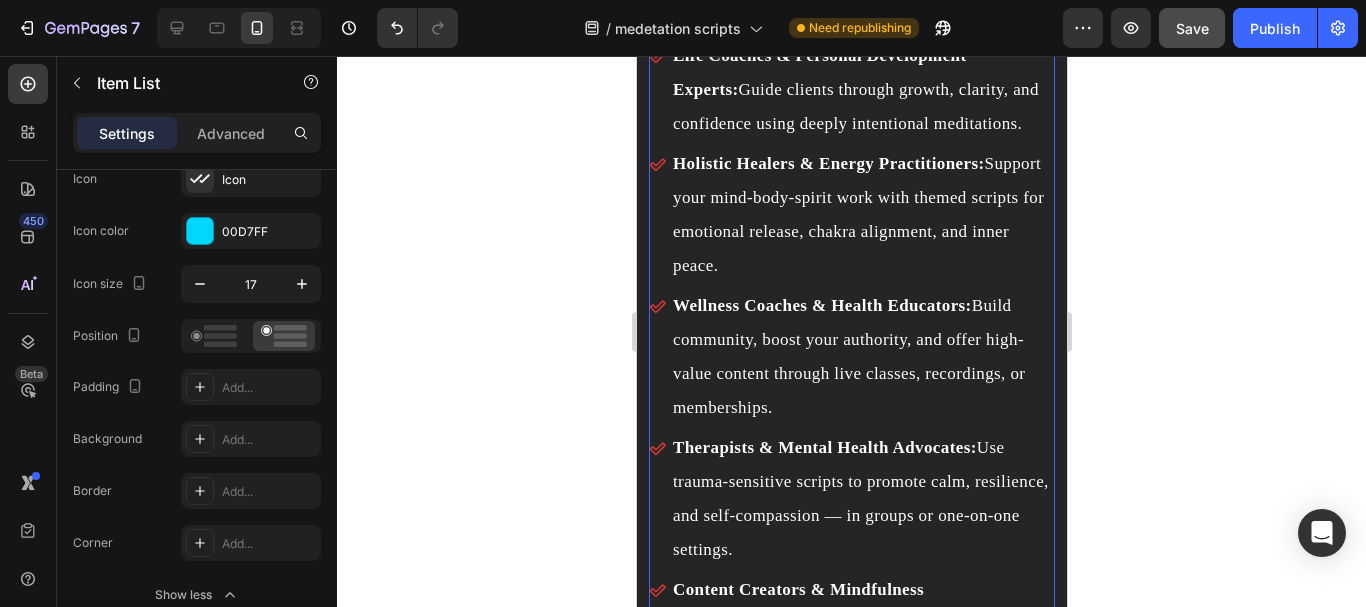 click on "Meditation Teachers & Instructors: Deliver more powerful, consistent sessions — online or in-person — with ready-to-use, professional-grade content." at bounding box center (861, -18) 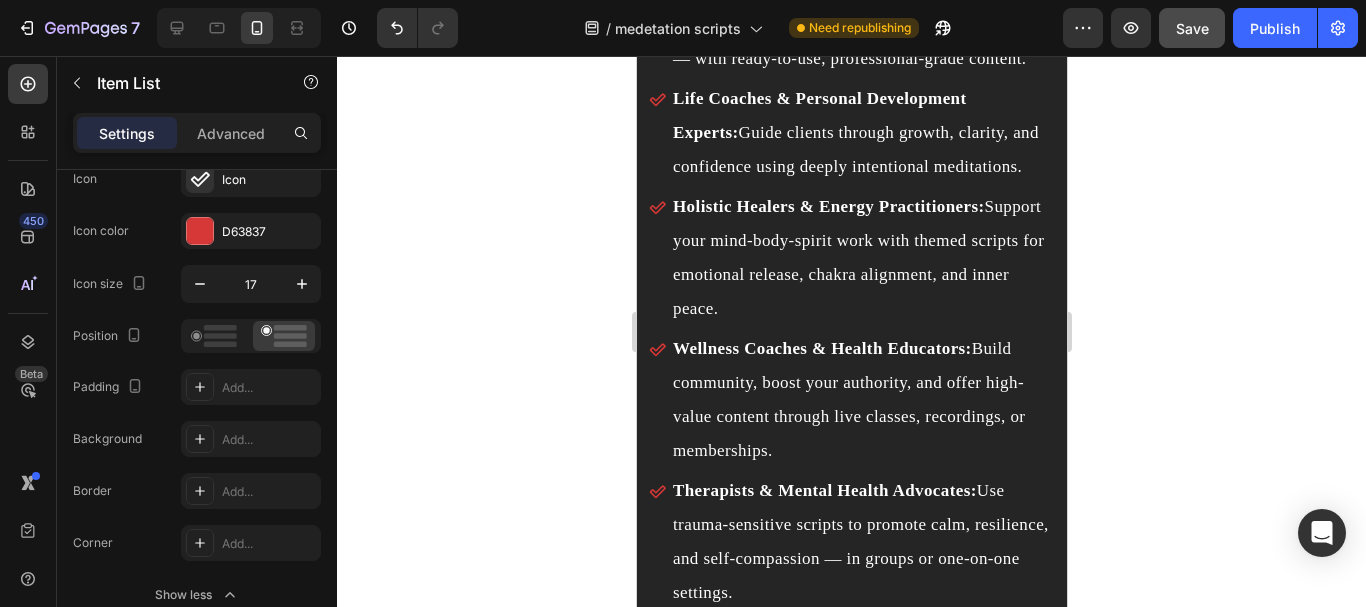 scroll, scrollTop: 13243, scrollLeft: 0, axis: vertical 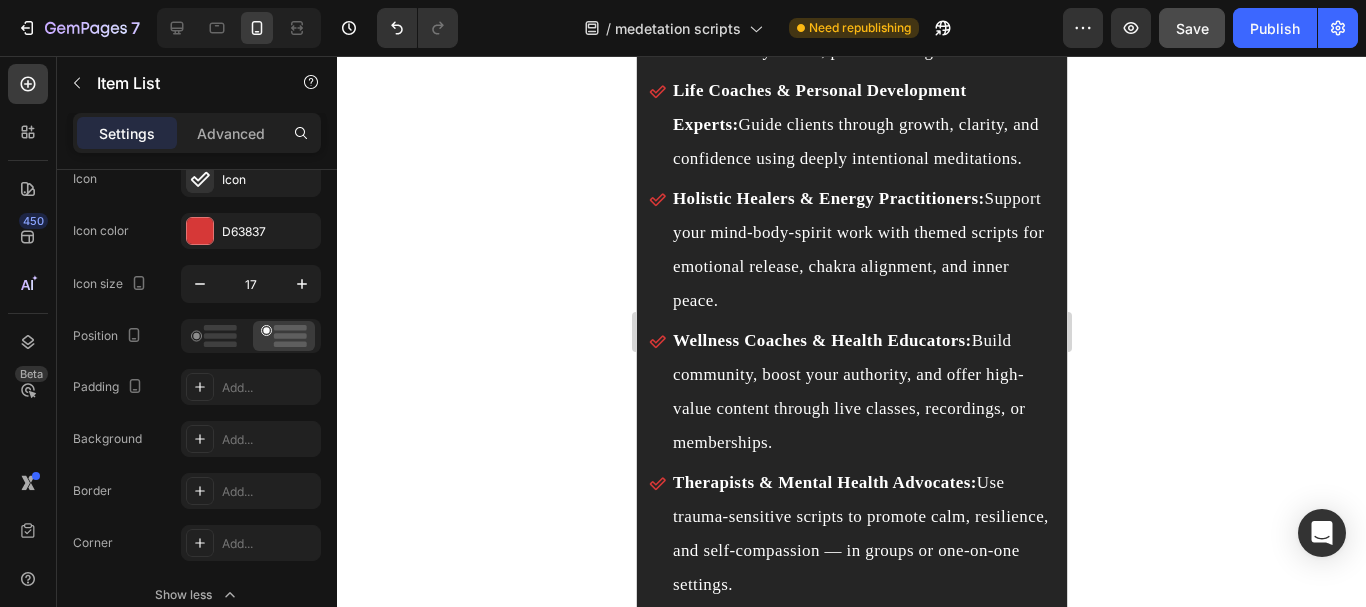 click on "Meditation Teachers & Instructors: Deliver more powerful, consistent sessions — online or in-person — with ready-to-use, professional-grade content." at bounding box center (861, 17) 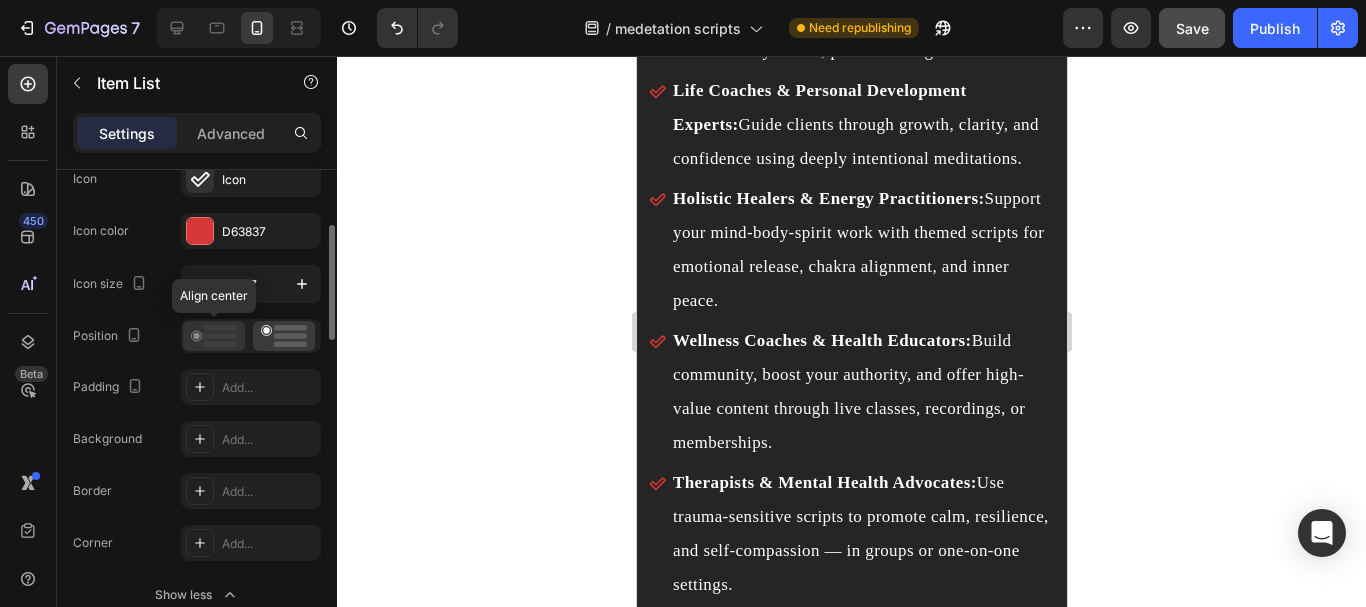 drag, startPoint x: 202, startPoint y: 334, endPoint x: 141, endPoint y: 233, distance: 117.99152 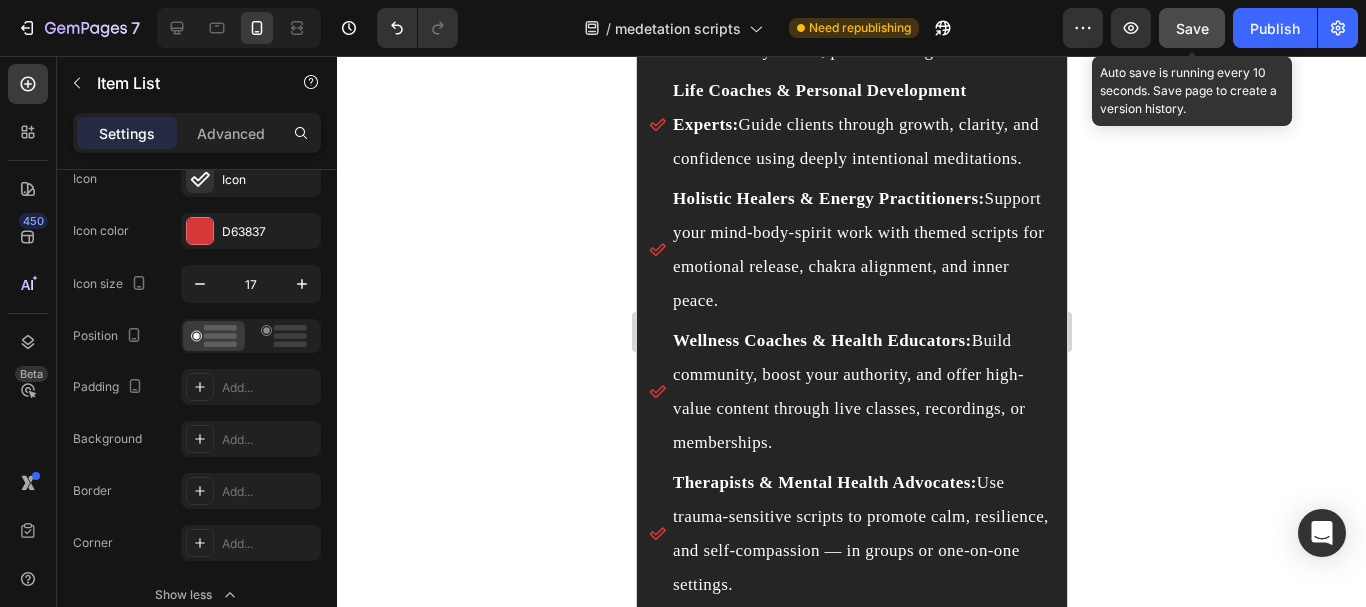 click on "Save" at bounding box center (1192, 28) 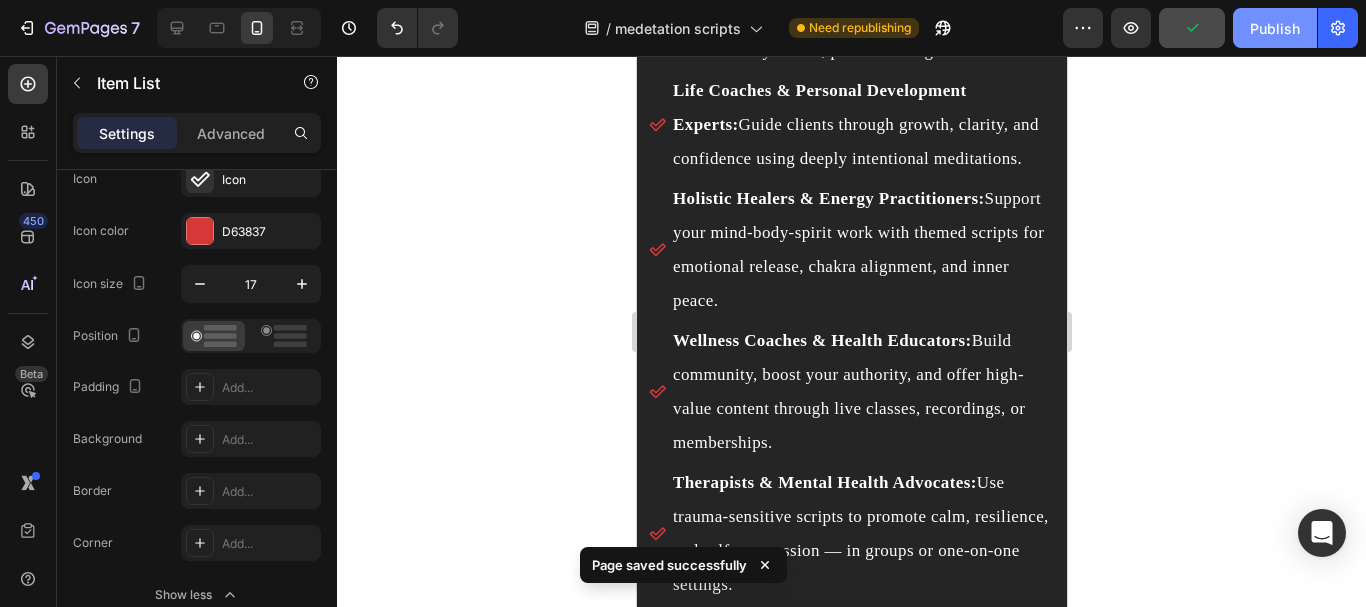 click on "Publish" at bounding box center (1275, 28) 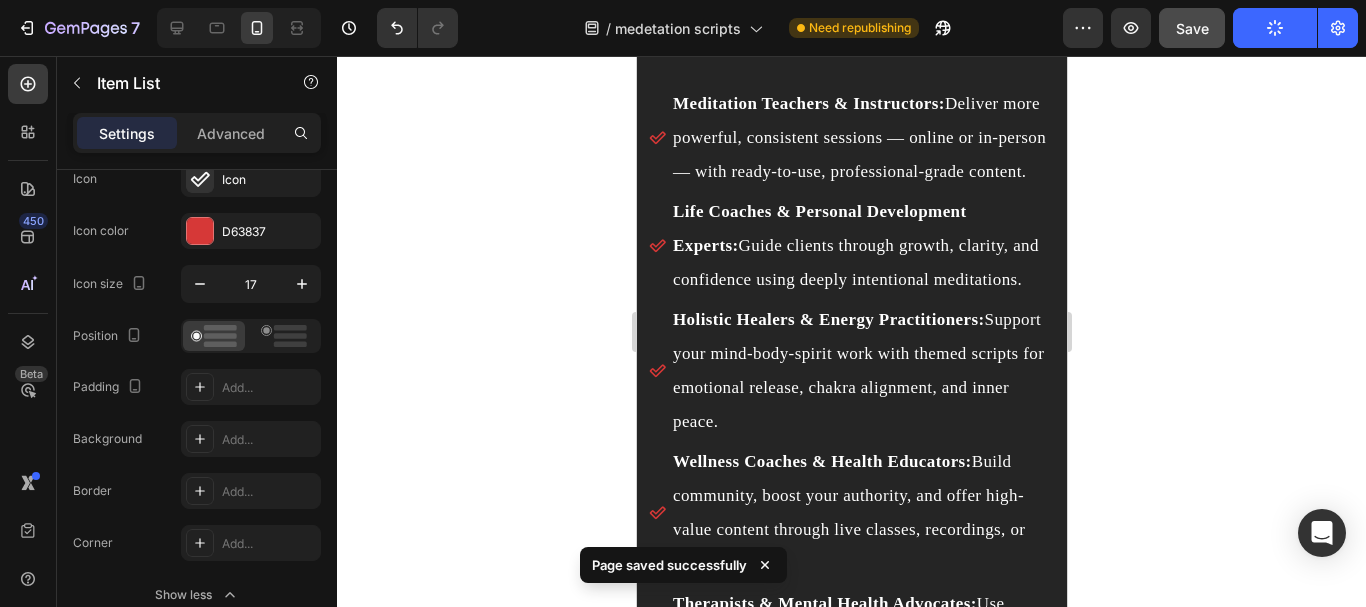 scroll, scrollTop: 13120, scrollLeft: 0, axis: vertical 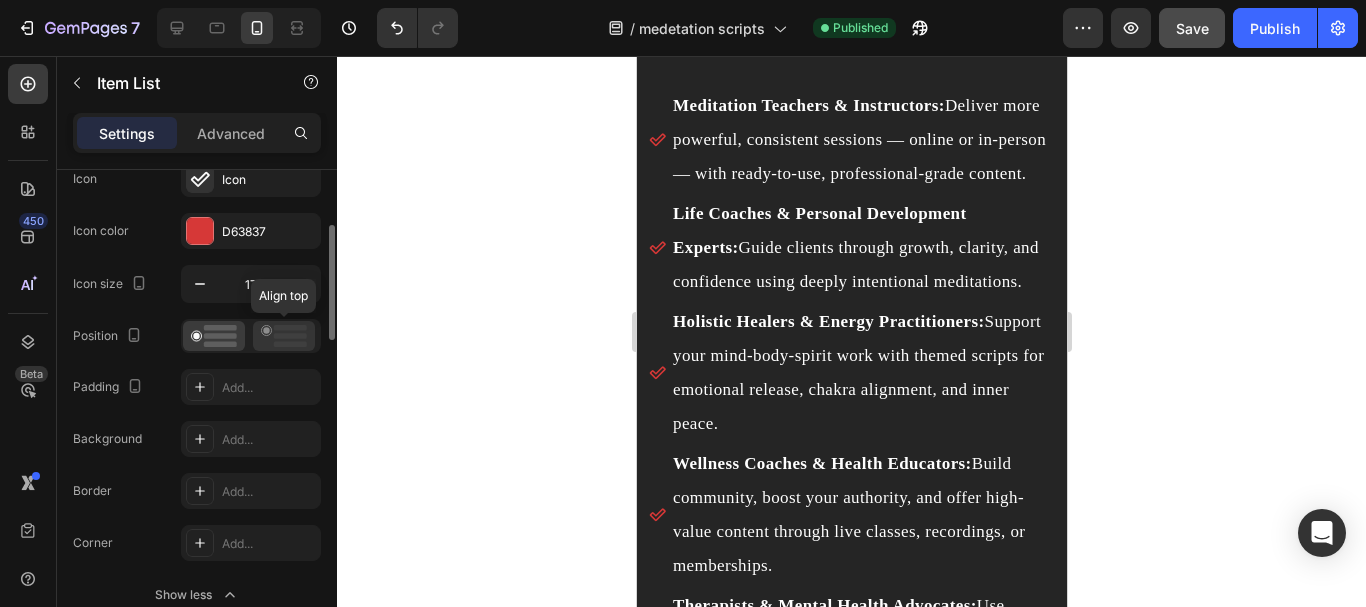click 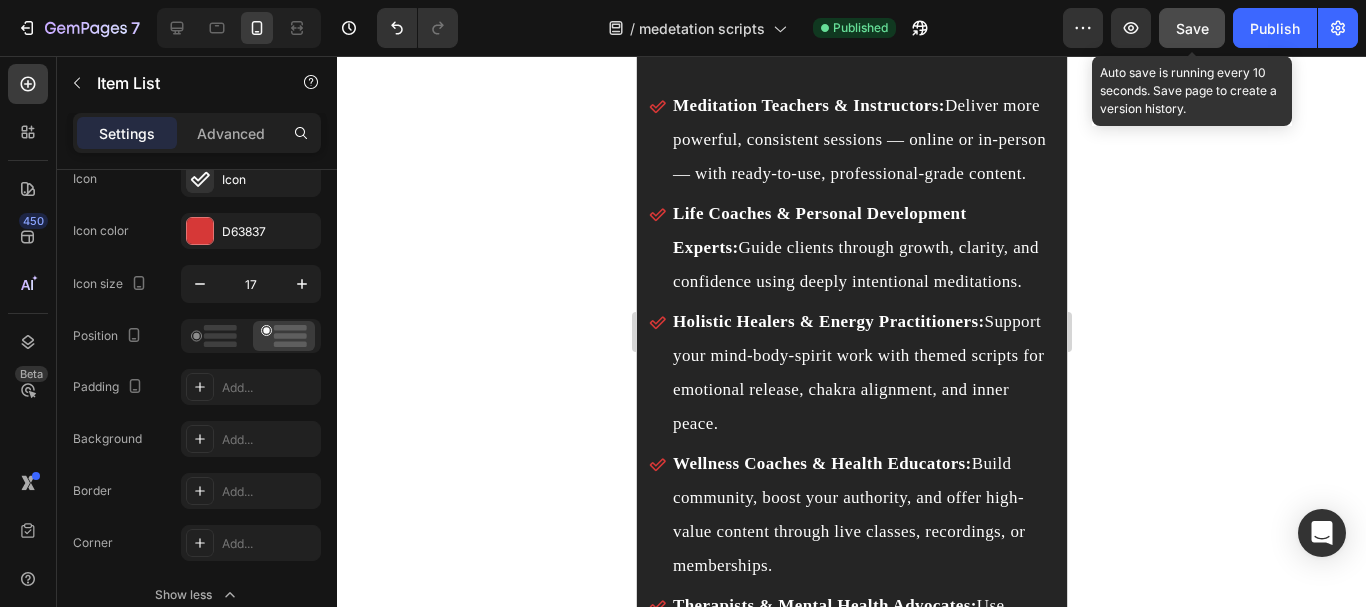 click on "Save" at bounding box center [1192, 28] 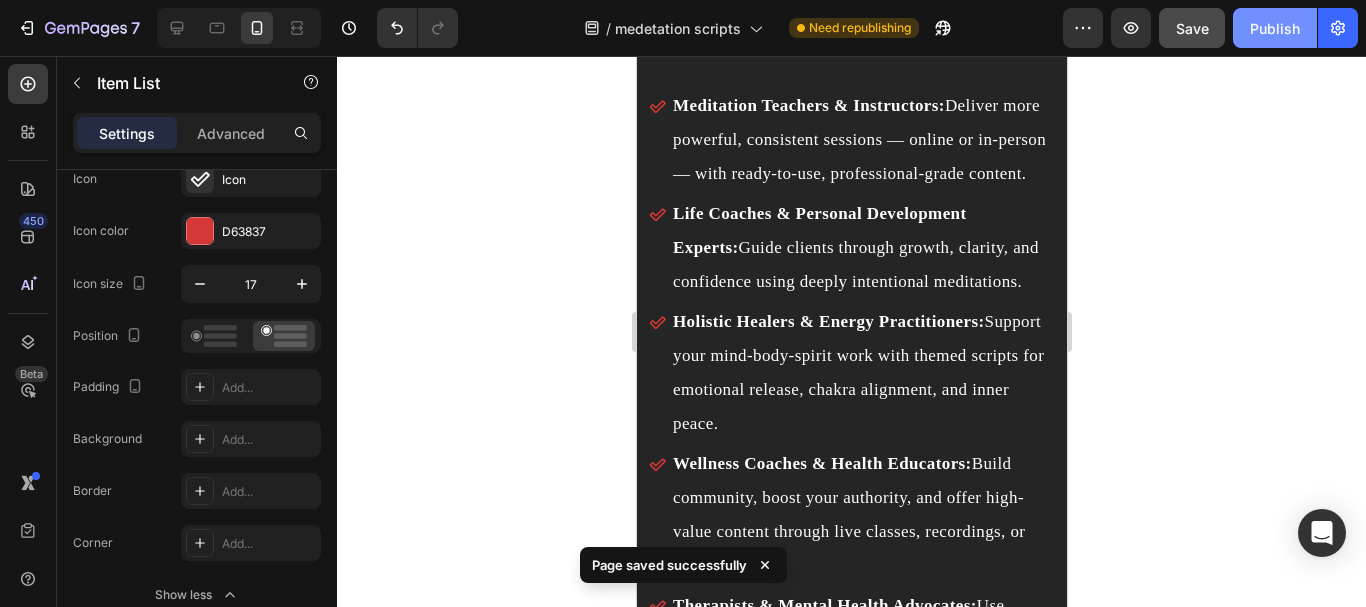 click on "Publish" at bounding box center (1275, 28) 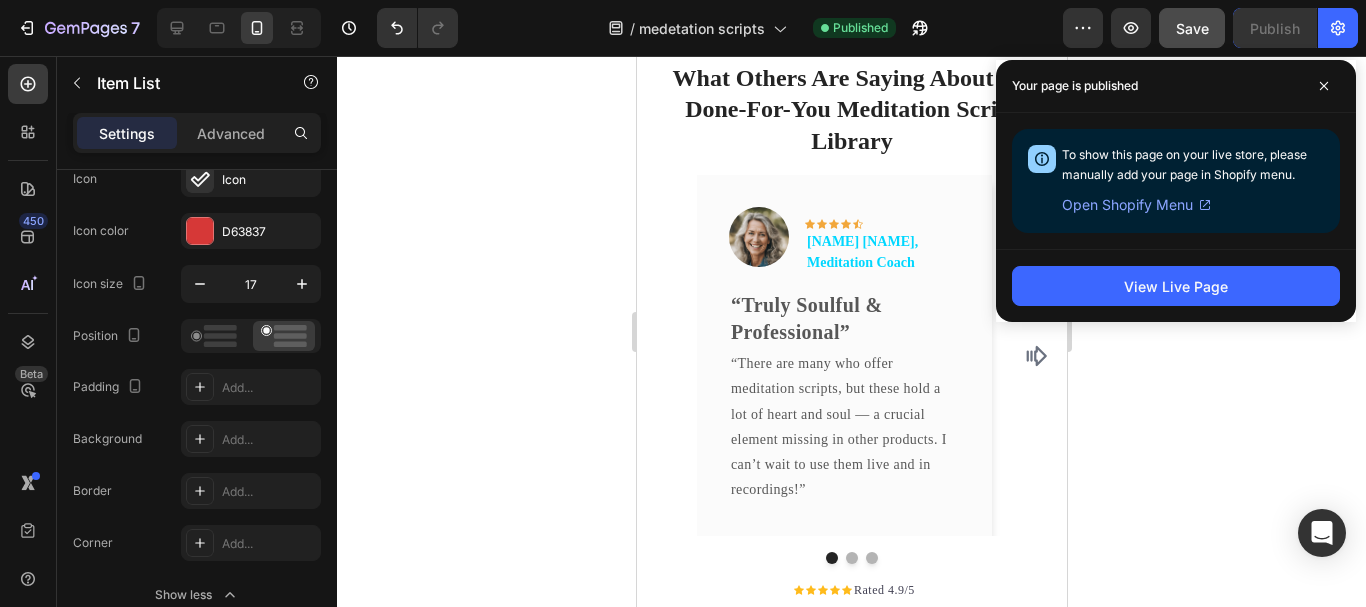 scroll, scrollTop: 14531, scrollLeft: 0, axis: vertical 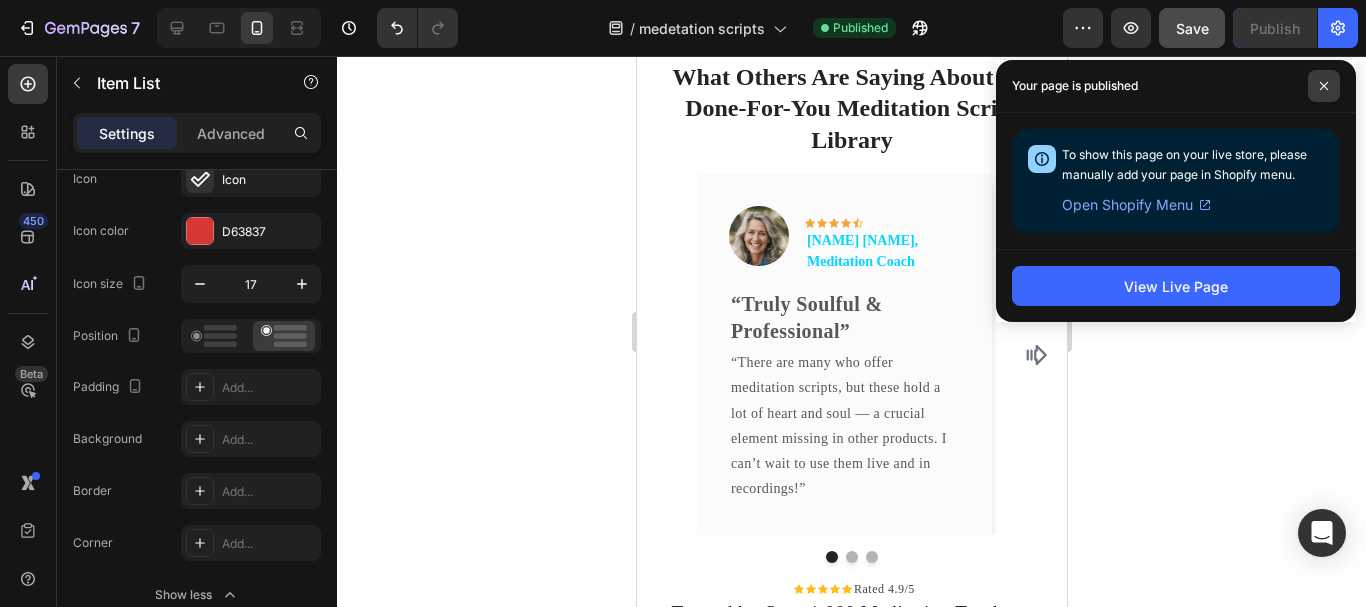 click 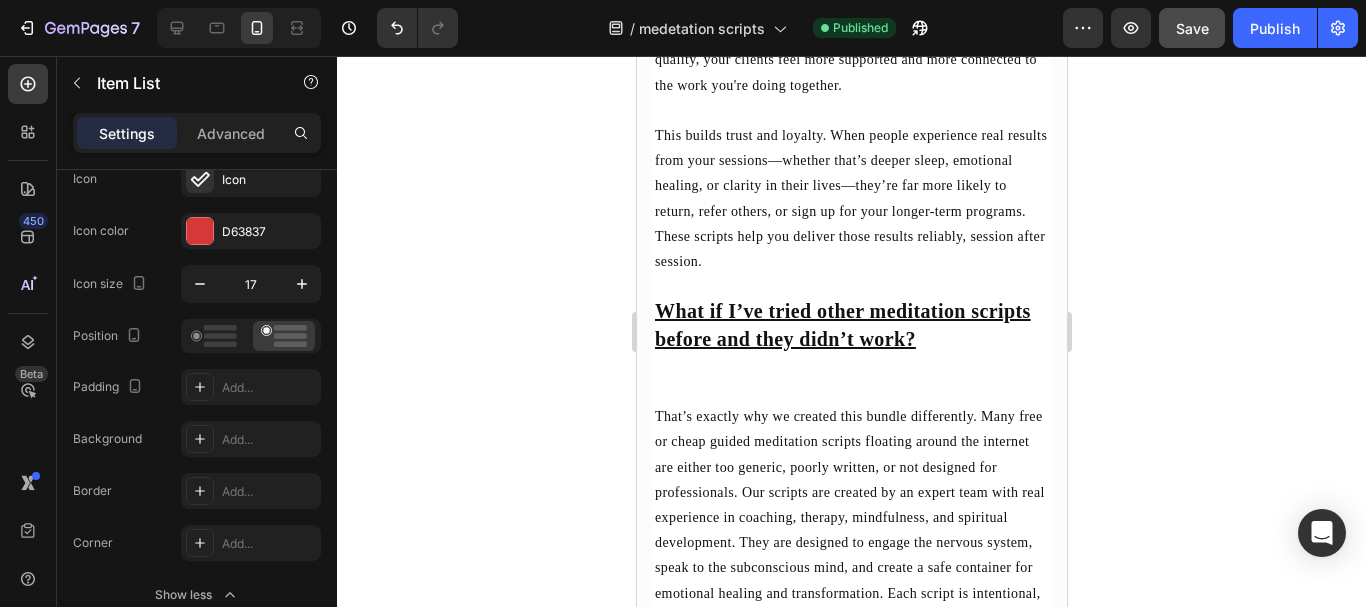 scroll, scrollTop: 20917, scrollLeft: 0, axis: vertical 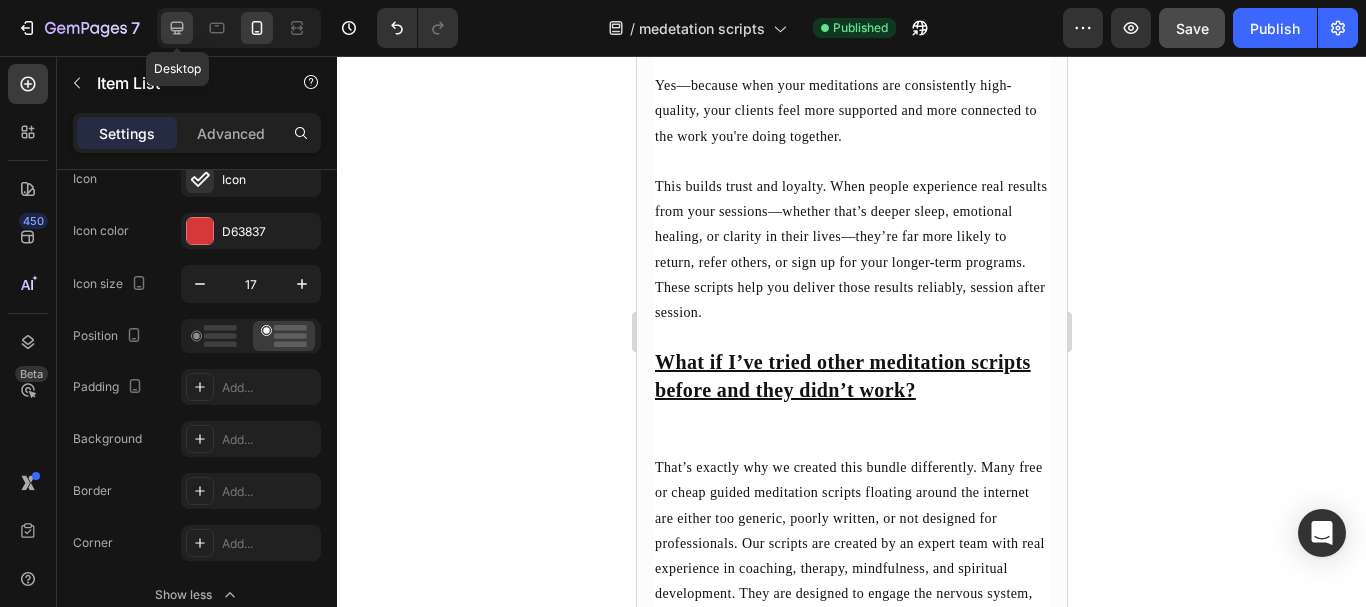 click 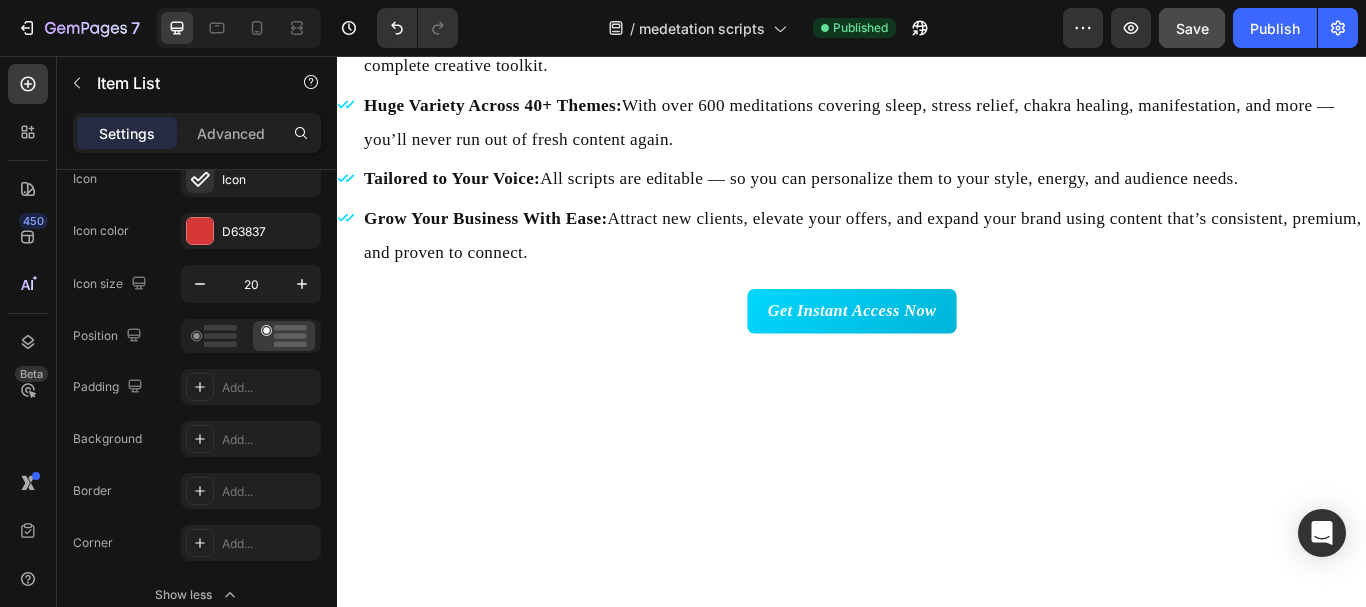scroll, scrollTop: 6043, scrollLeft: 0, axis: vertical 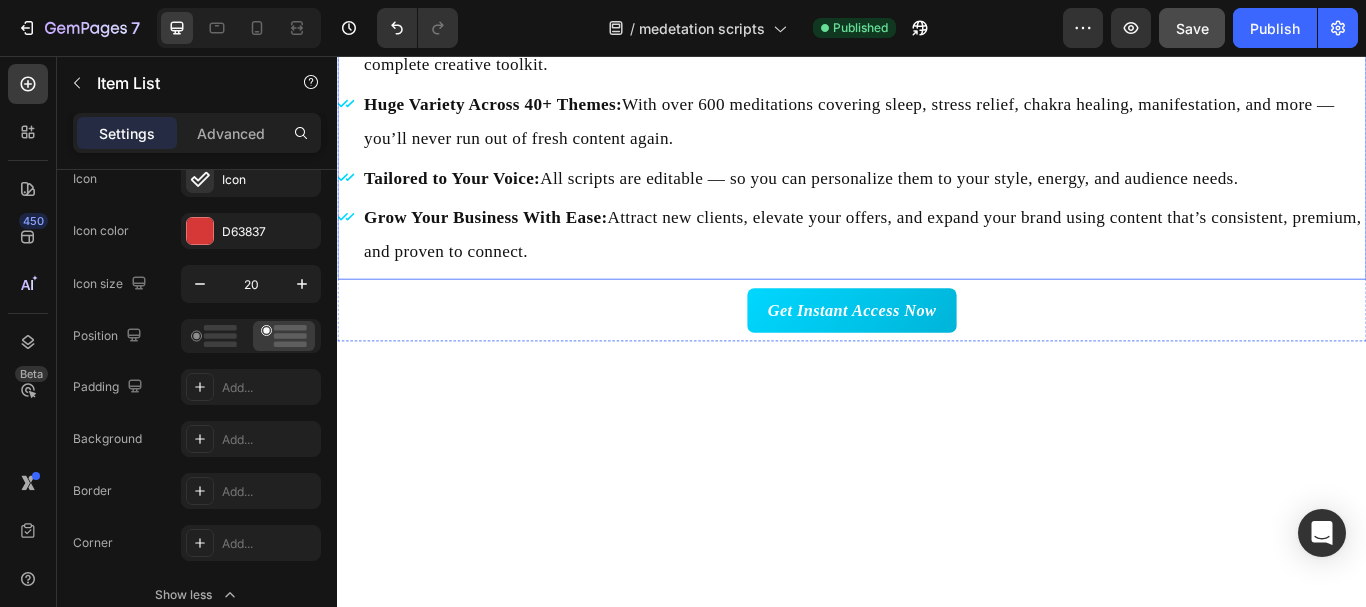 click on "Professional-Quality Scripts:  Sound confident and polished in every session with expertly written scripts designed for real emotional depth and flow." at bounding box center [951, -126] 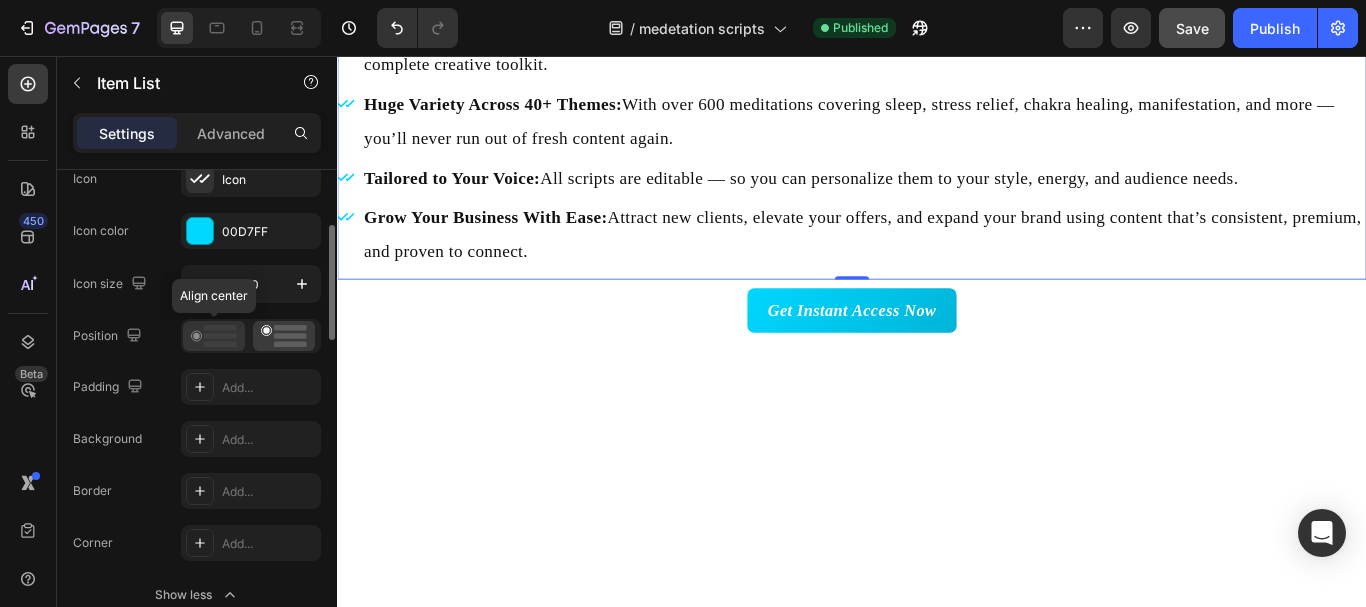 click 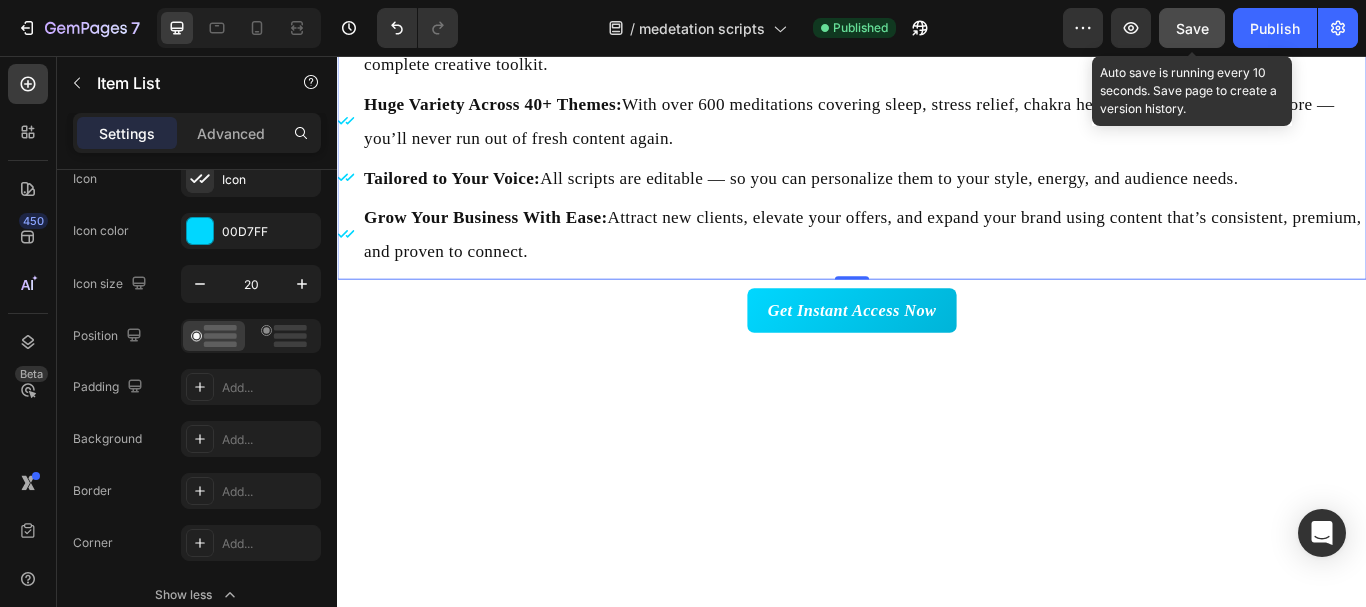 click on "Save" 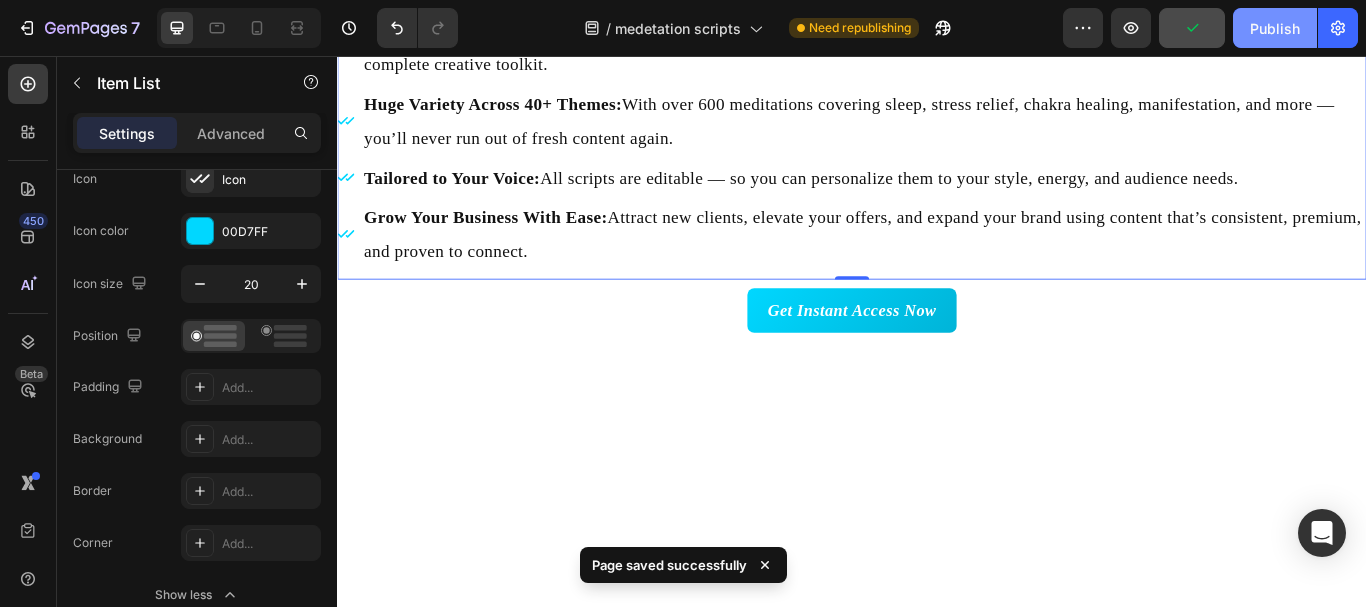 click on "Publish" at bounding box center [1275, 28] 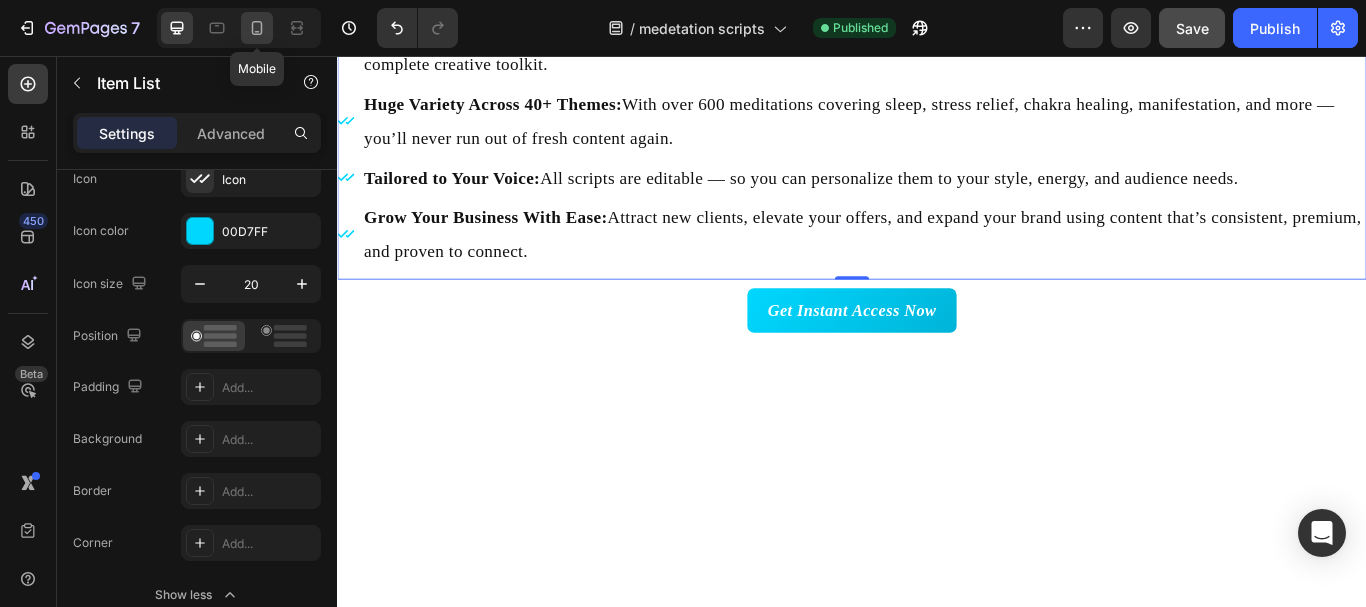 click 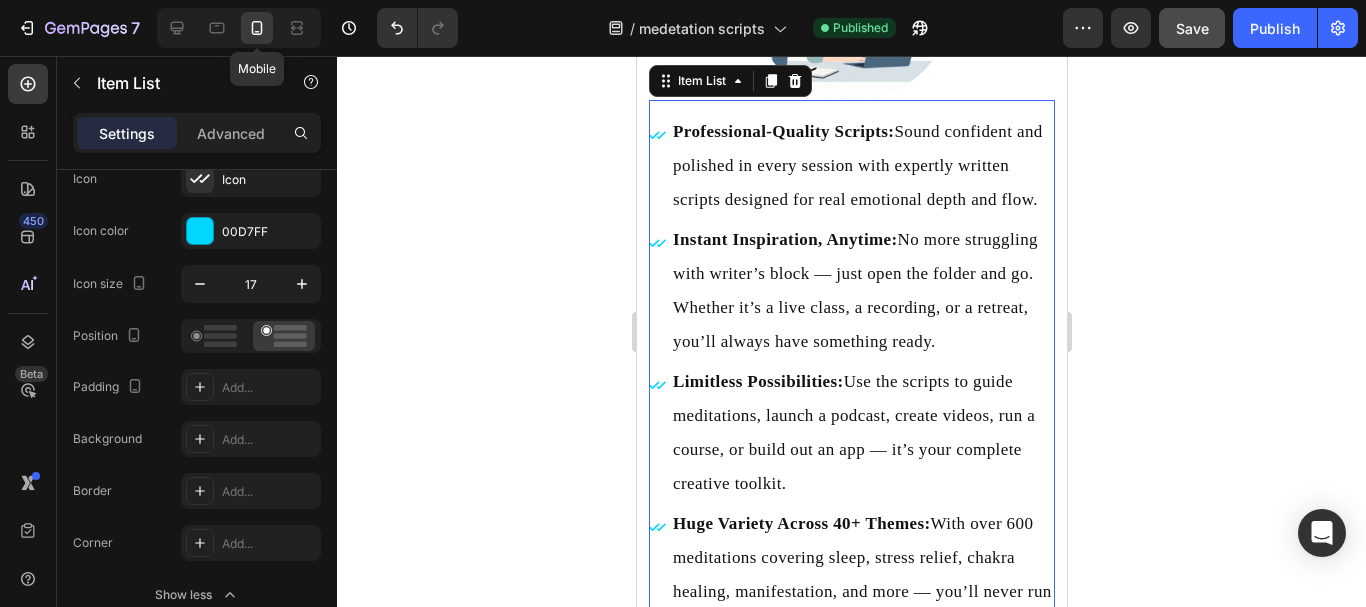scroll, scrollTop: 5759, scrollLeft: 0, axis: vertical 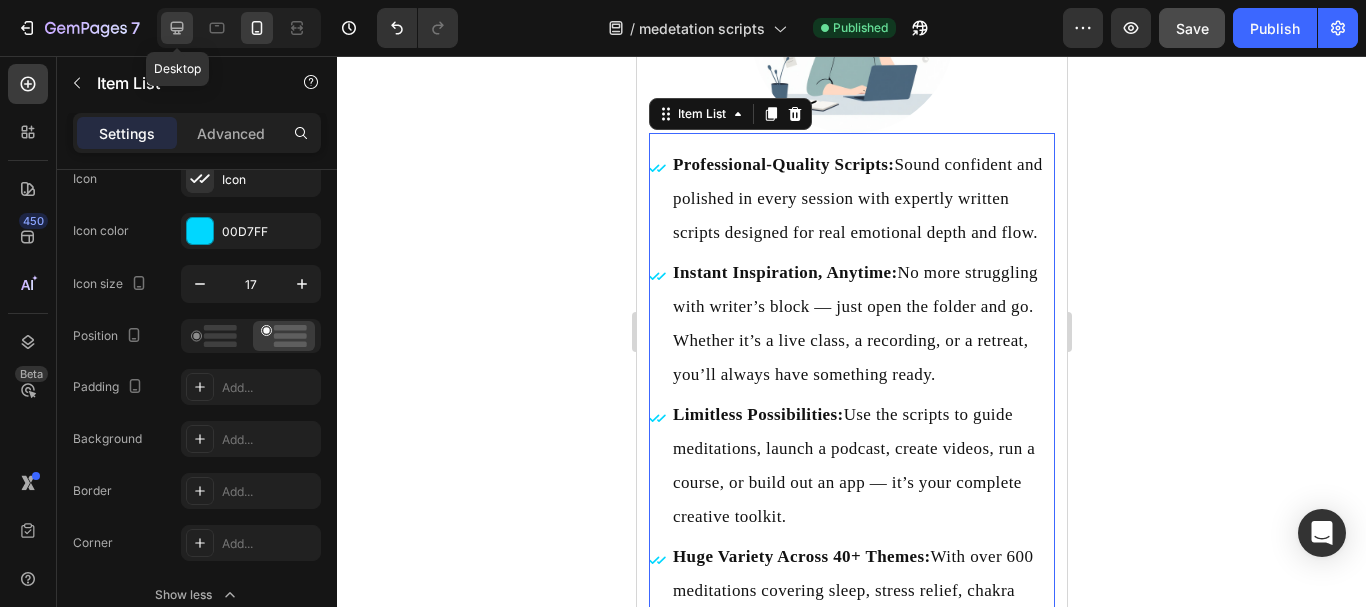 click 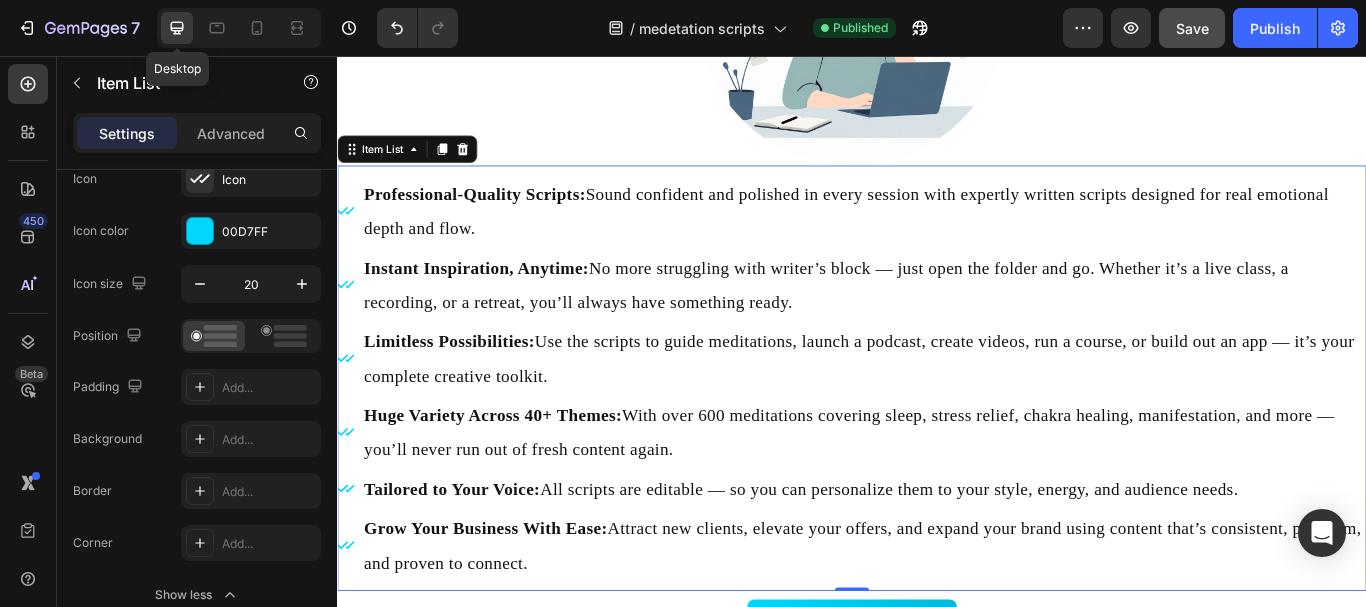 scroll, scrollTop: 6093, scrollLeft: 0, axis: vertical 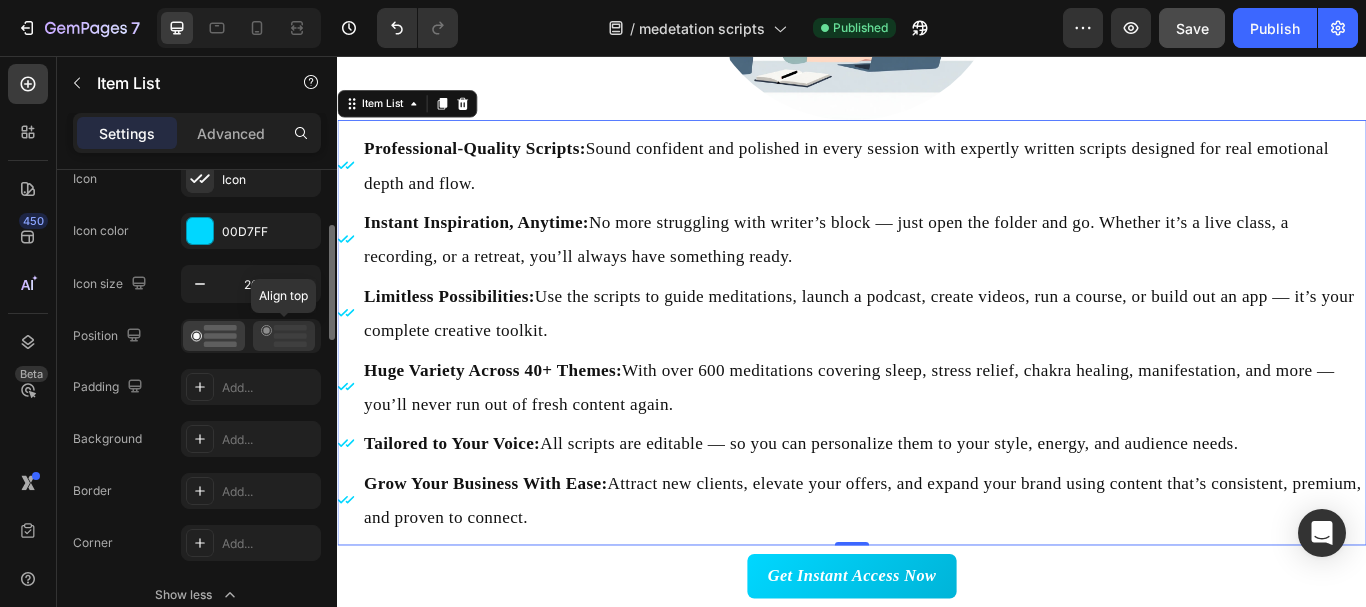 click 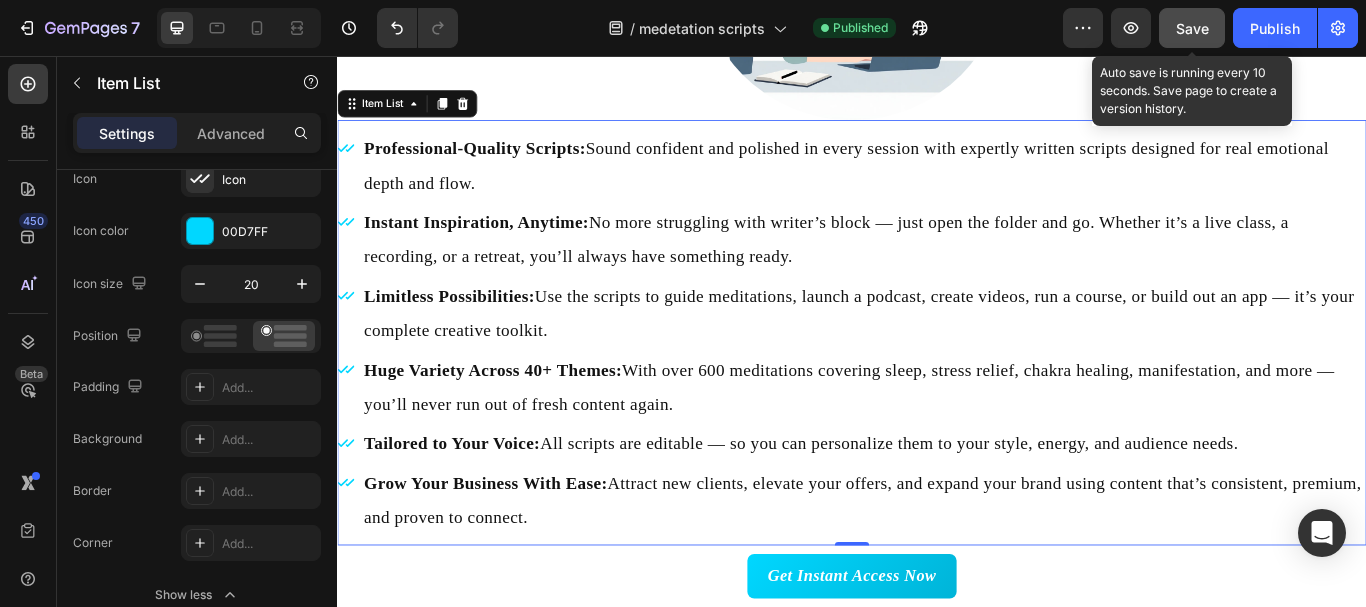 click on "Save" at bounding box center (1192, 28) 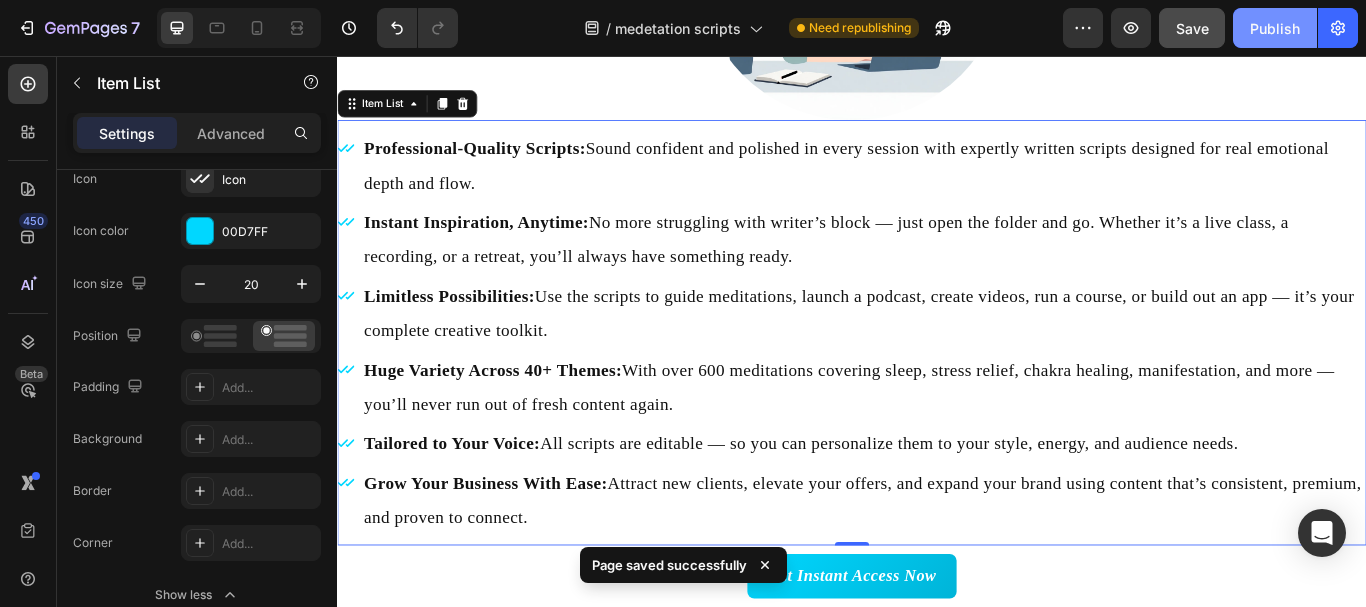 click on "Publish" at bounding box center (1275, 28) 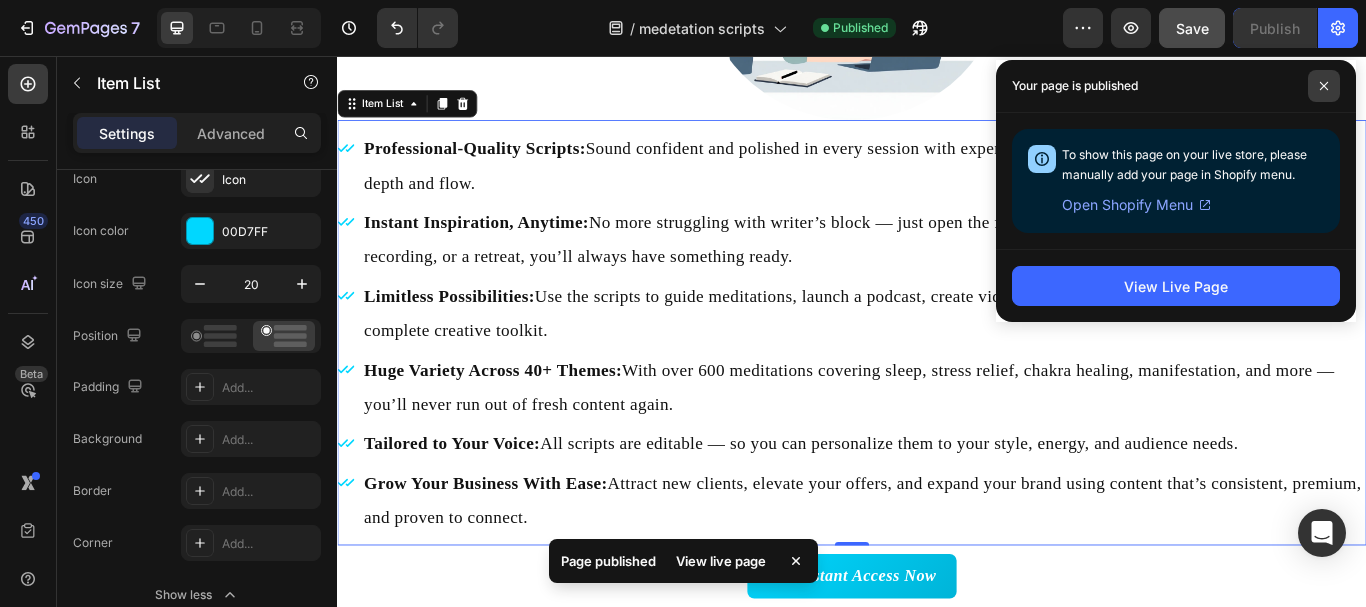 click at bounding box center (1324, 86) 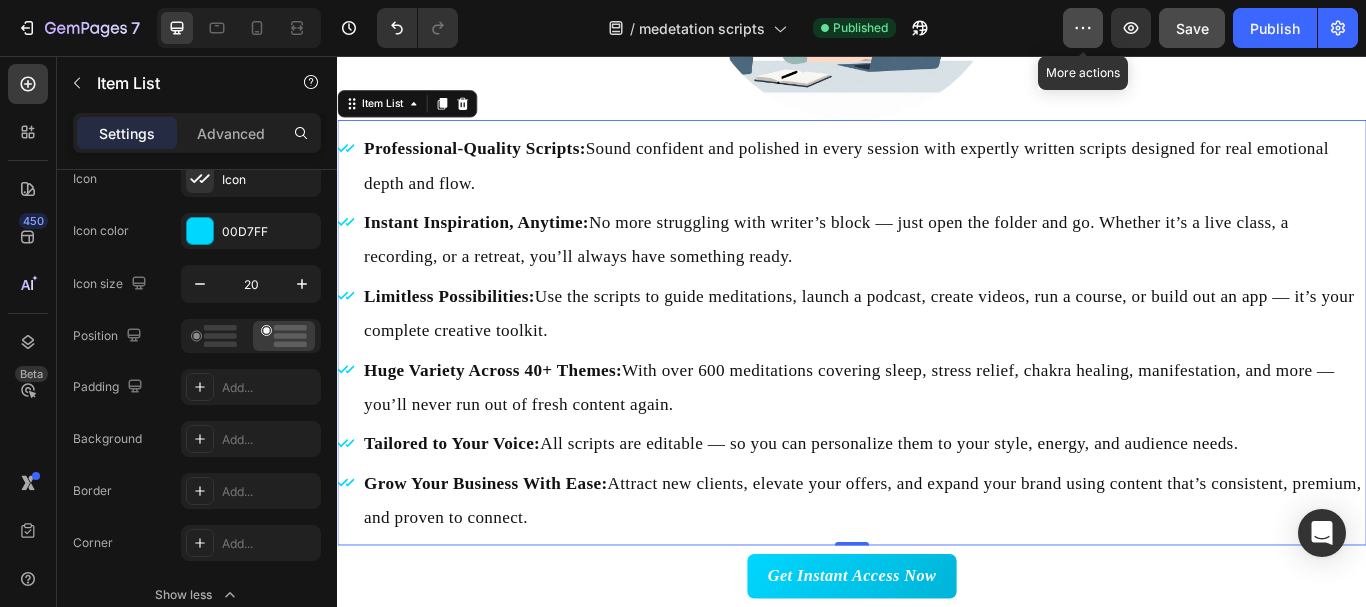 click 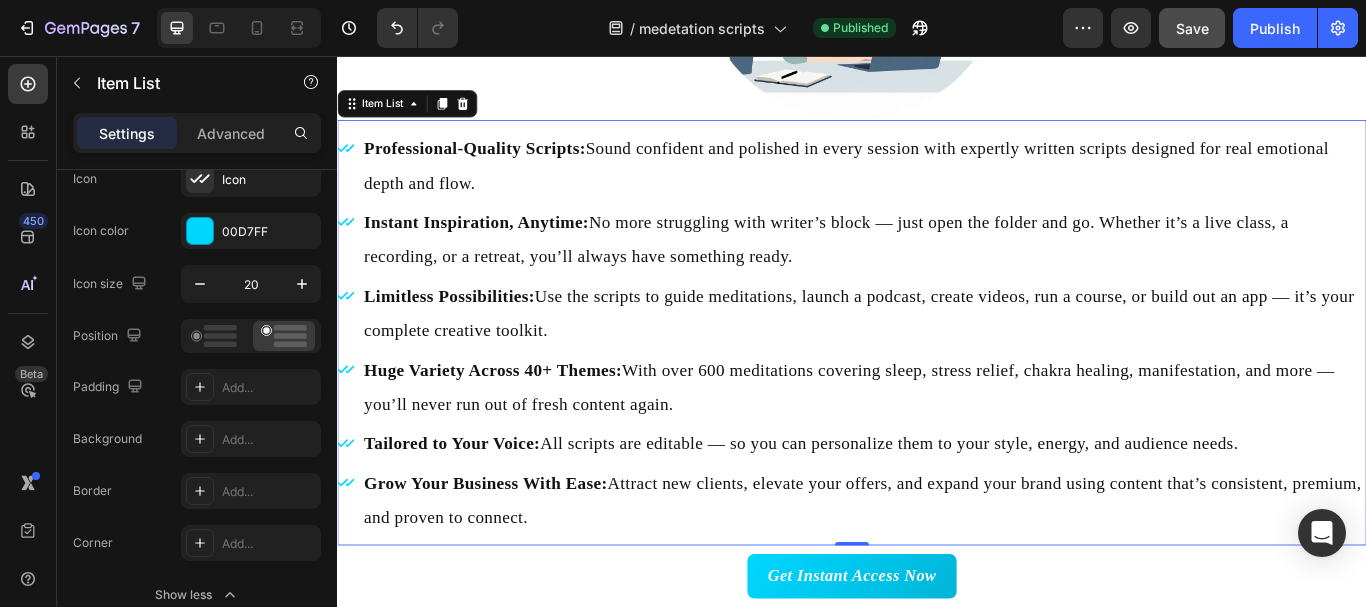 click on "/  medetation scripts Published" 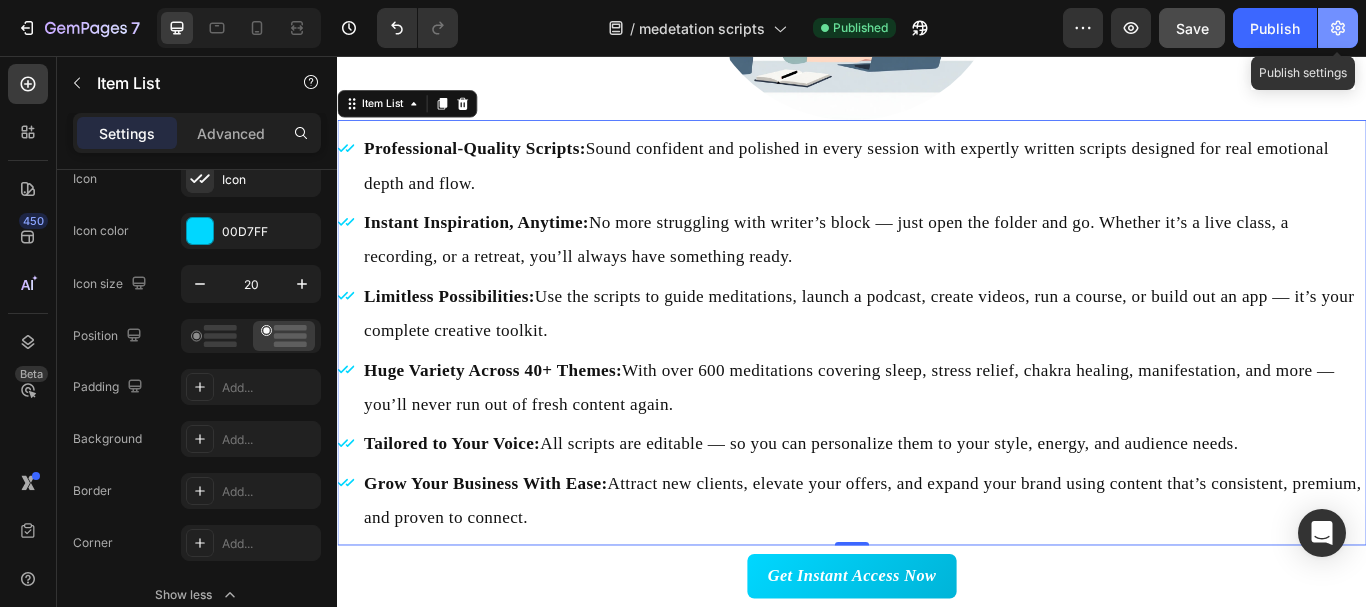 click 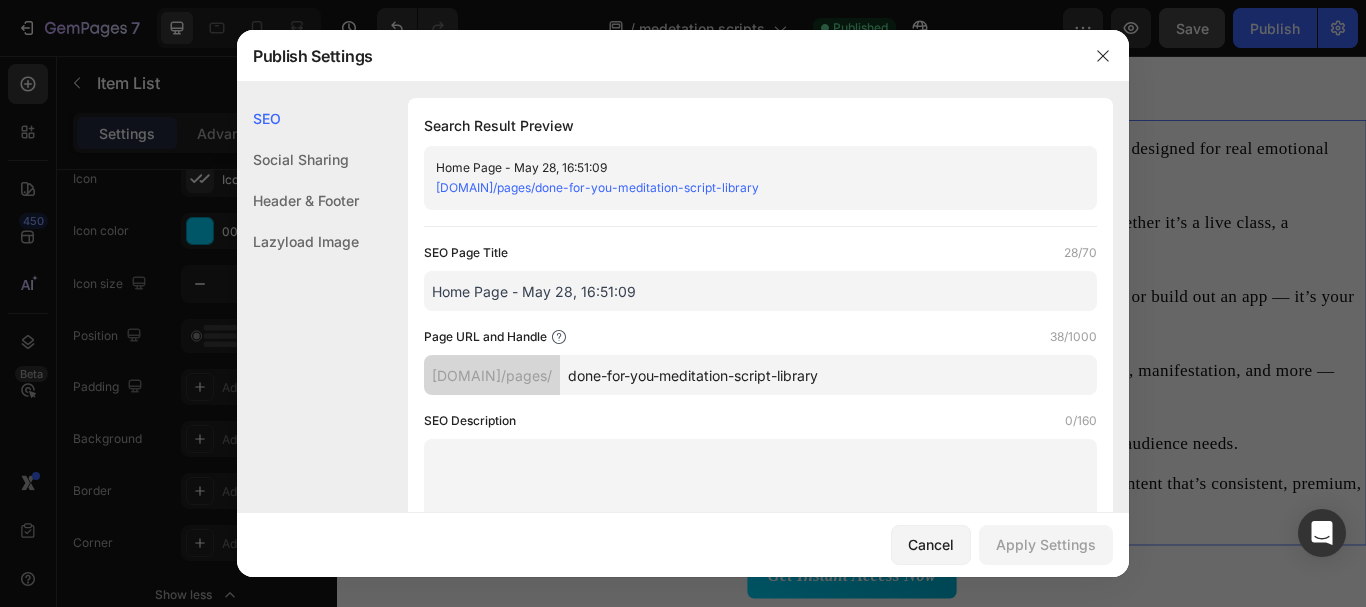 click on "Header & Footer" 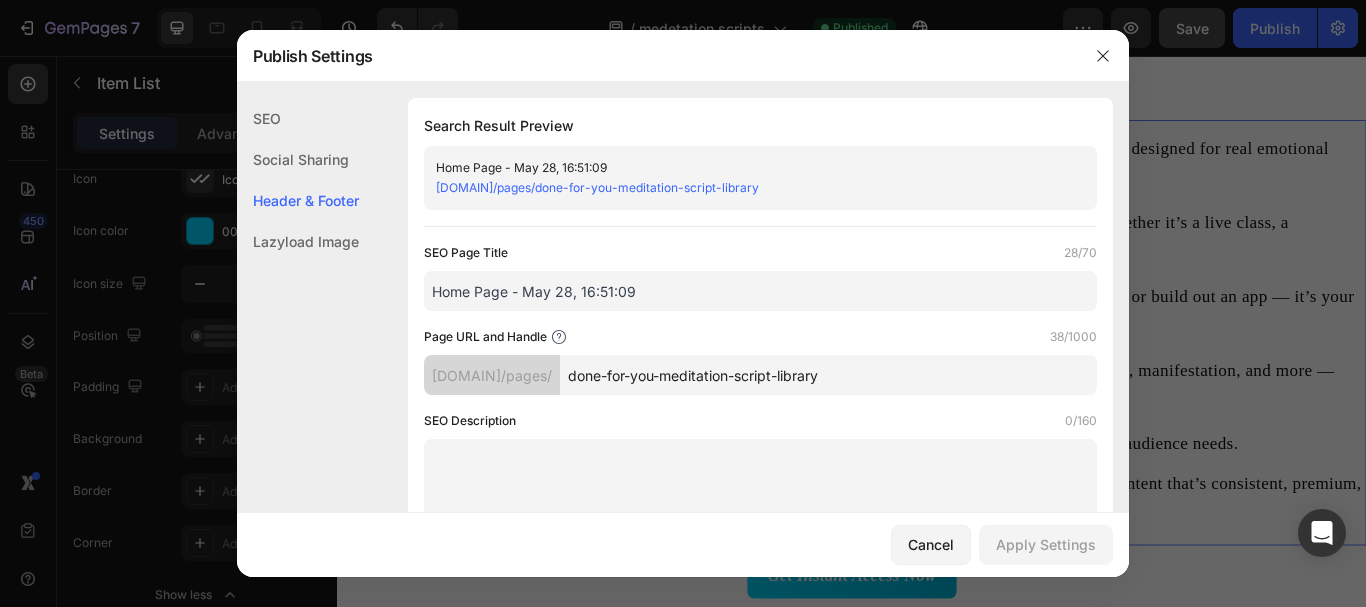 scroll, scrollTop: 937, scrollLeft: 0, axis: vertical 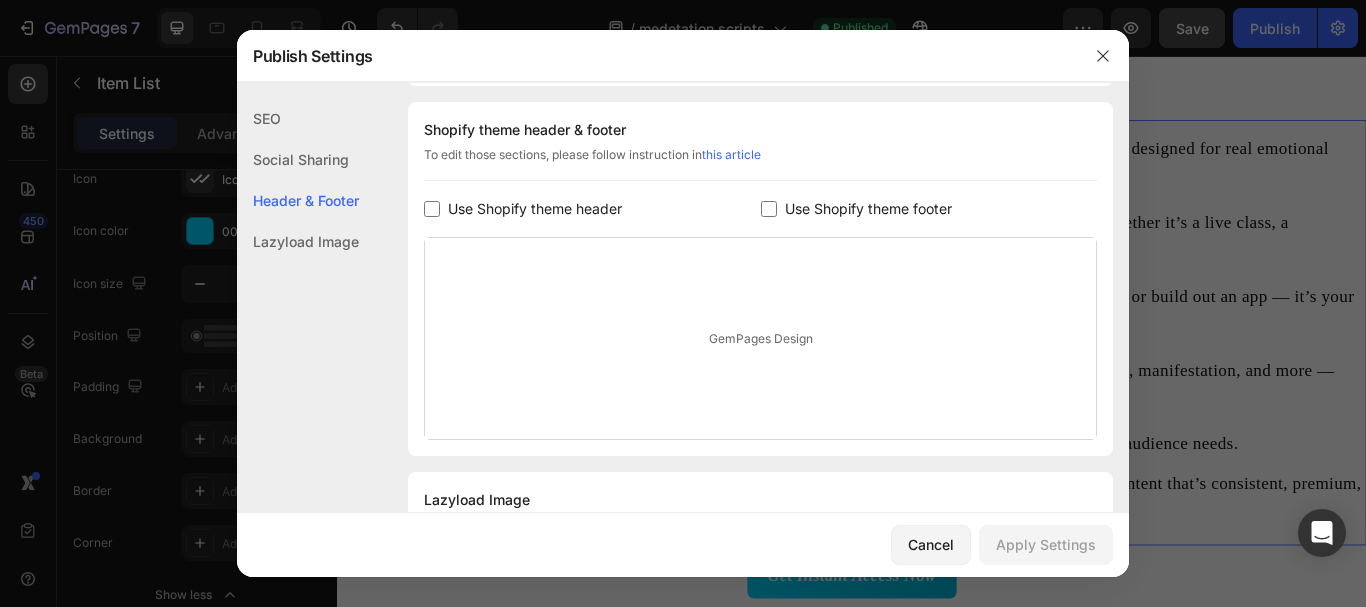 click at bounding box center [769, 209] 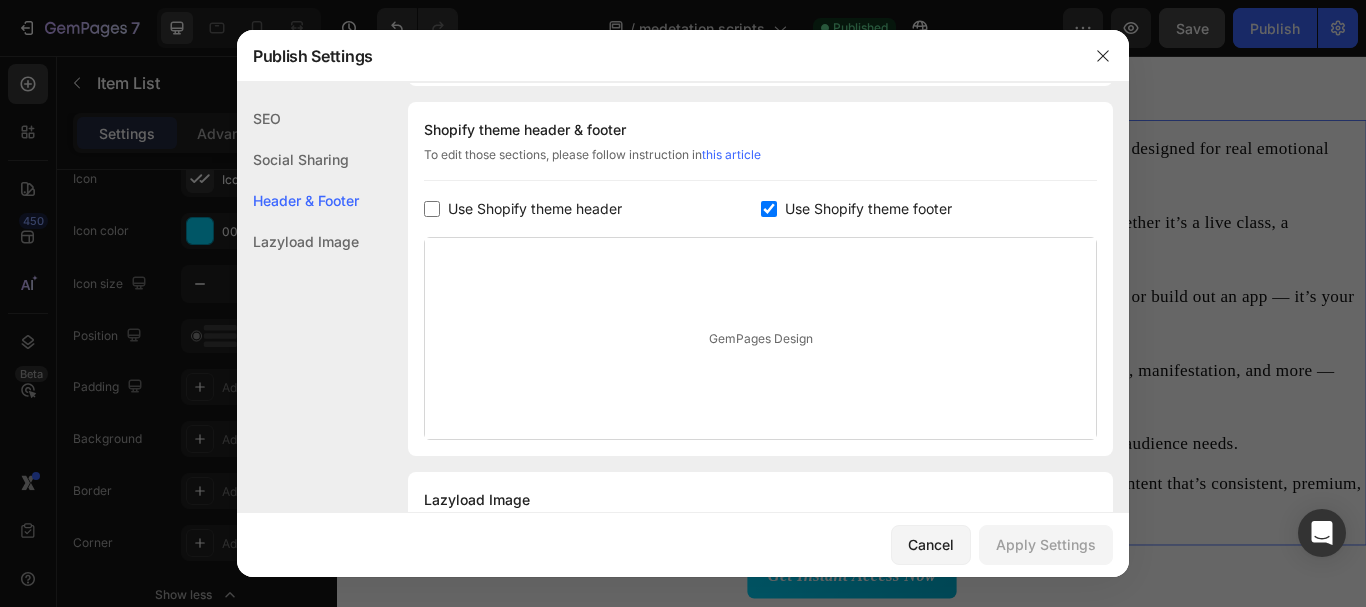 checkbox on "true" 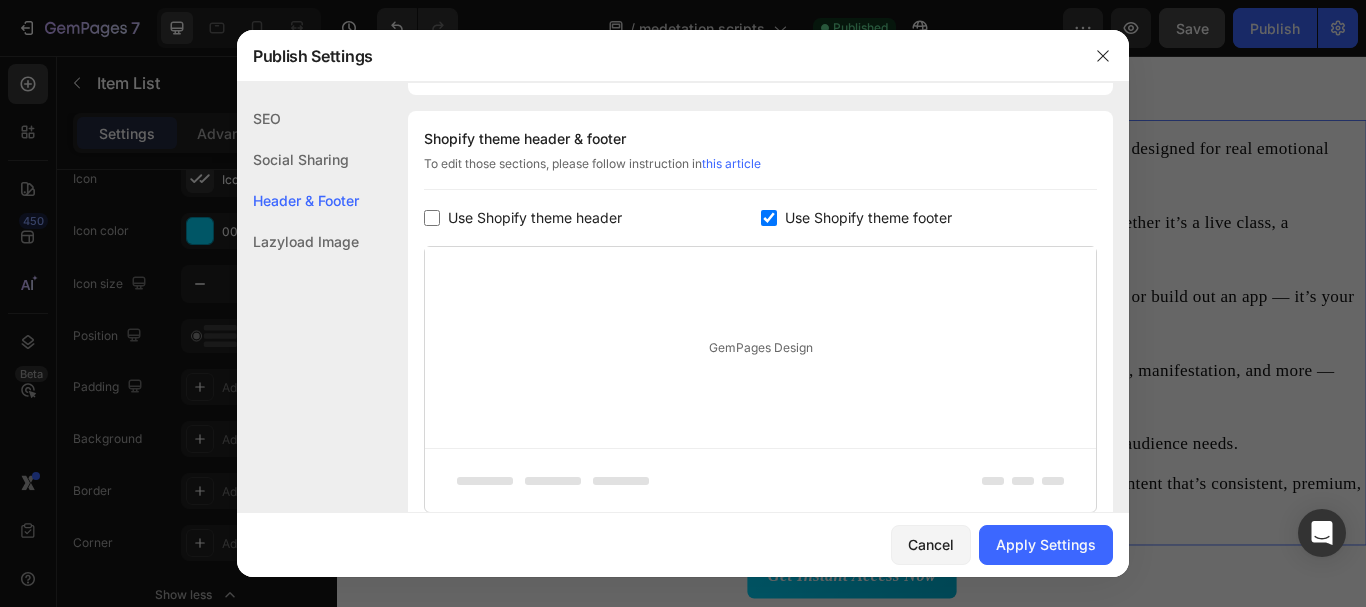 scroll, scrollTop: 927, scrollLeft: 0, axis: vertical 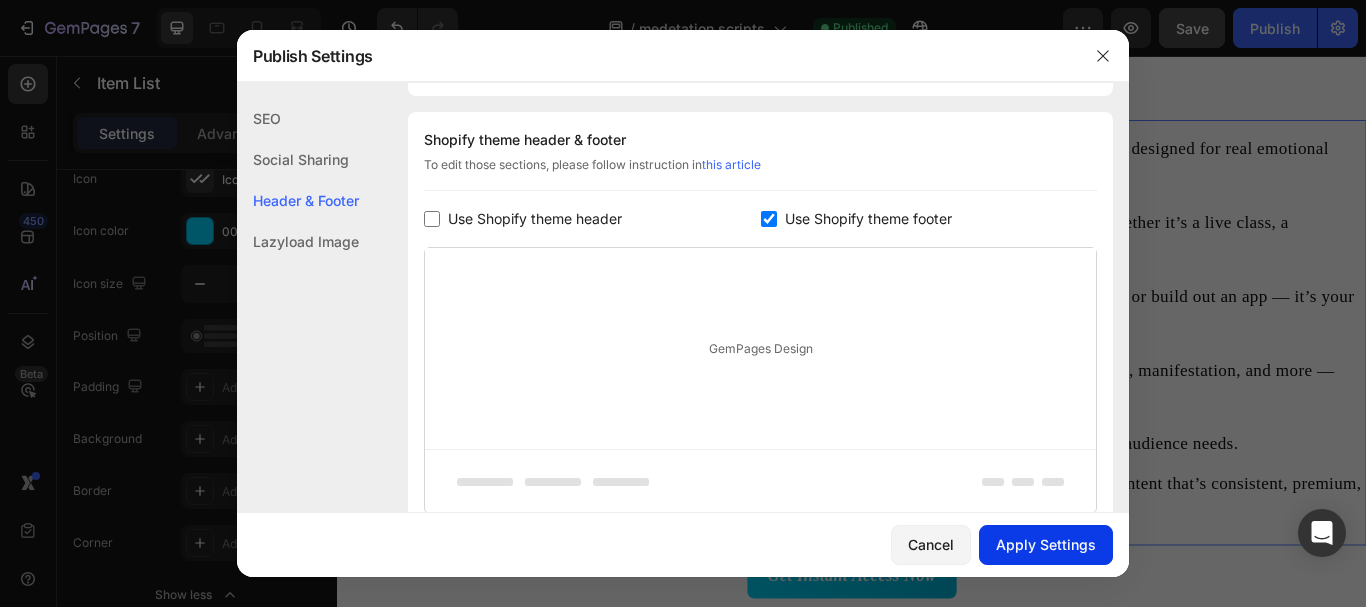 click on "Apply Settings" at bounding box center [1046, 544] 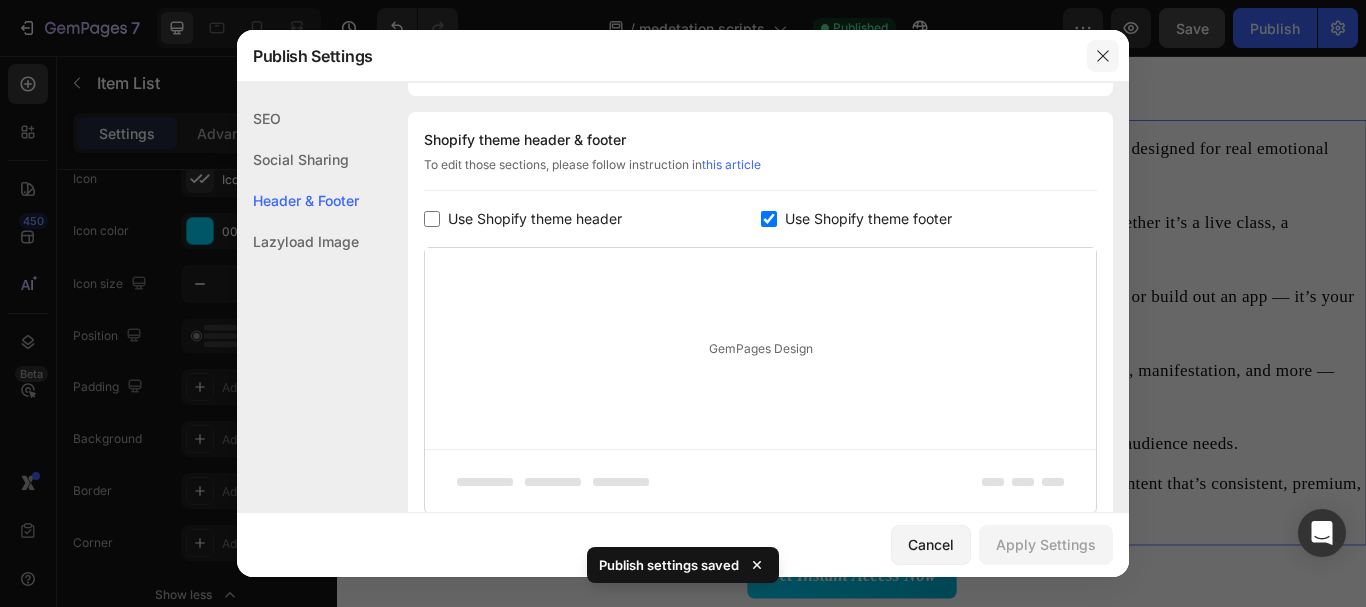 click 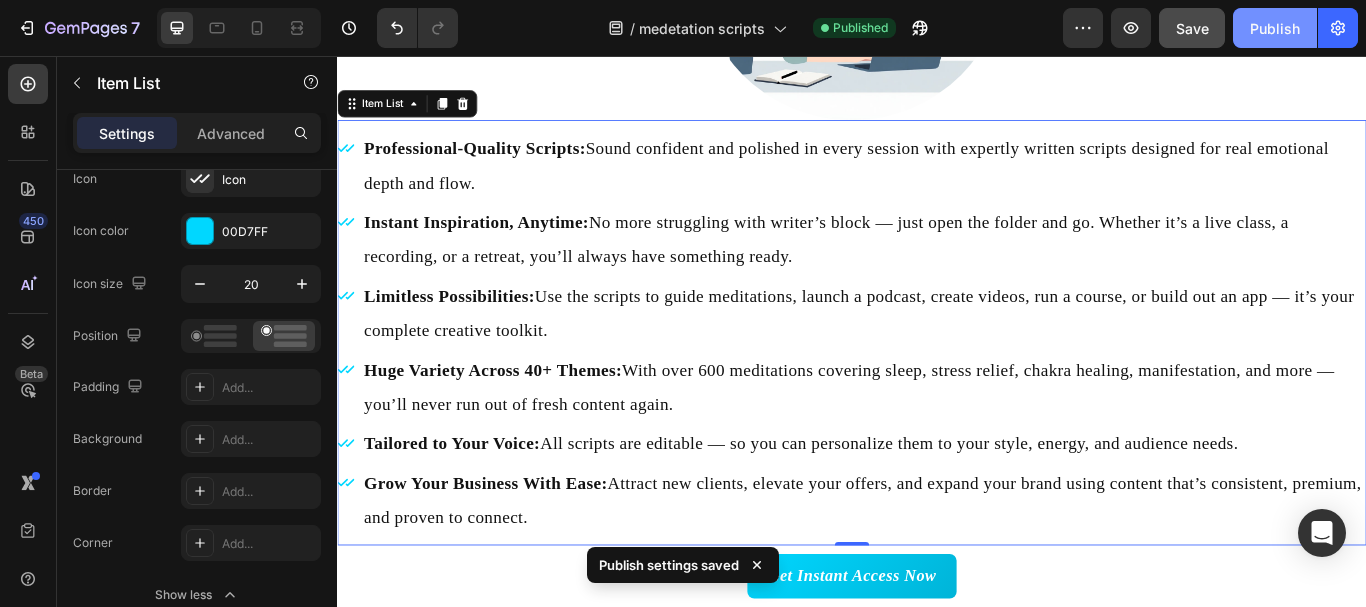 click on "Publish" 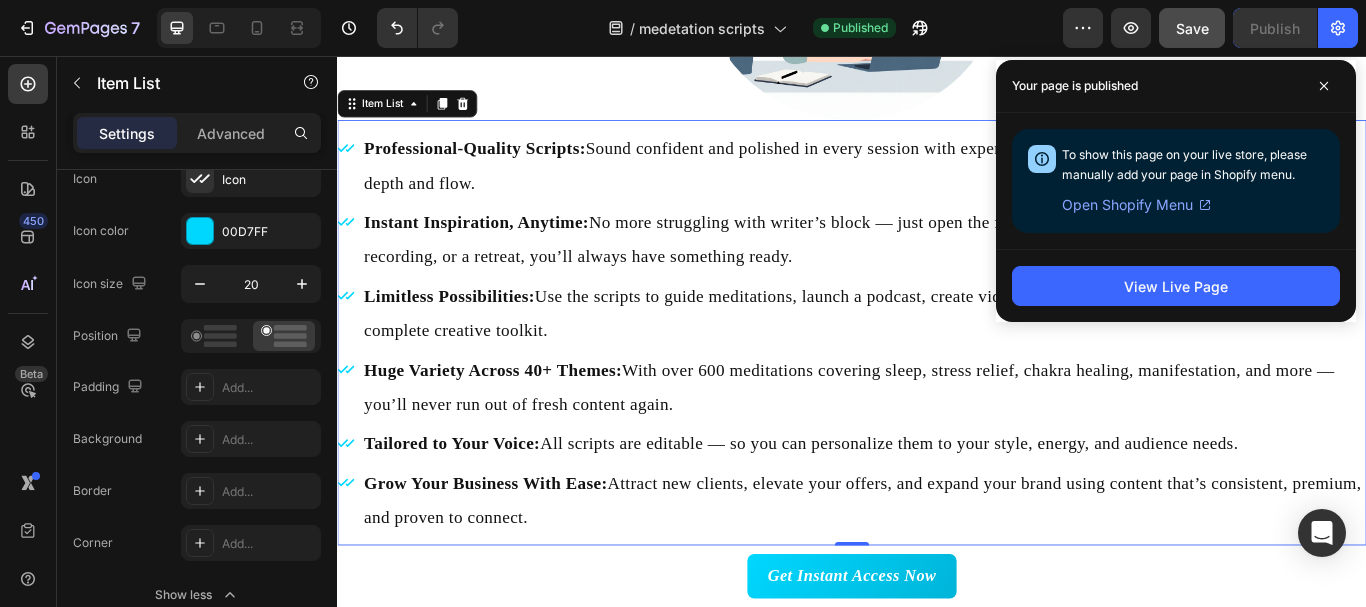 scroll, scrollTop: 6166, scrollLeft: 0, axis: vertical 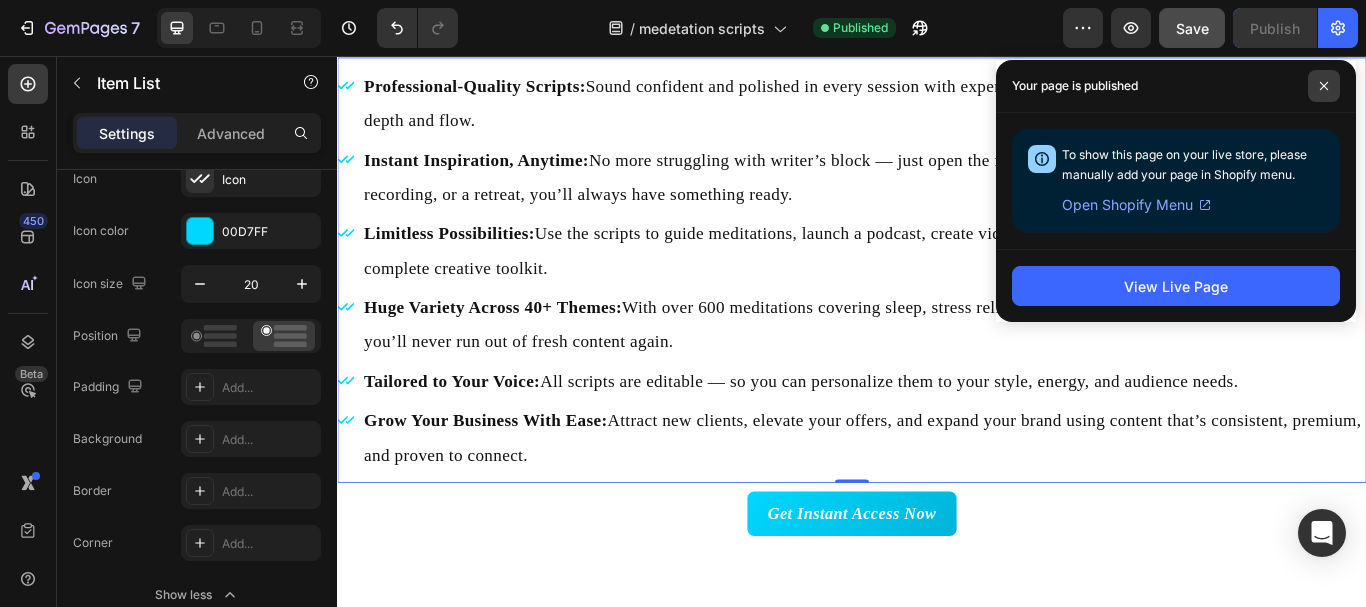 click 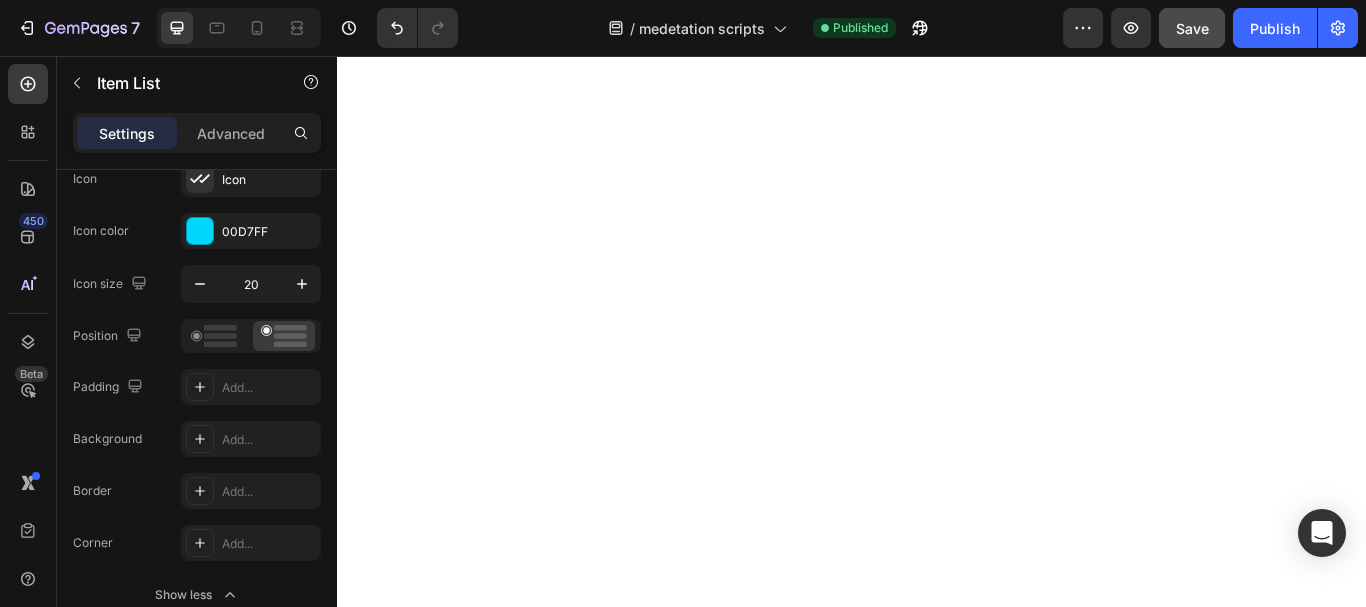 scroll, scrollTop: 9576, scrollLeft: 0, axis: vertical 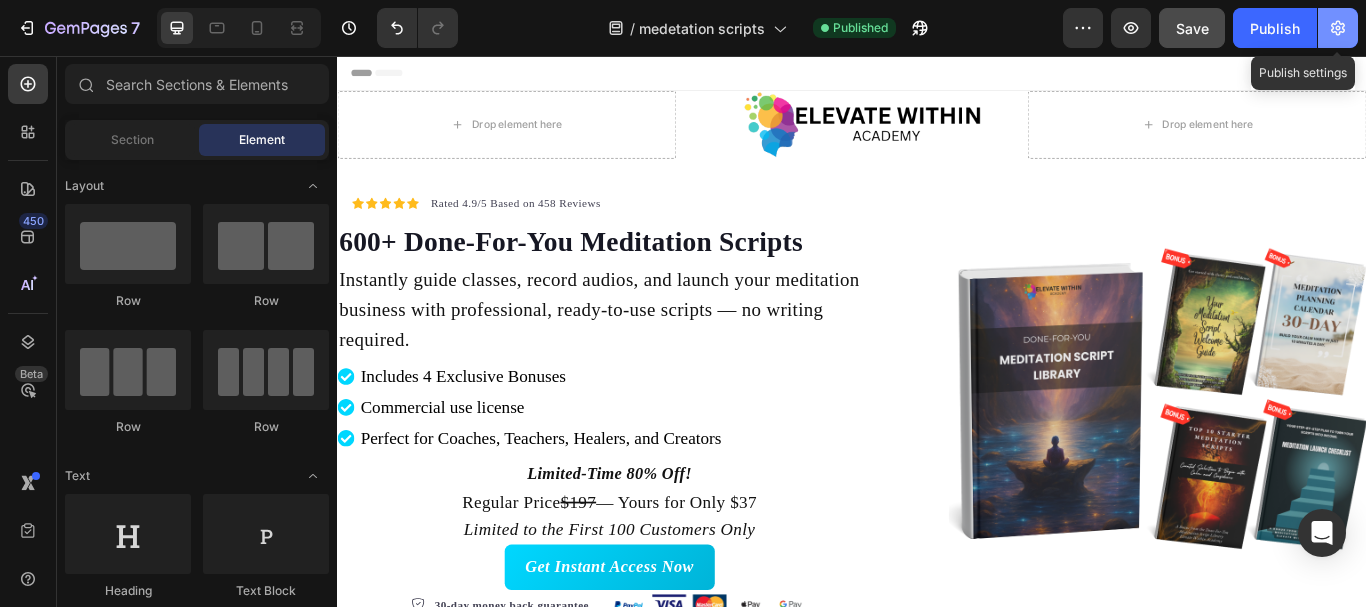click 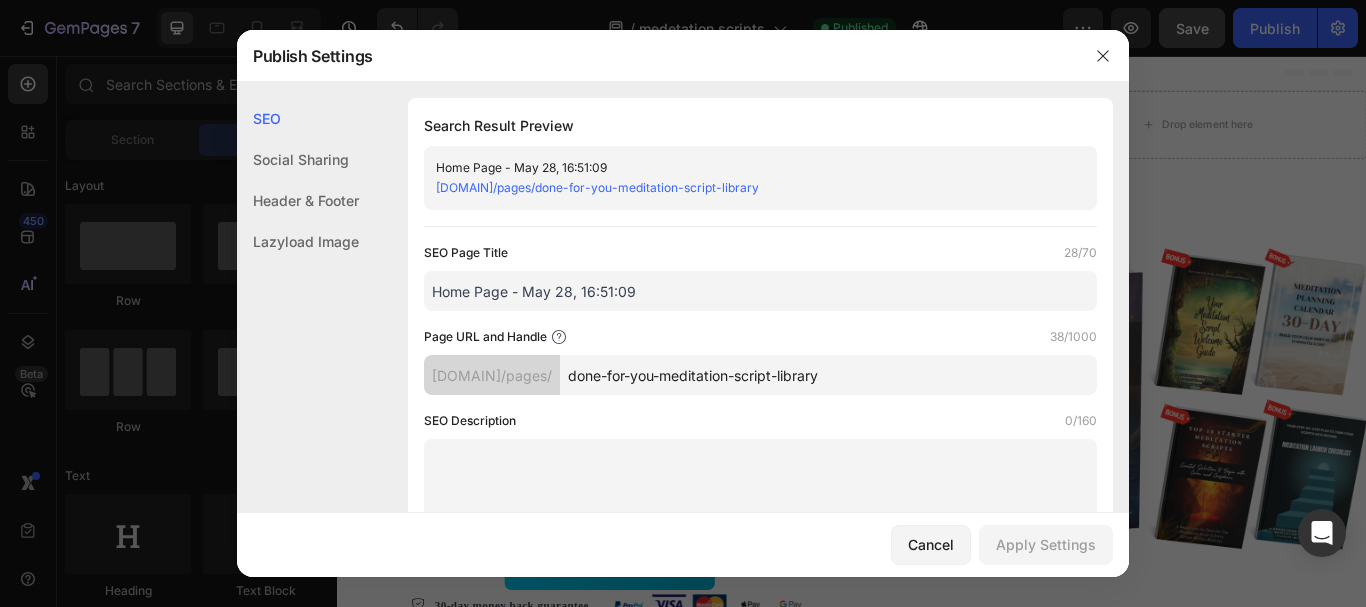 click on "Header & Footer" 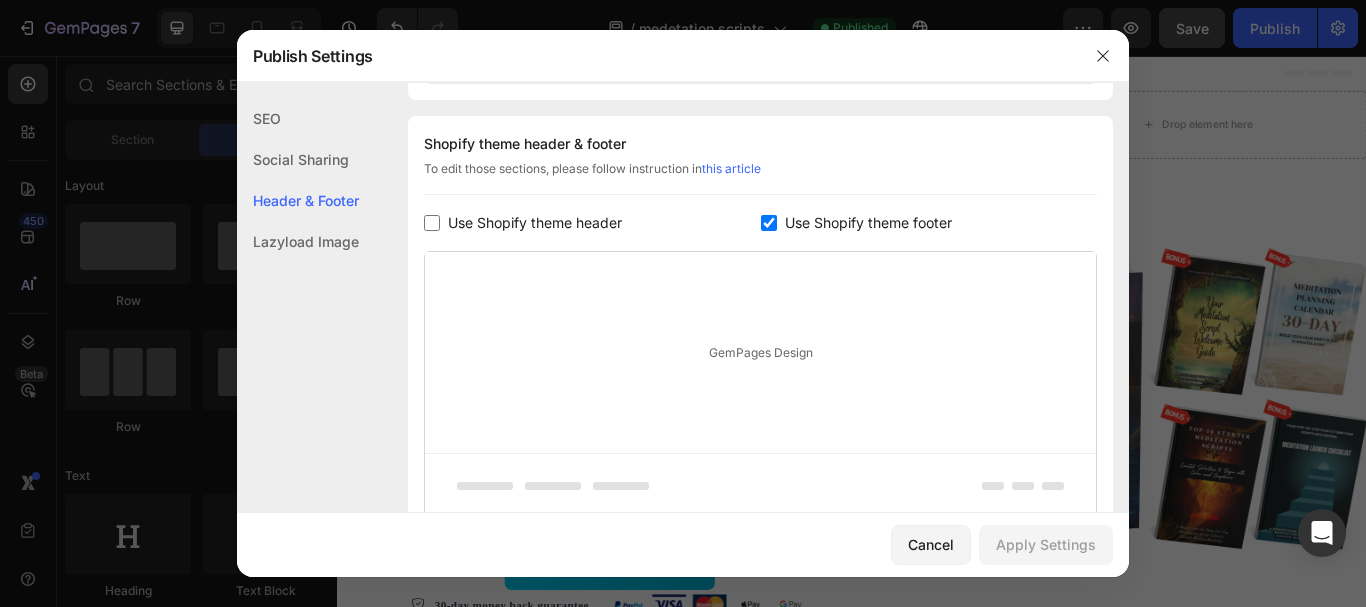 scroll, scrollTop: 937, scrollLeft: 0, axis: vertical 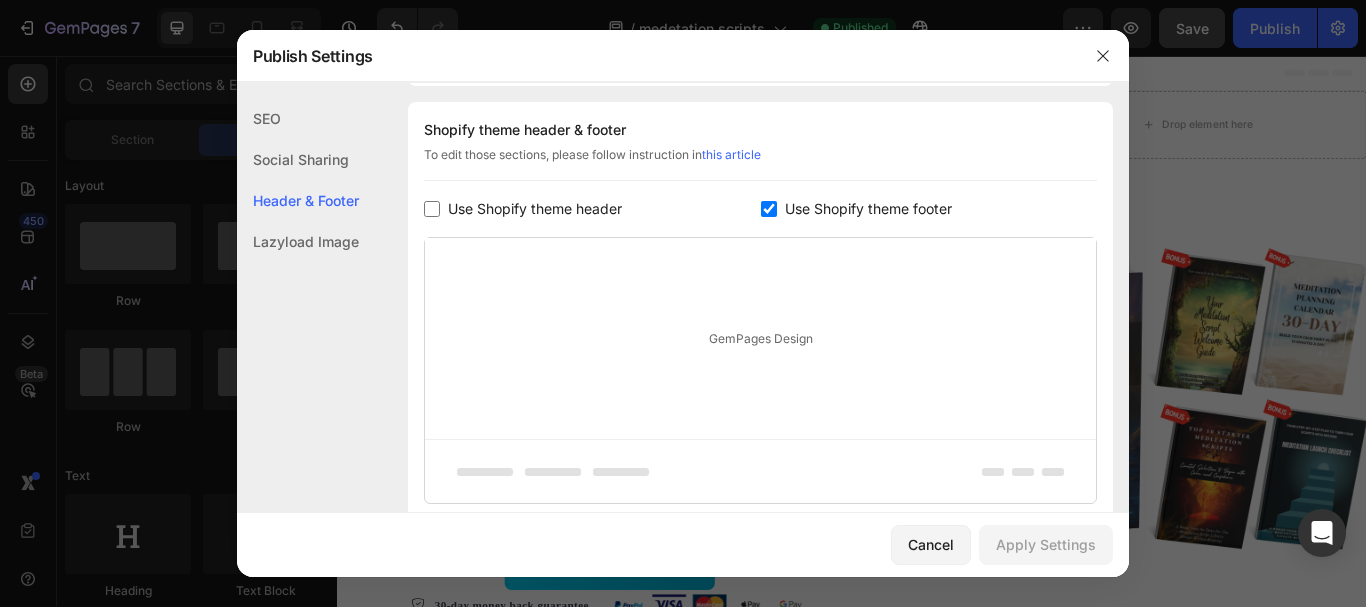 click on "GemPages Design" at bounding box center [760, 338] 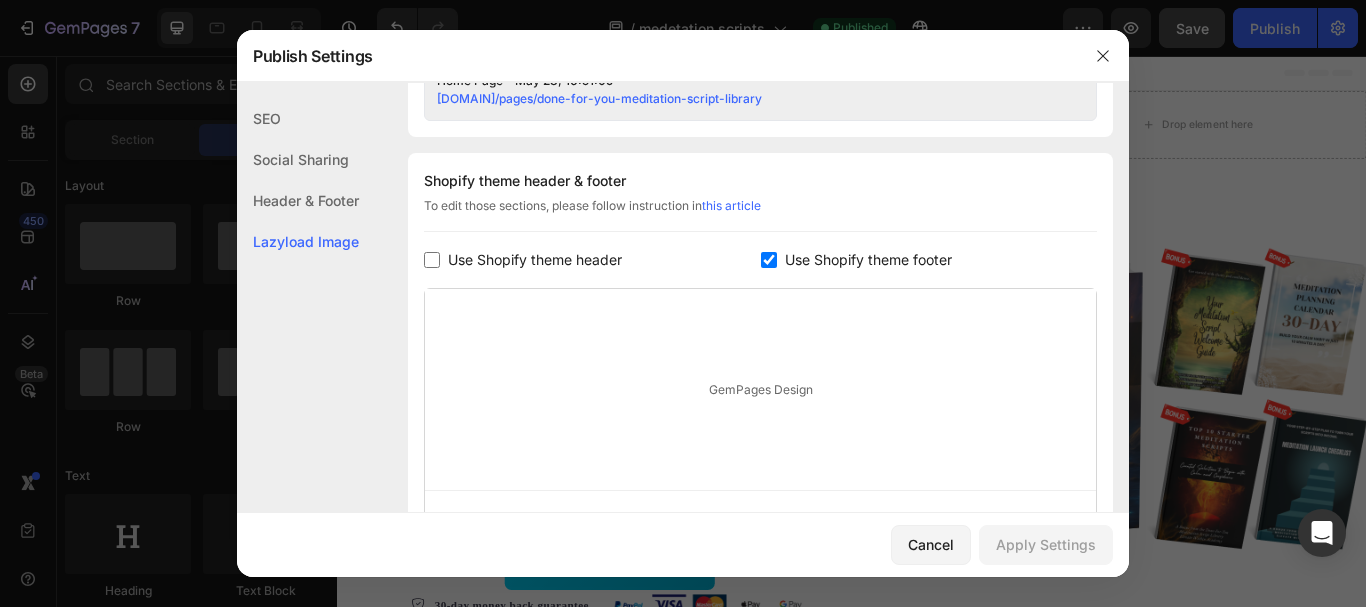 scroll, scrollTop: 882, scrollLeft: 0, axis: vertical 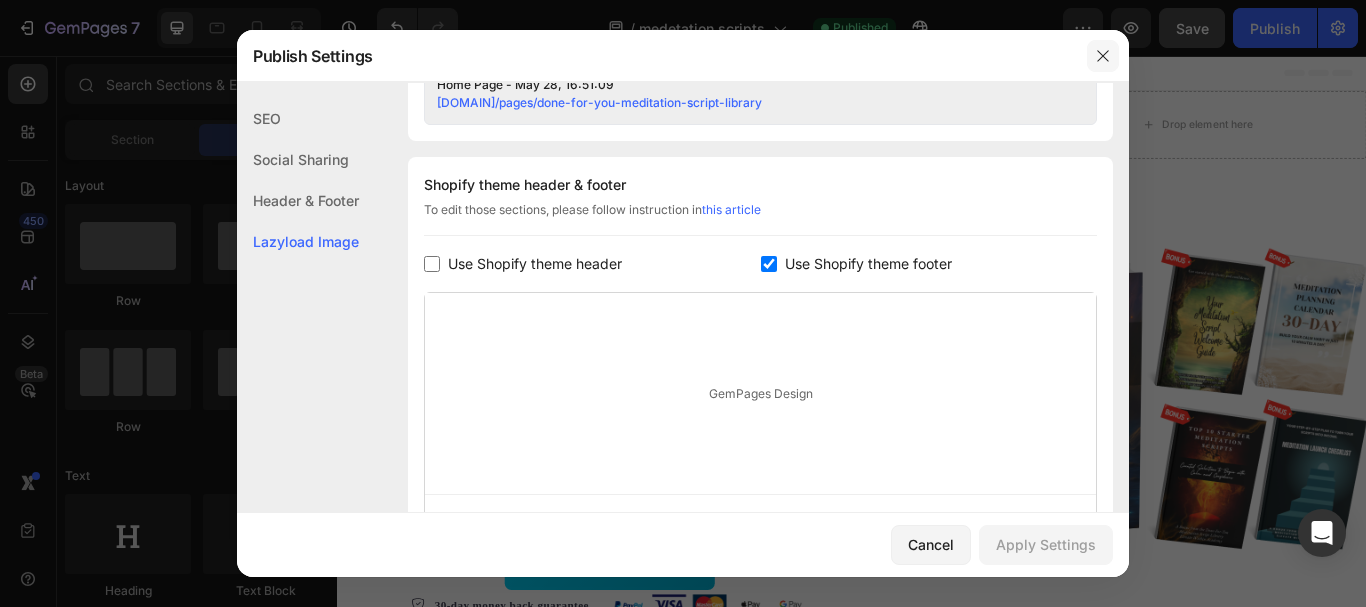 click 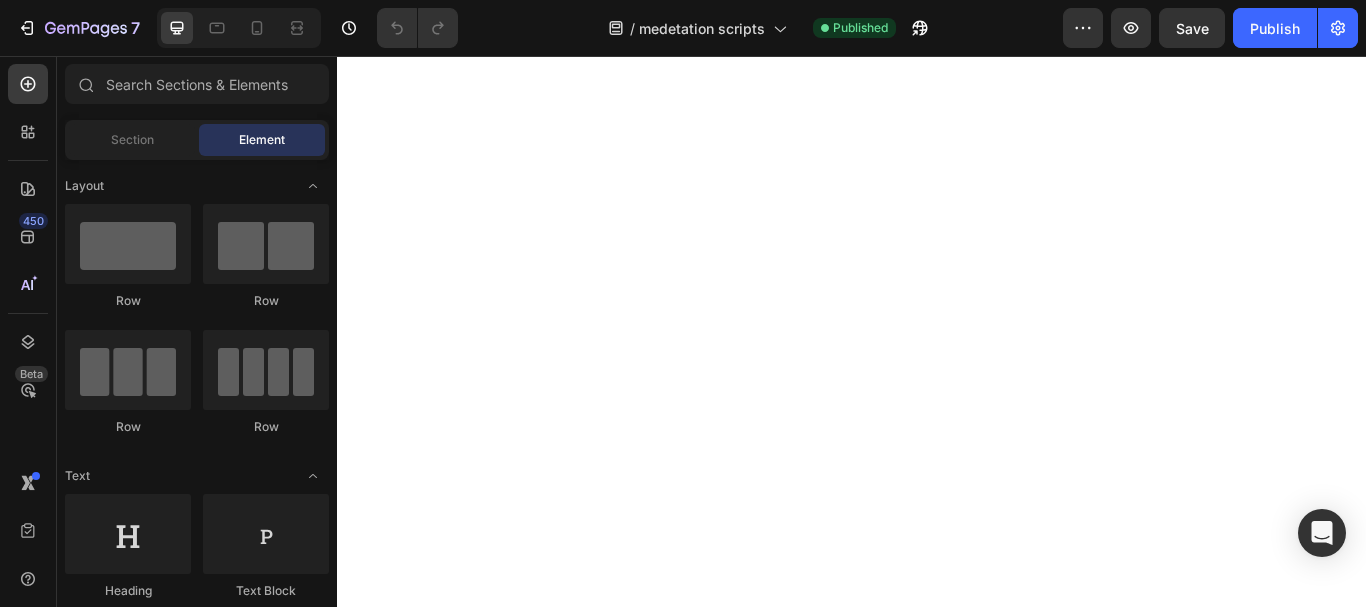 scroll, scrollTop: 0, scrollLeft: 0, axis: both 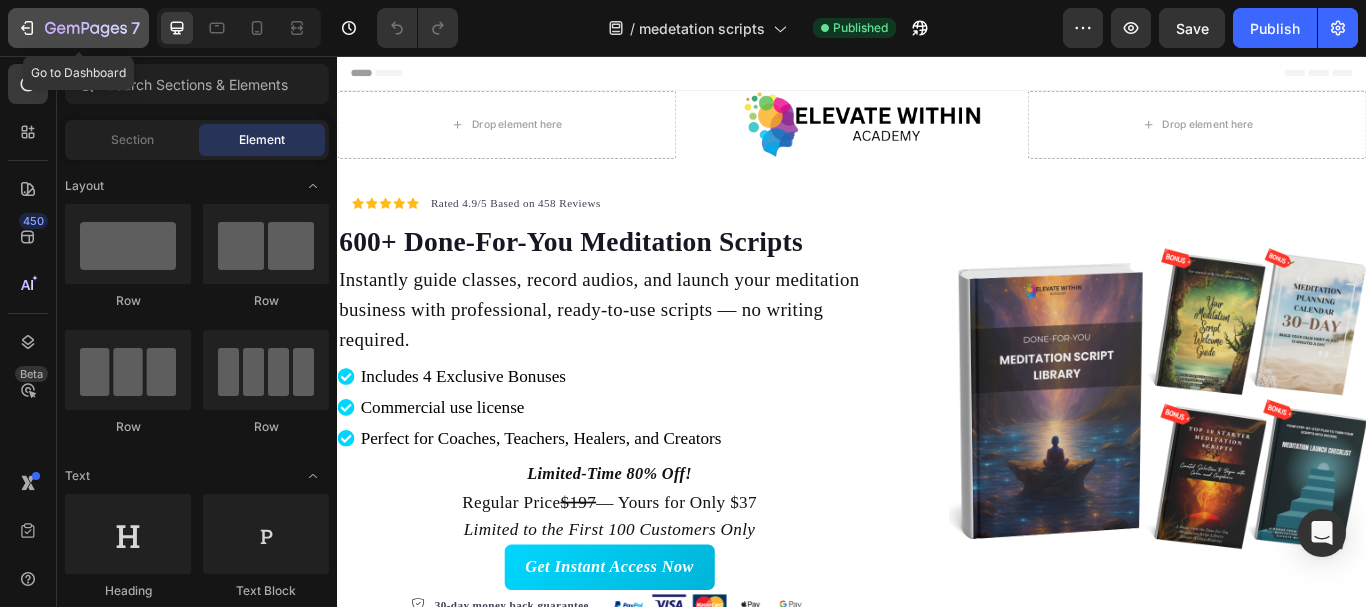click 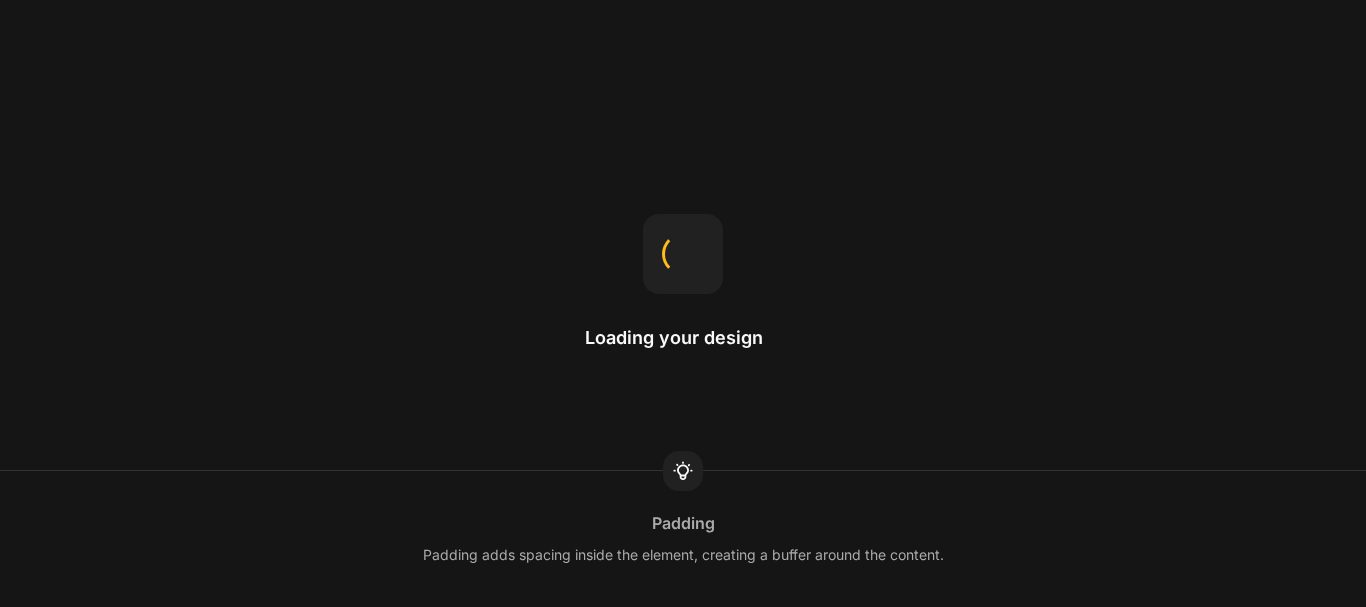 scroll, scrollTop: 0, scrollLeft: 0, axis: both 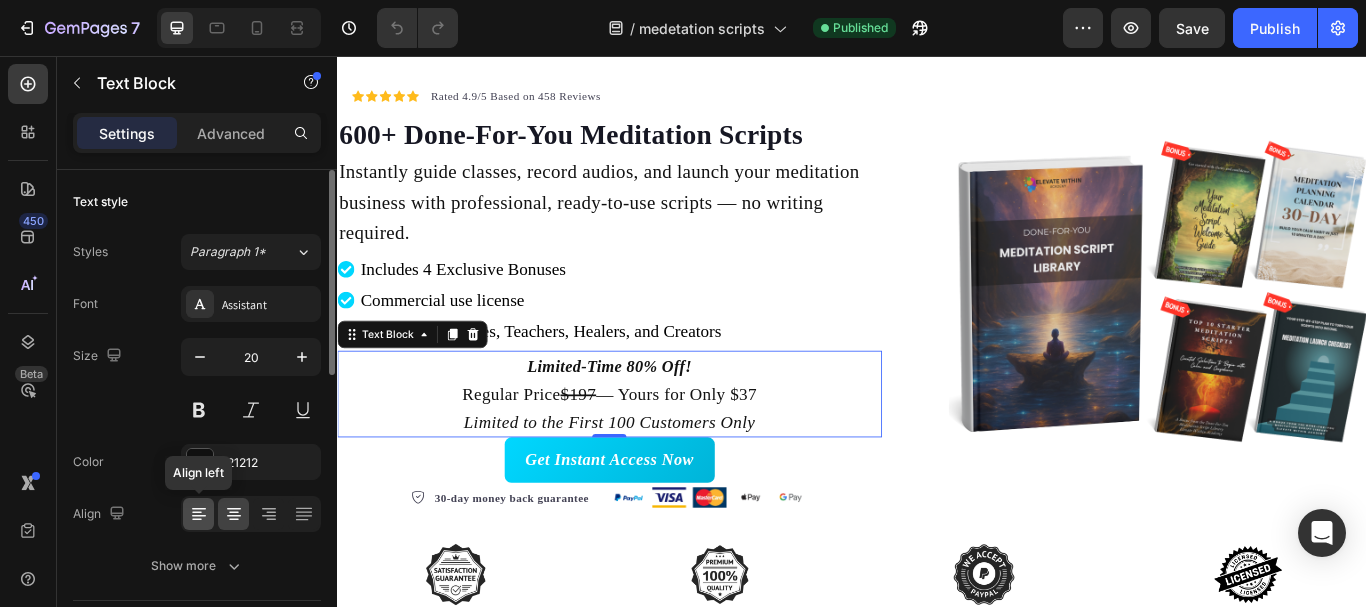 click 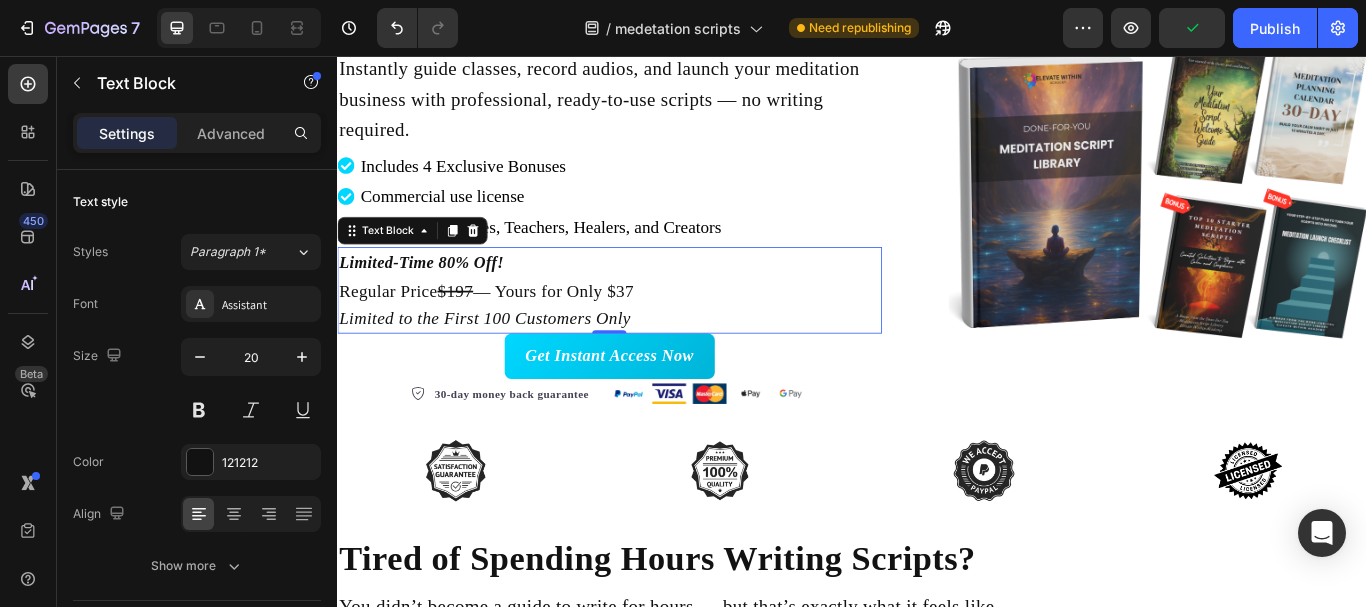 scroll, scrollTop: 254, scrollLeft: 0, axis: vertical 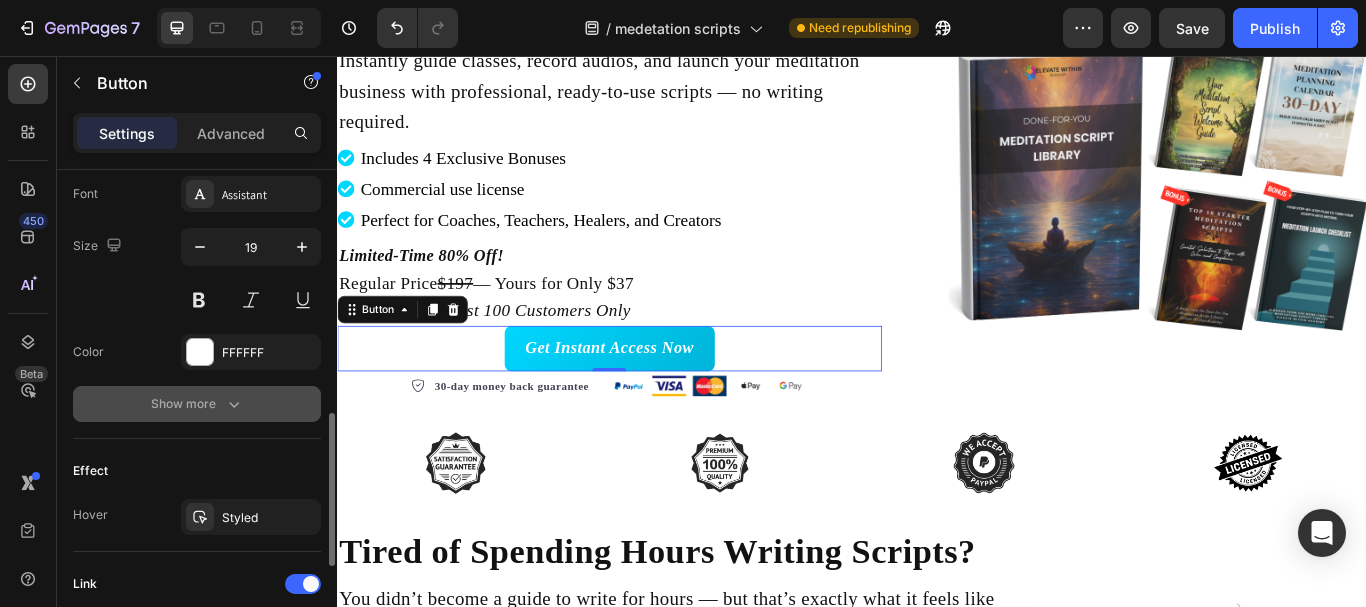 click on "Show more" at bounding box center (197, 404) 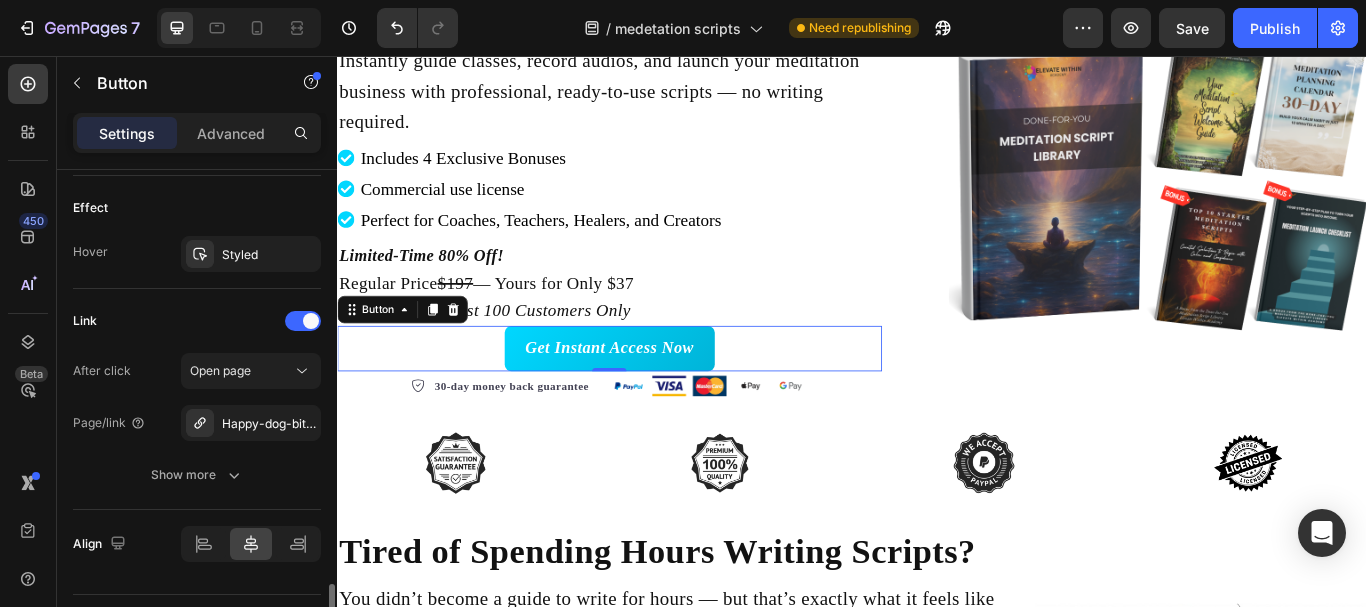 scroll, scrollTop: 1360, scrollLeft: 0, axis: vertical 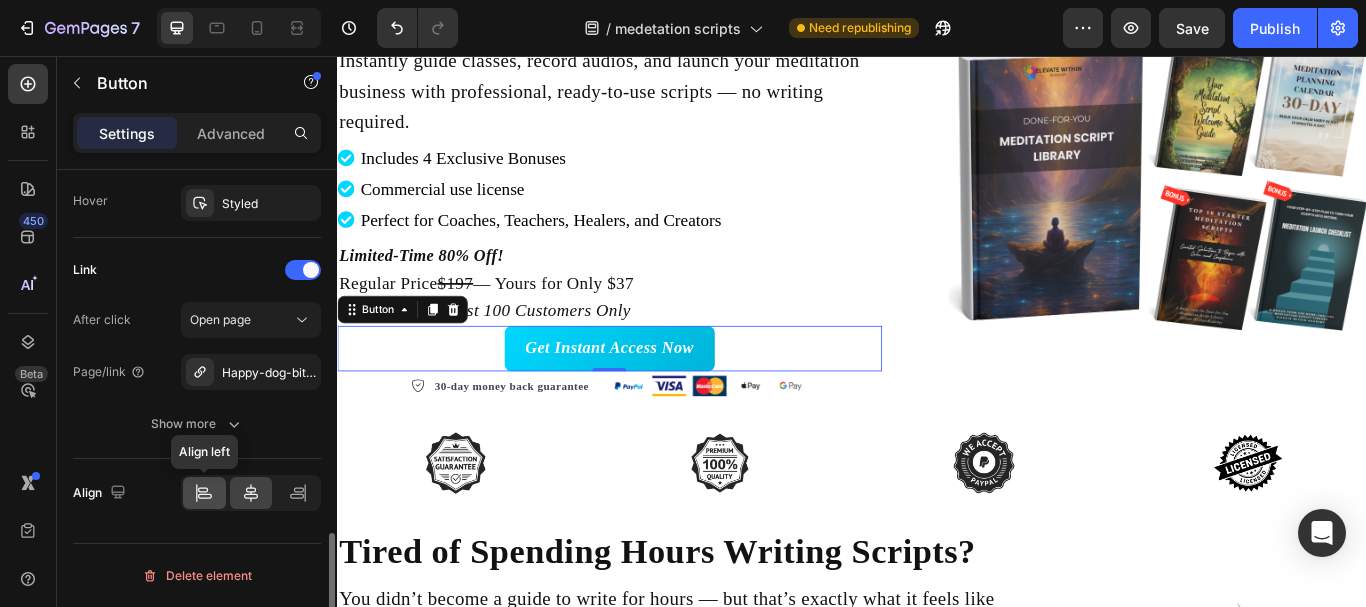 click 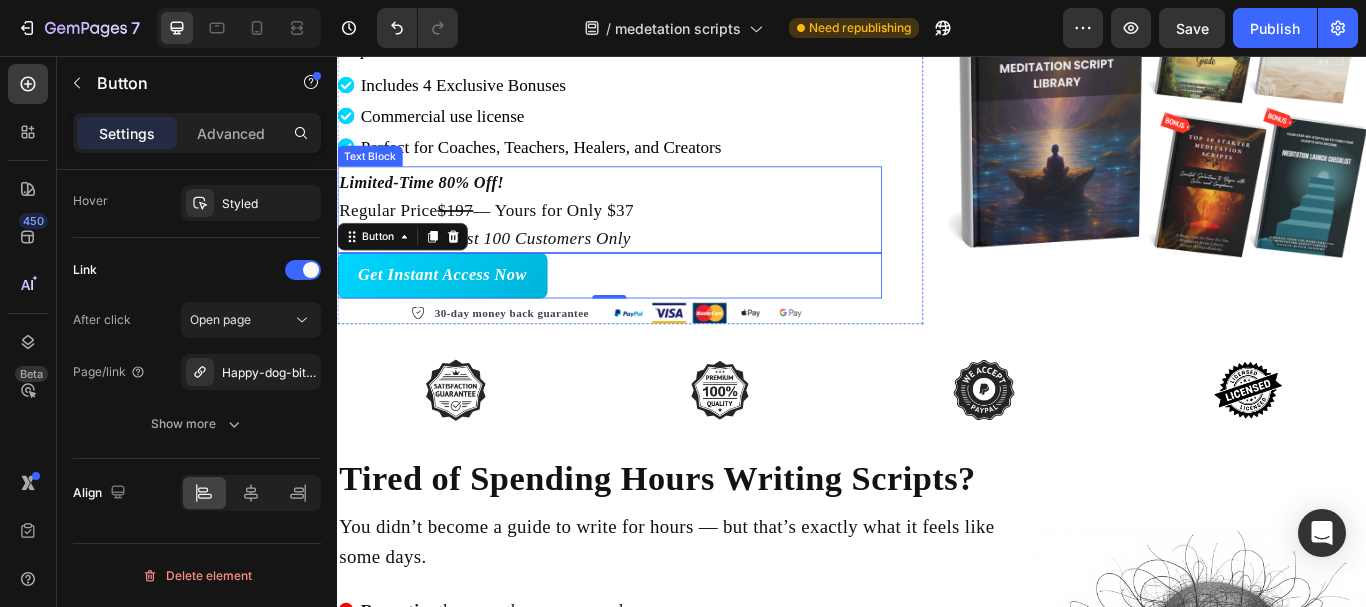scroll, scrollTop: 340, scrollLeft: 0, axis: vertical 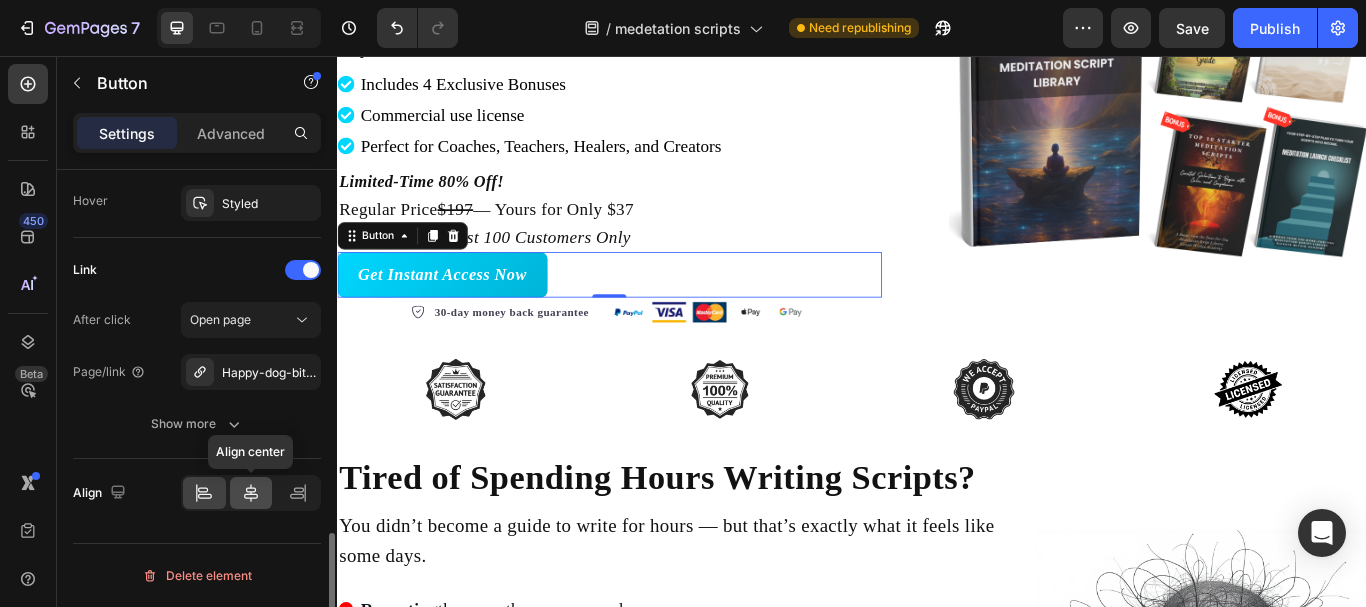 click 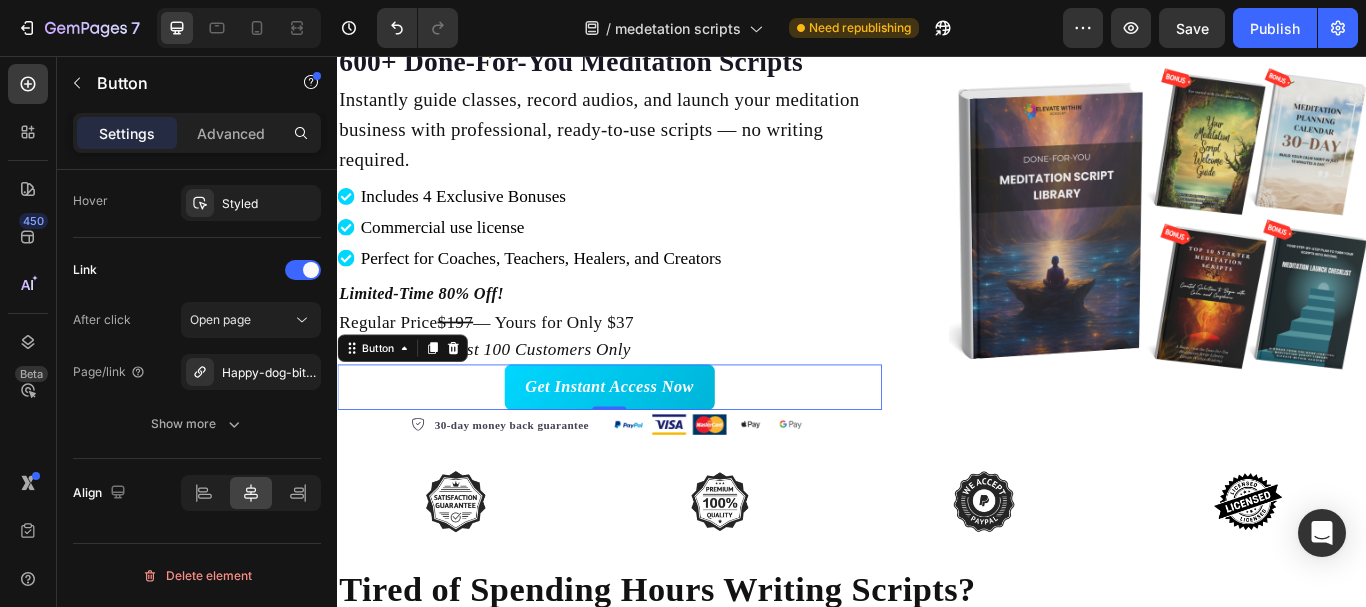 scroll, scrollTop: 204, scrollLeft: 0, axis: vertical 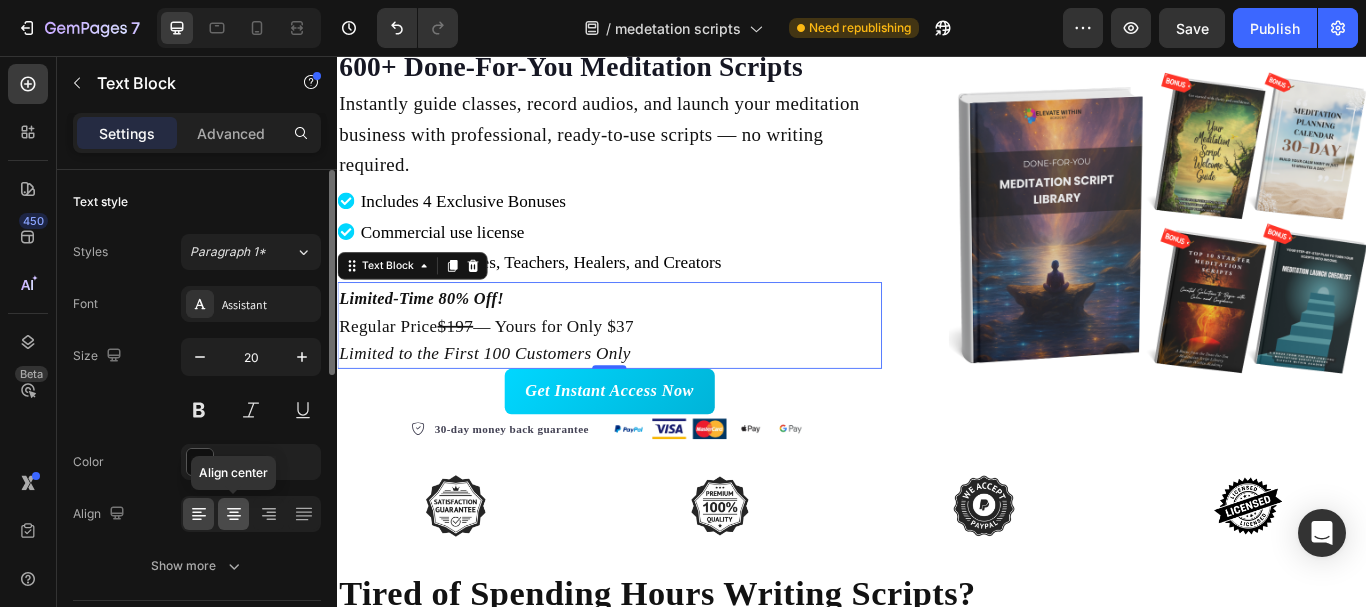 click 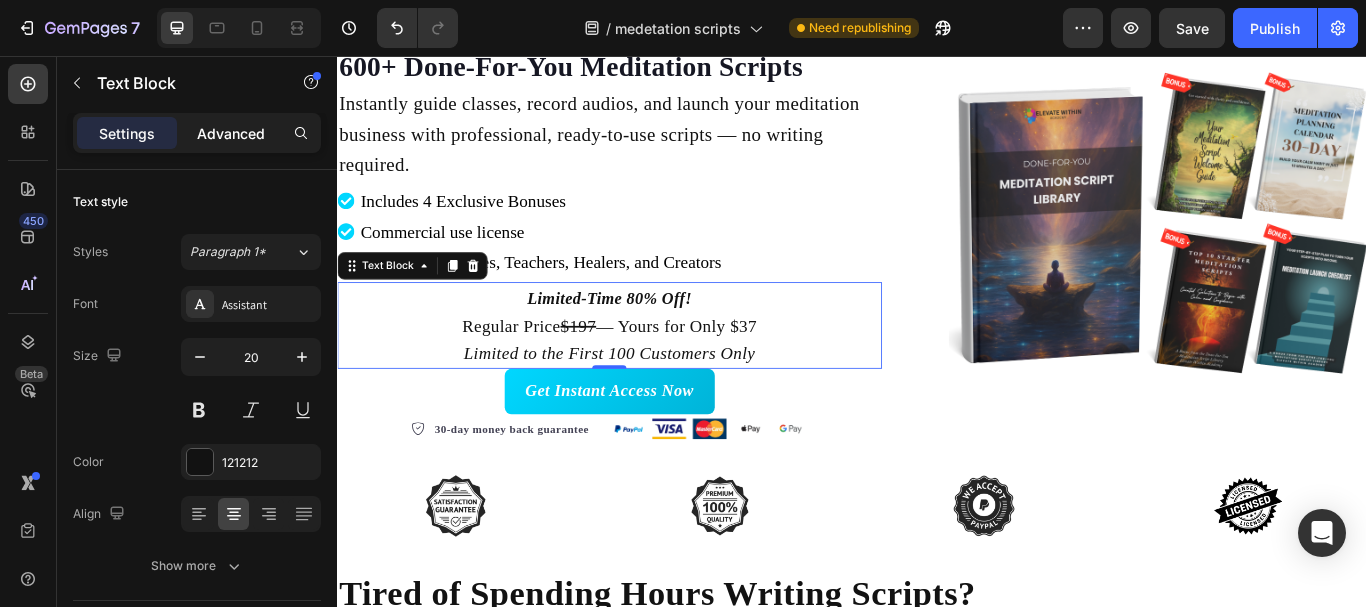 click on "Advanced" at bounding box center (231, 133) 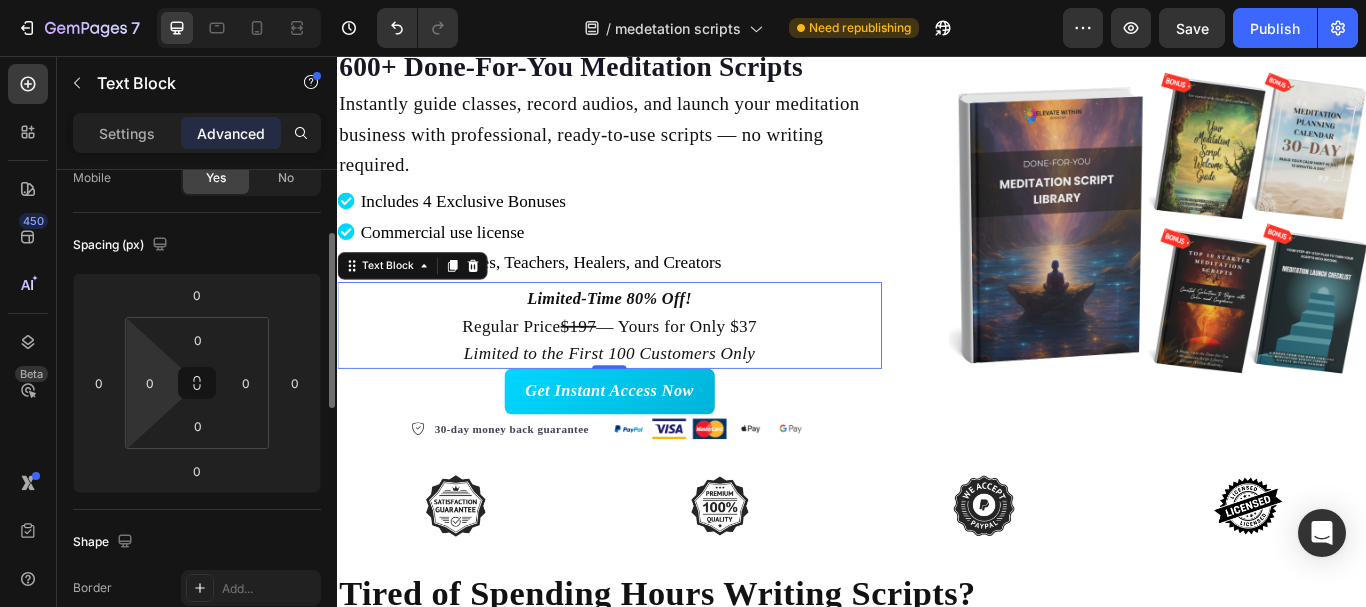 scroll, scrollTop: 175, scrollLeft: 0, axis: vertical 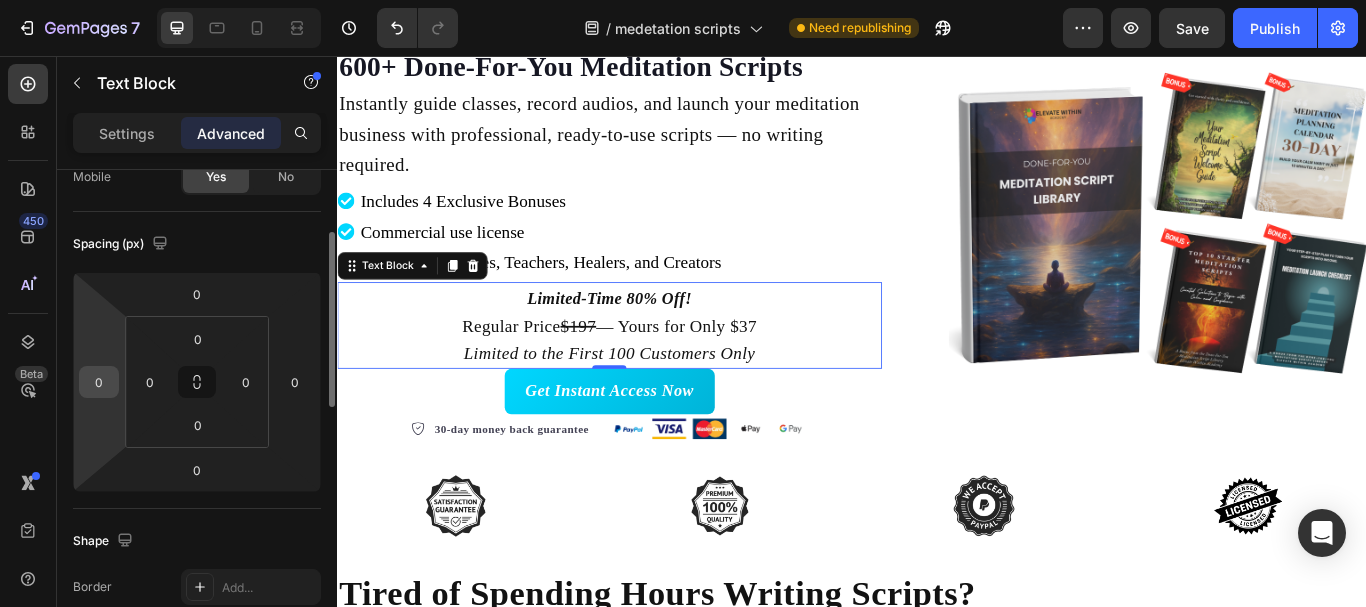 click on "0" at bounding box center (99, 382) 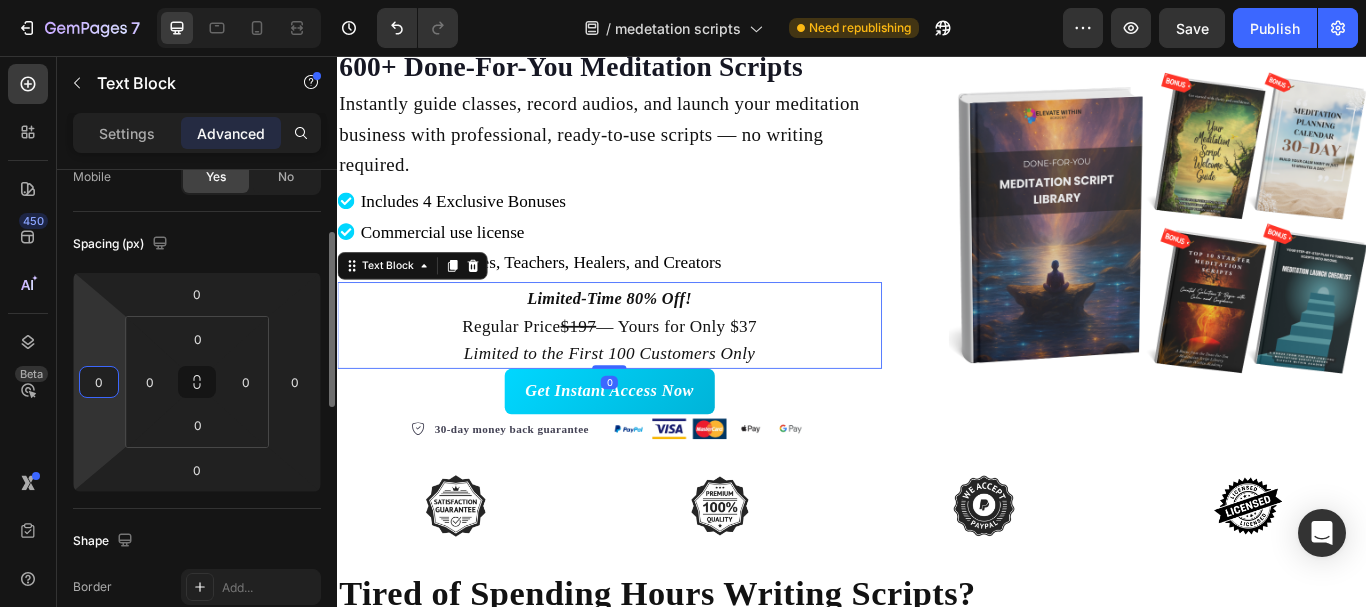 click on "0" at bounding box center (99, 382) 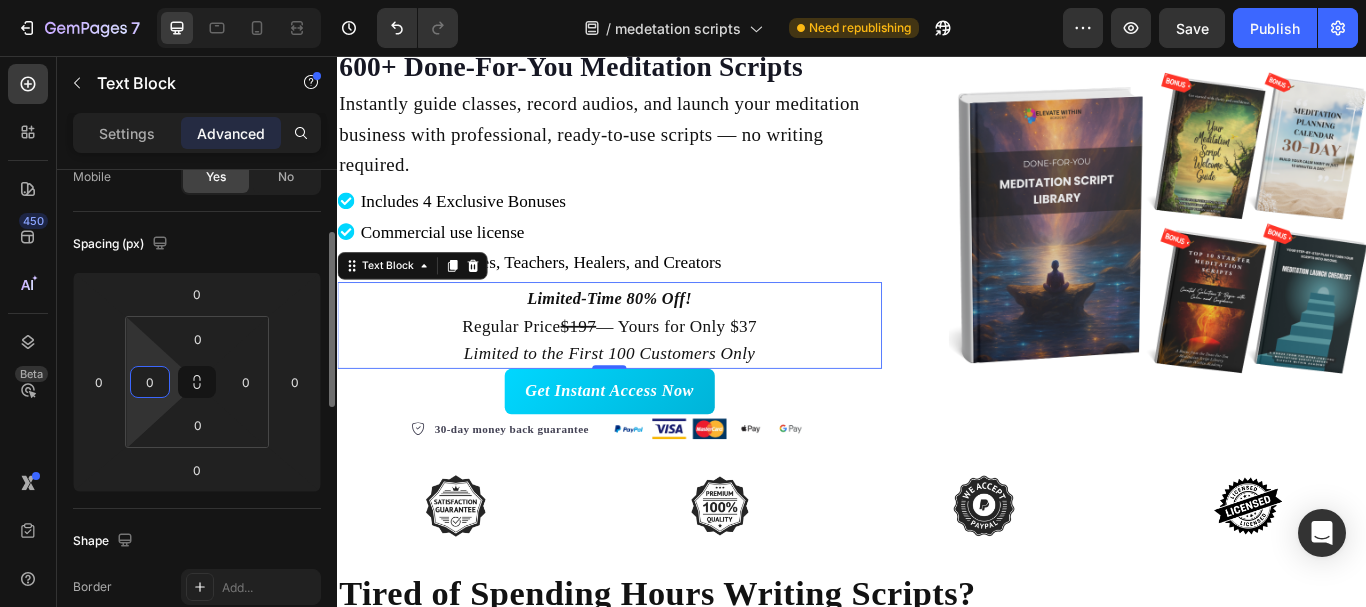 click on "0" at bounding box center [150, 382] 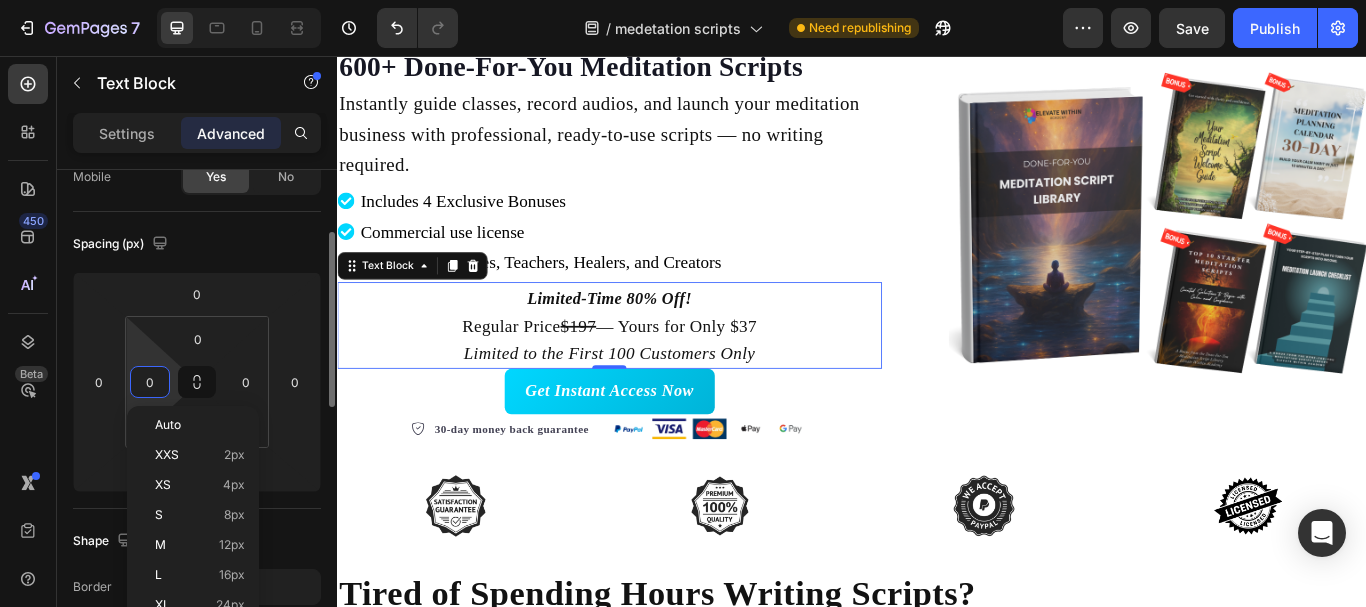 click on "0" at bounding box center (150, 382) 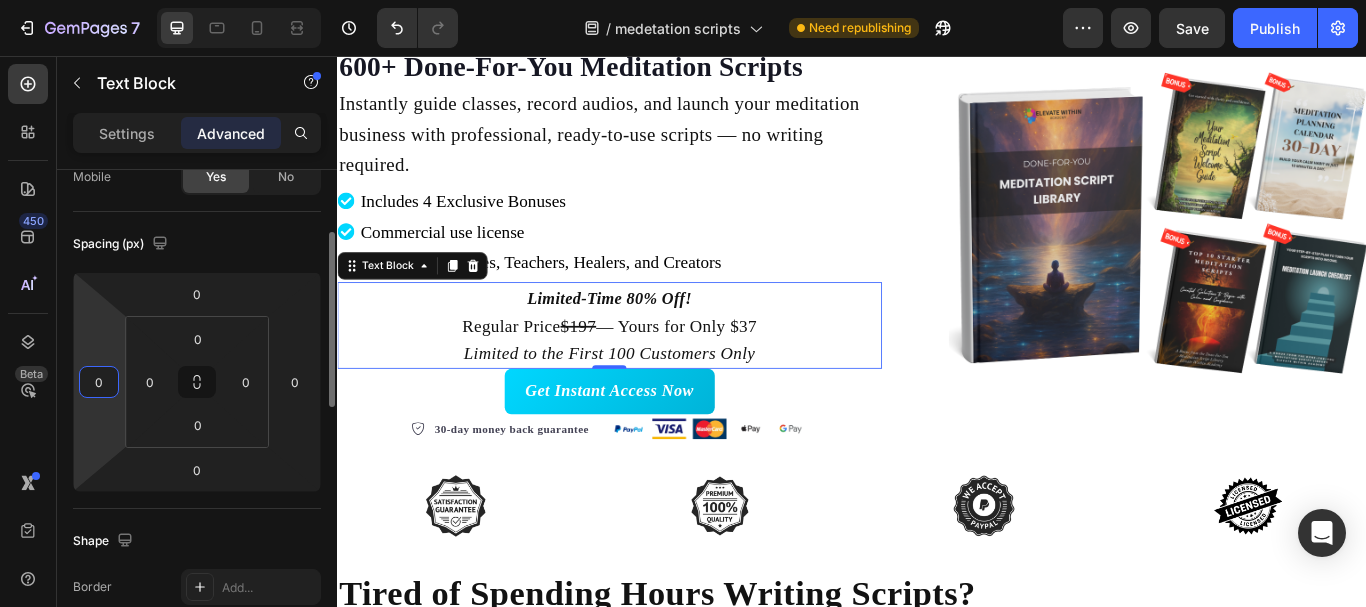 click on "7   /  medetation scripts Need republishing Preview  Save   Publish  450 Beta Sections(18) Elements(83) Section Element Hero Section Product Detail Brands Trusted Badges Guarantee Product Breakdown How to use Testimonials Compare Bundle FAQs Social Proof Brand Story Product List Collection Blog List Contact Sticky Add to Cart Custom Footer Browse Library 450 Layout
Row
Row
Row
Row Text
Heading
Text Block Button
Button
Button Media
Image
Image" at bounding box center (683, 43) 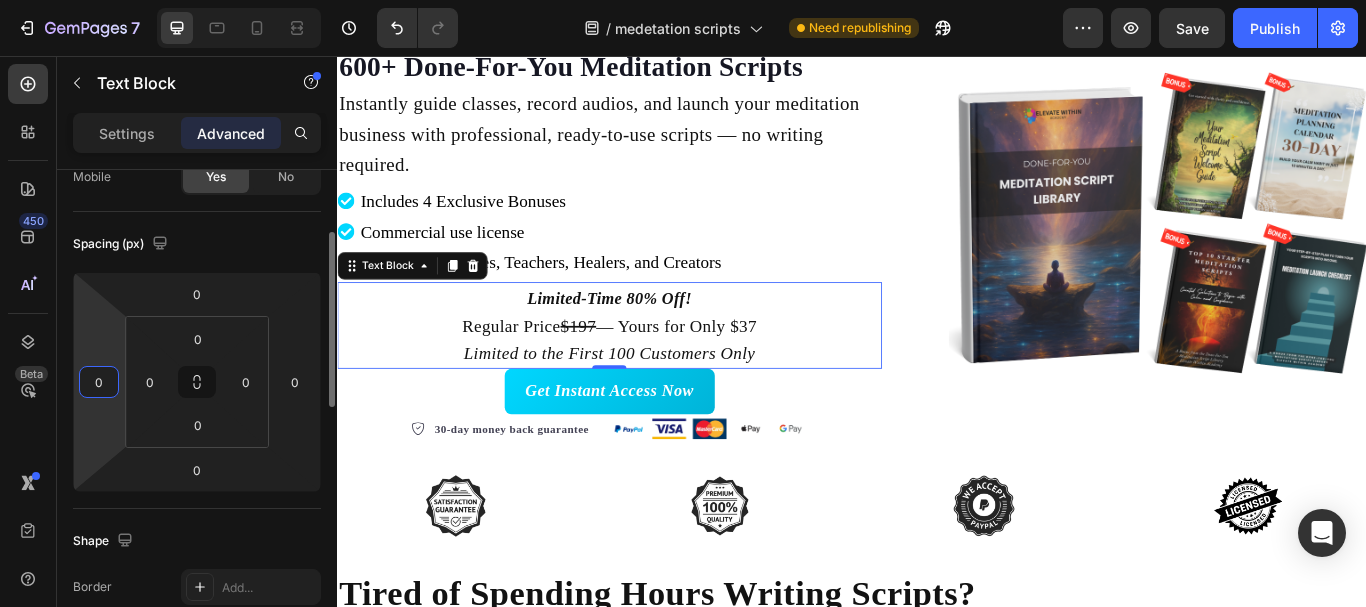 click on "0" at bounding box center [99, 382] 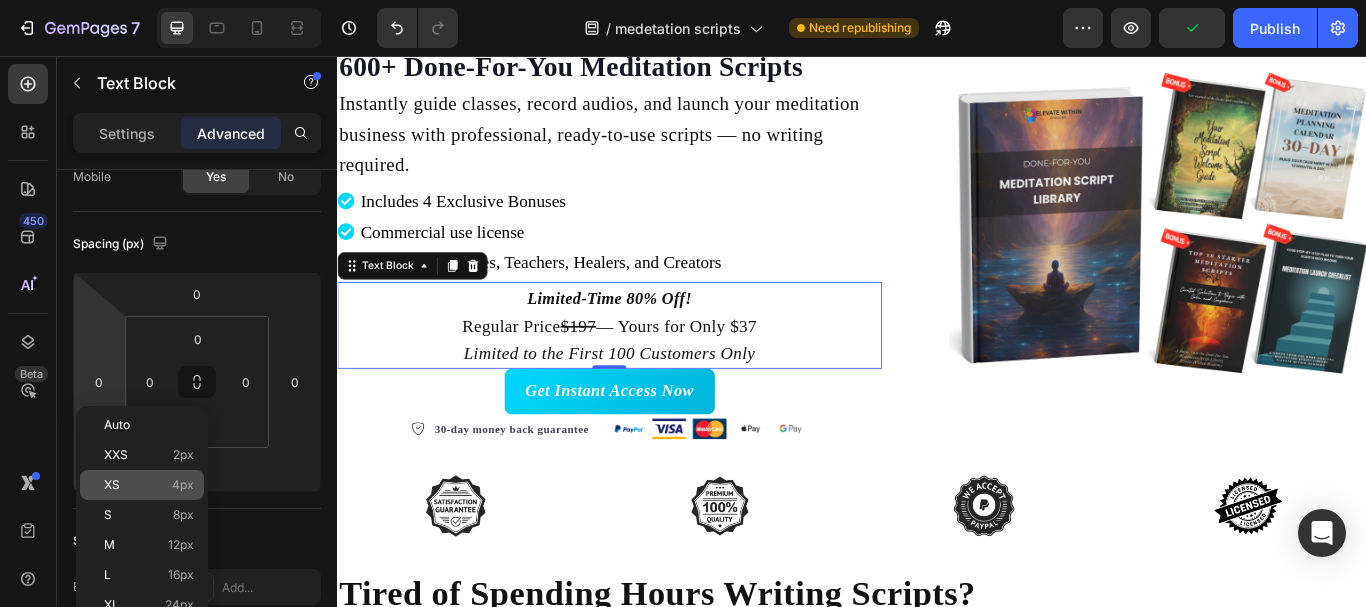 click on "XS 4px" at bounding box center (149, 485) 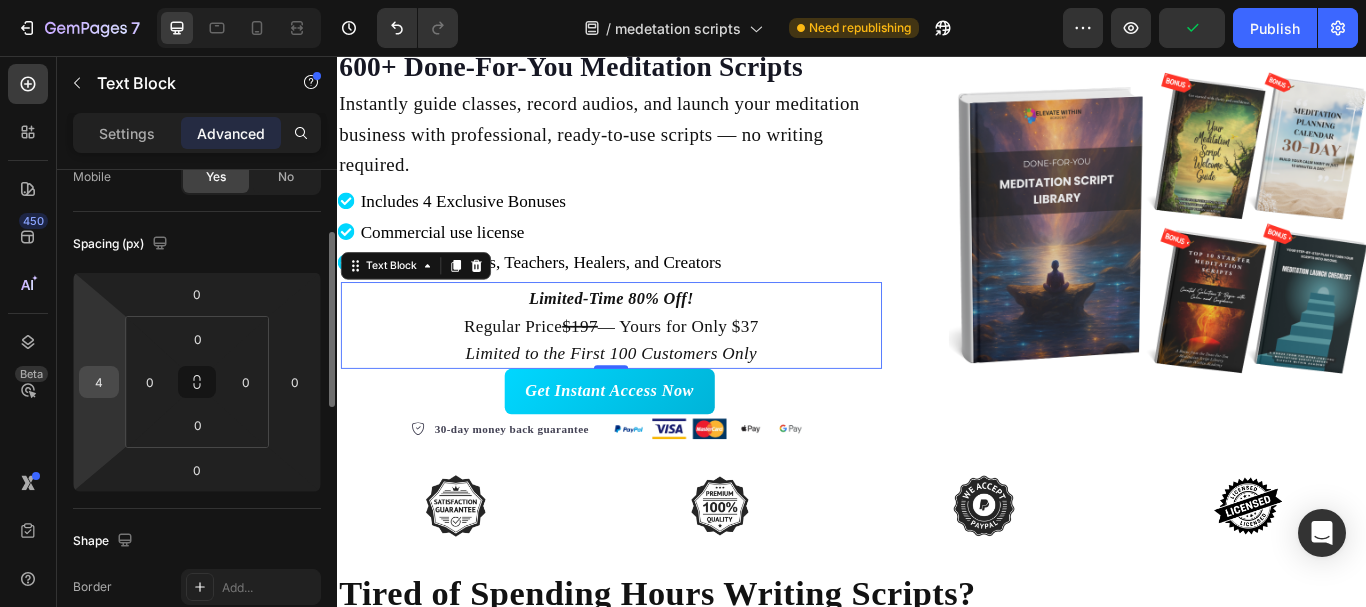 click on "4" at bounding box center (99, 382) 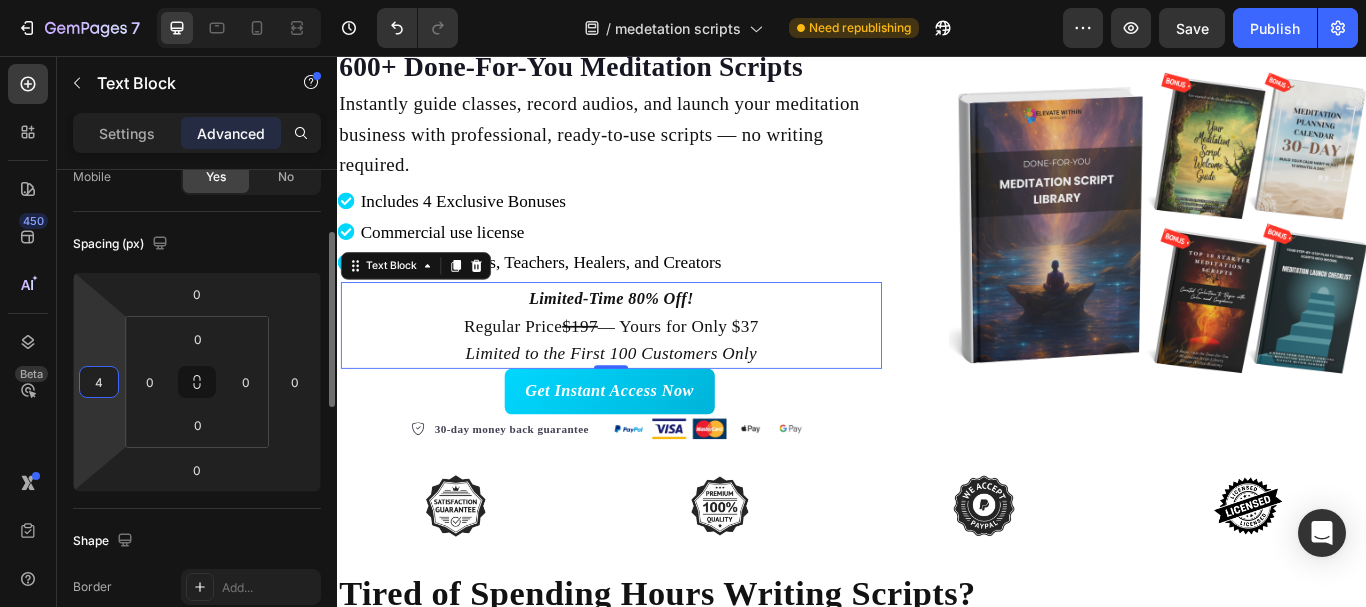 click on "4" at bounding box center (99, 382) 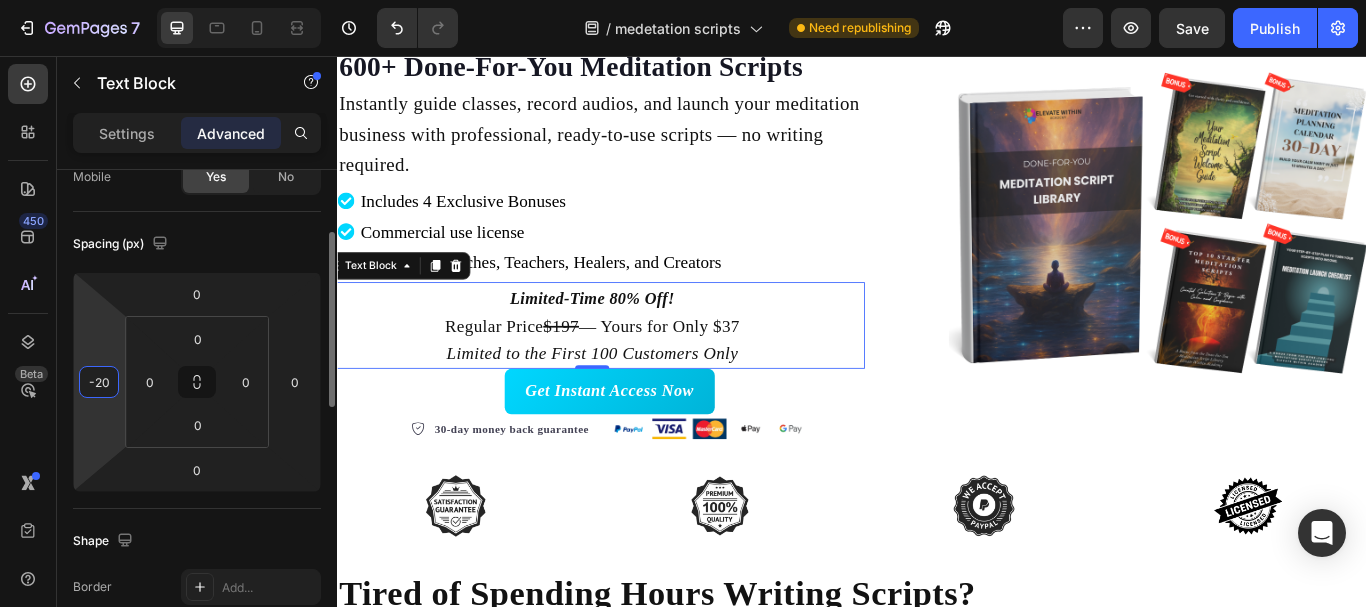 type on "-2" 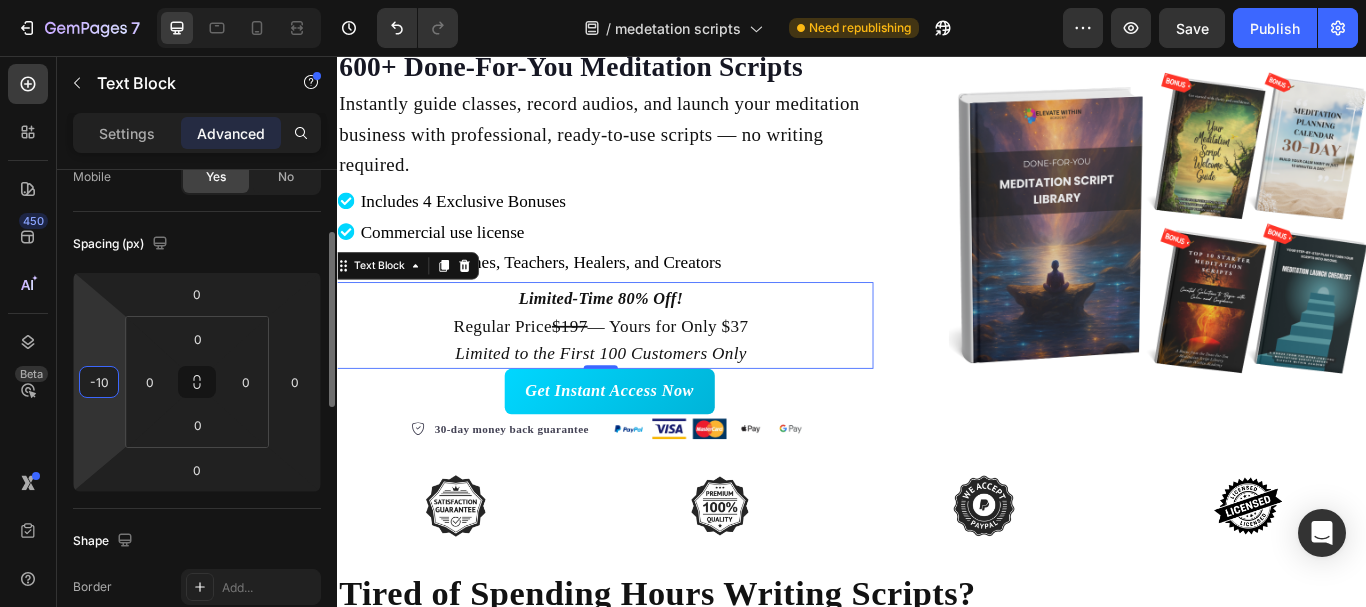 type on "-100" 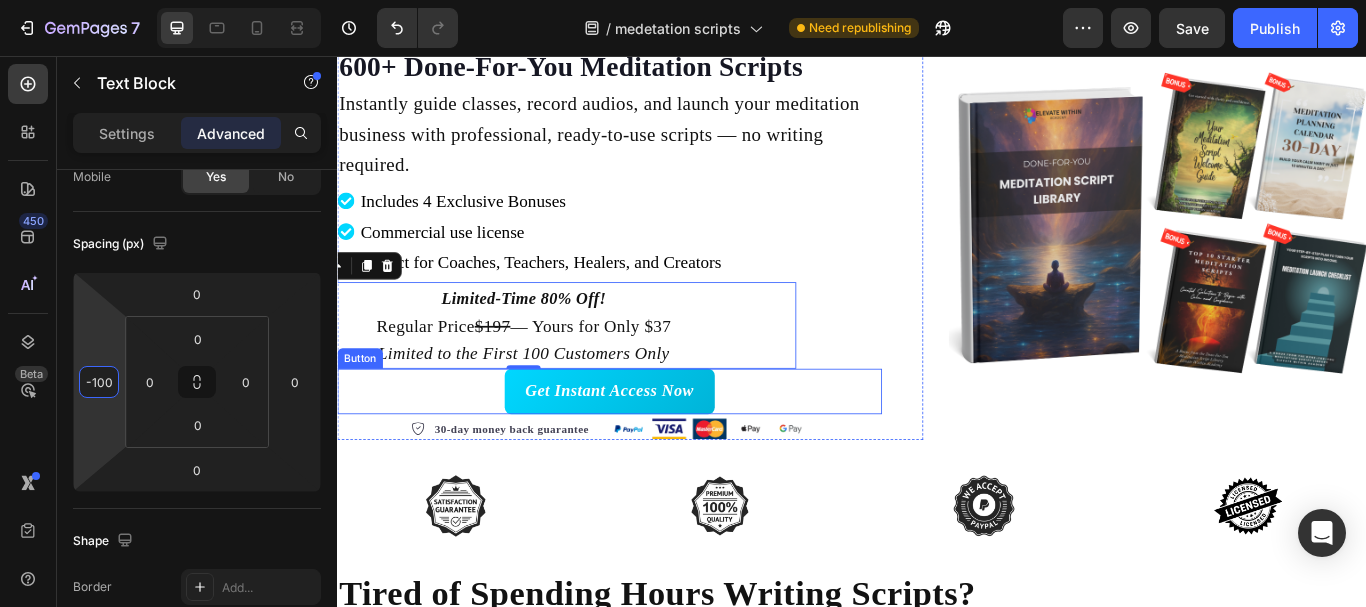 click on "Get Instant Access Now Button" at bounding box center (654, 447) 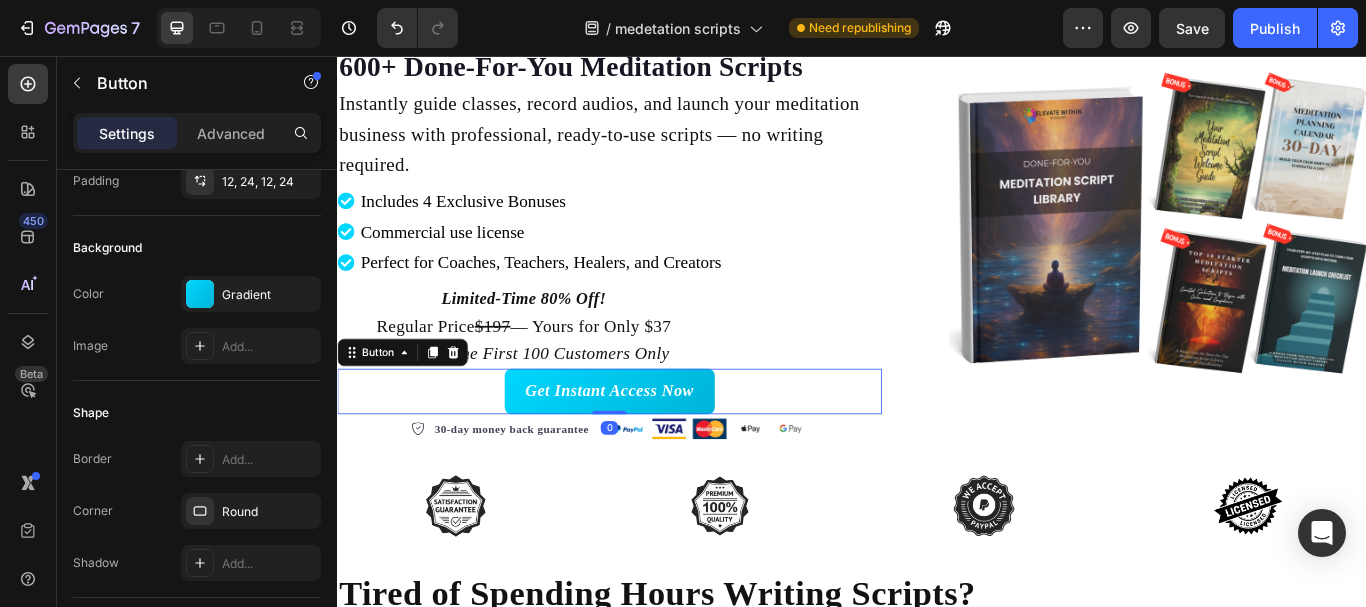 scroll, scrollTop: 0, scrollLeft: 0, axis: both 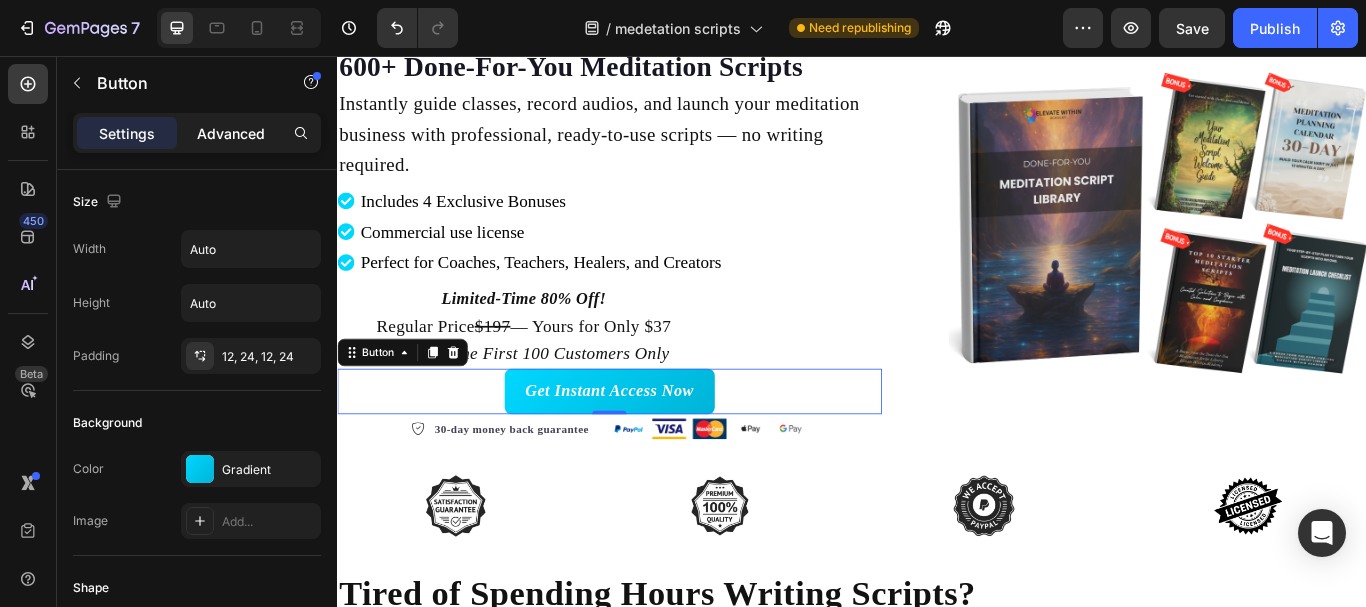 click on "Advanced" at bounding box center (231, 133) 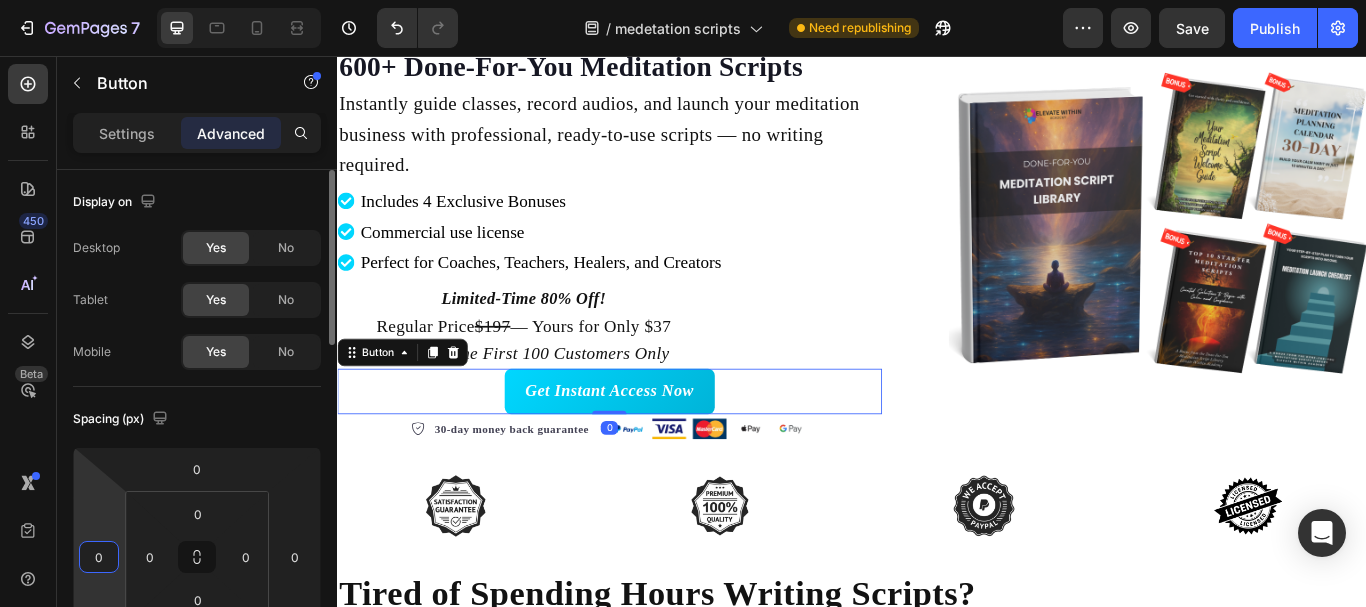 click on "0" at bounding box center [99, 557] 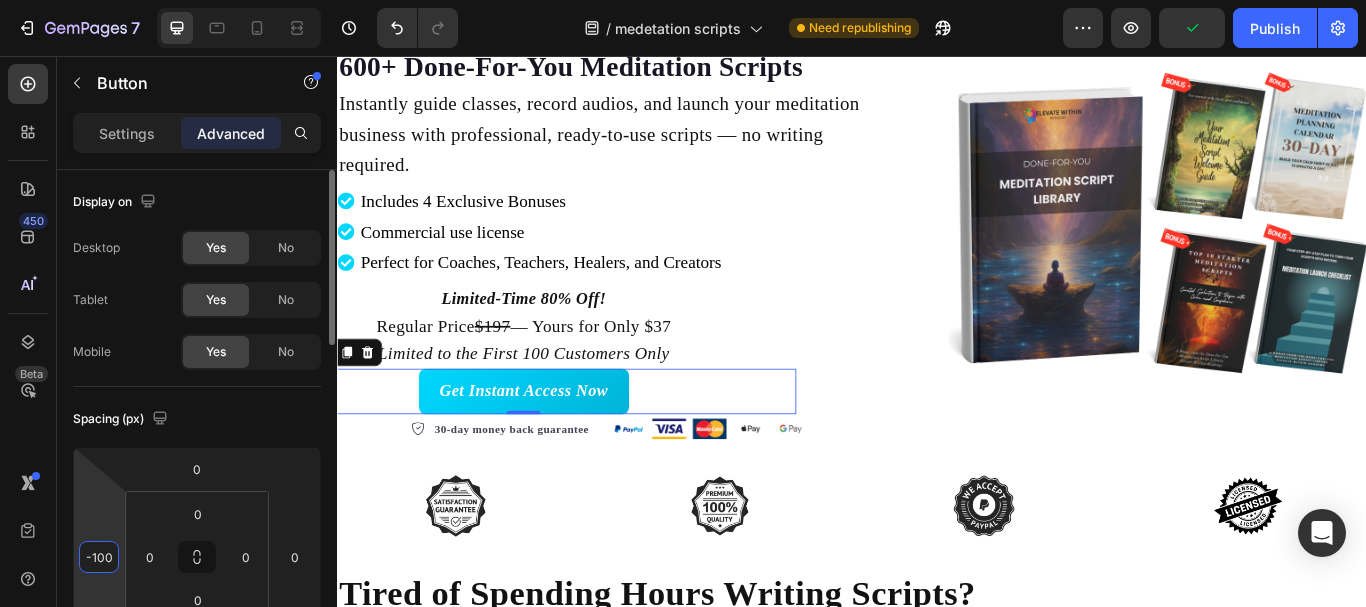 type on "-100" 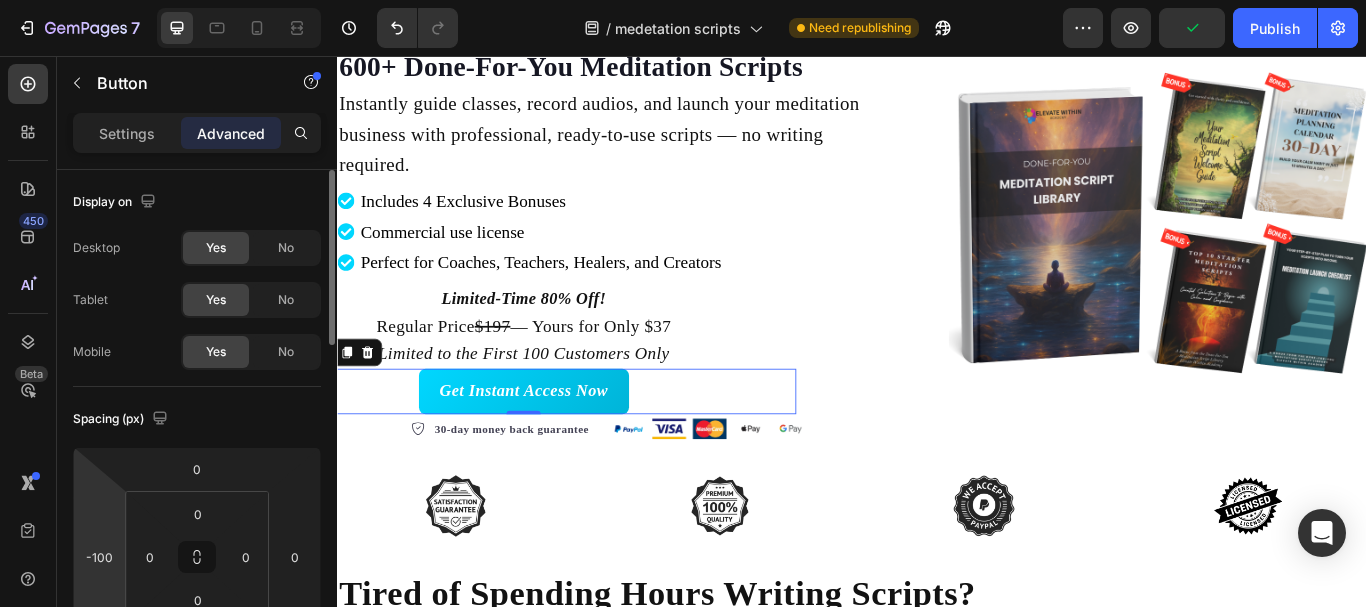 click on "Spacing (px)" at bounding box center (197, 419) 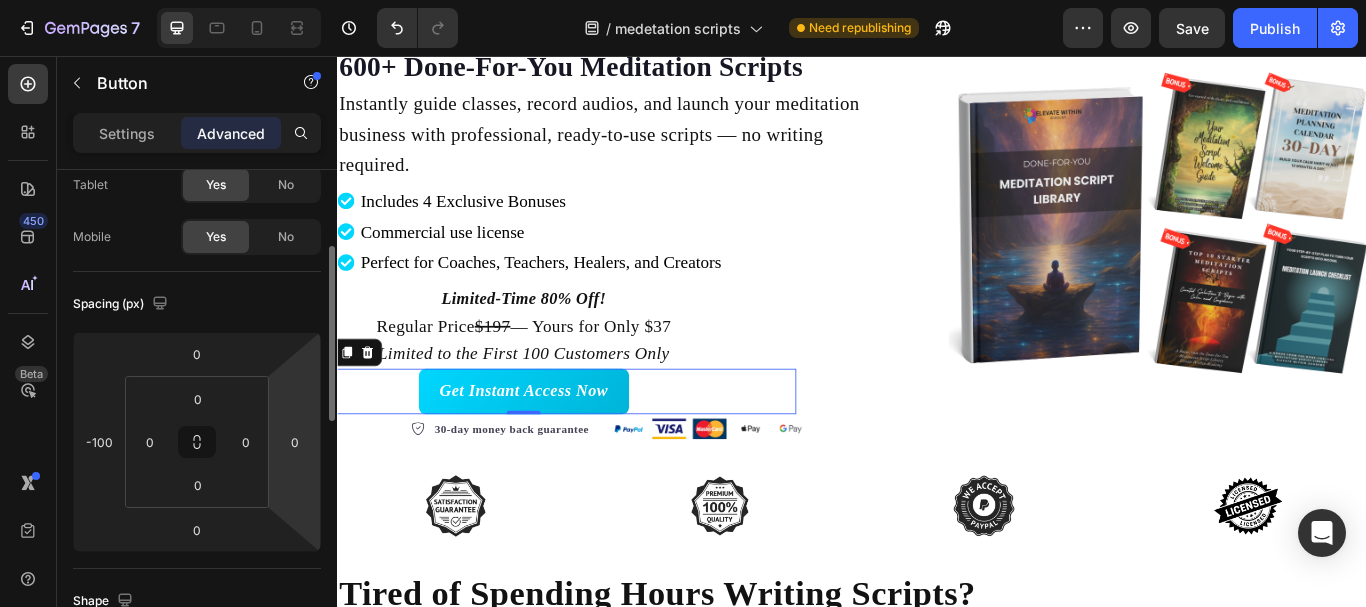 scroll, scrollTop: 113, scrollLeft: 0, axis: vertical 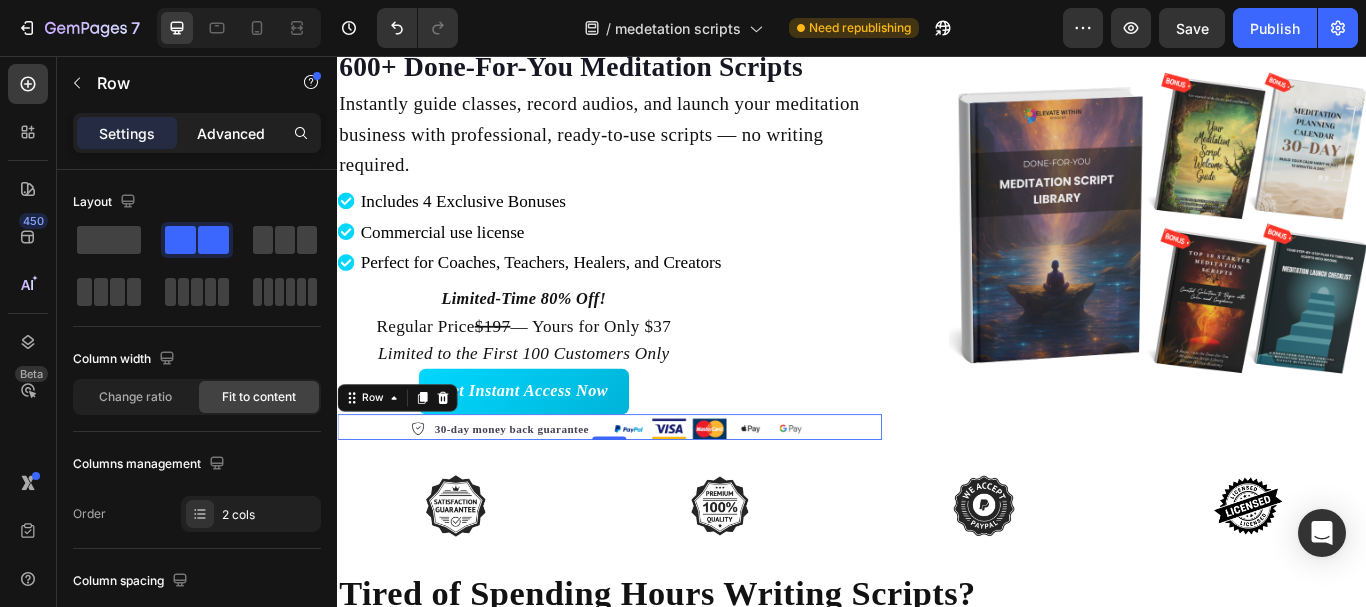 click on "Advanced" at bounding box center (231, 133) 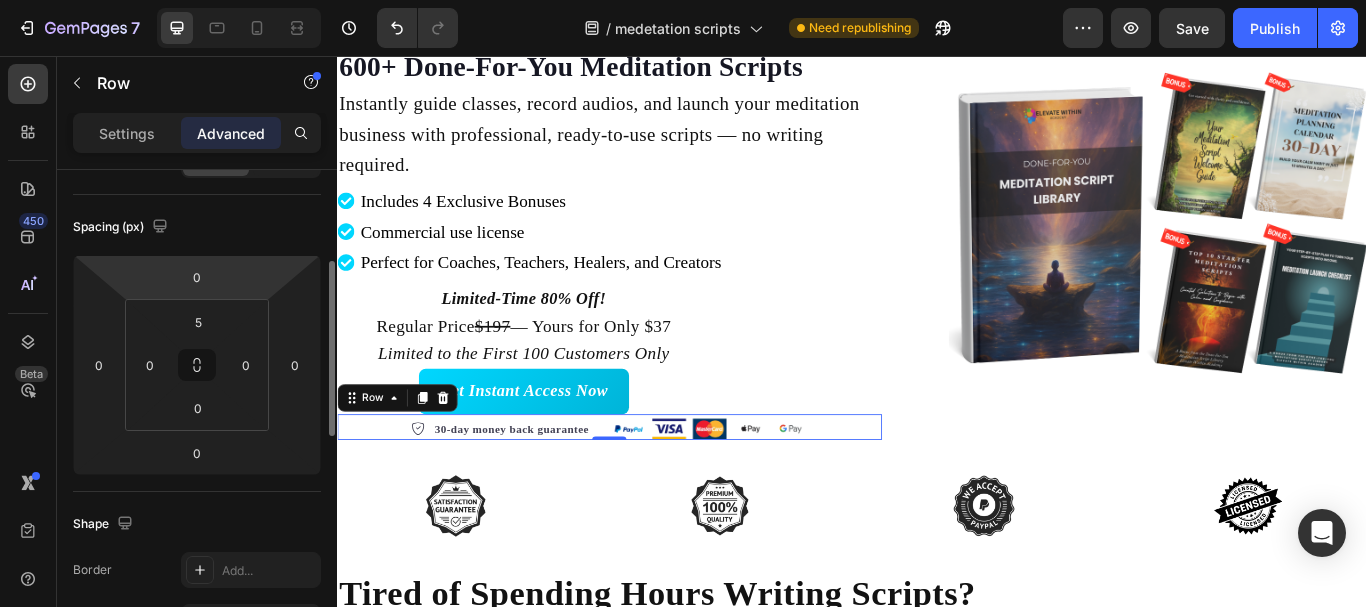 scroll, scrollTop: 212, scrollLeft: 0, axis: vertical 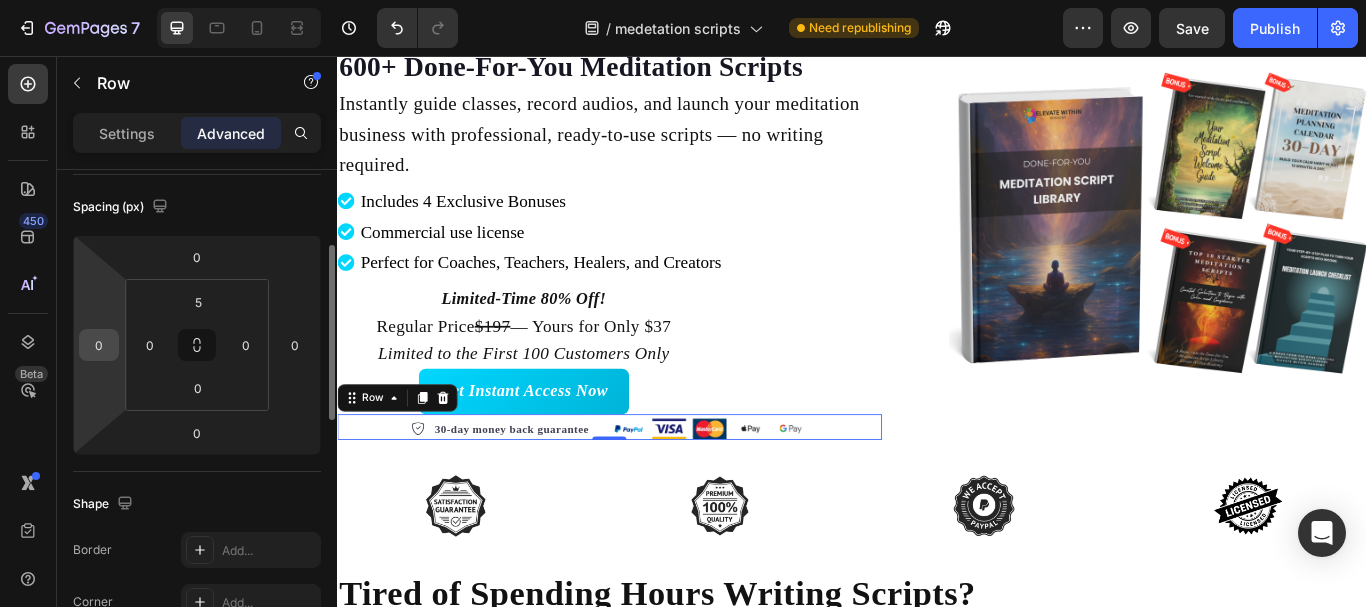 click on "0" at bounding box center (99, 345) 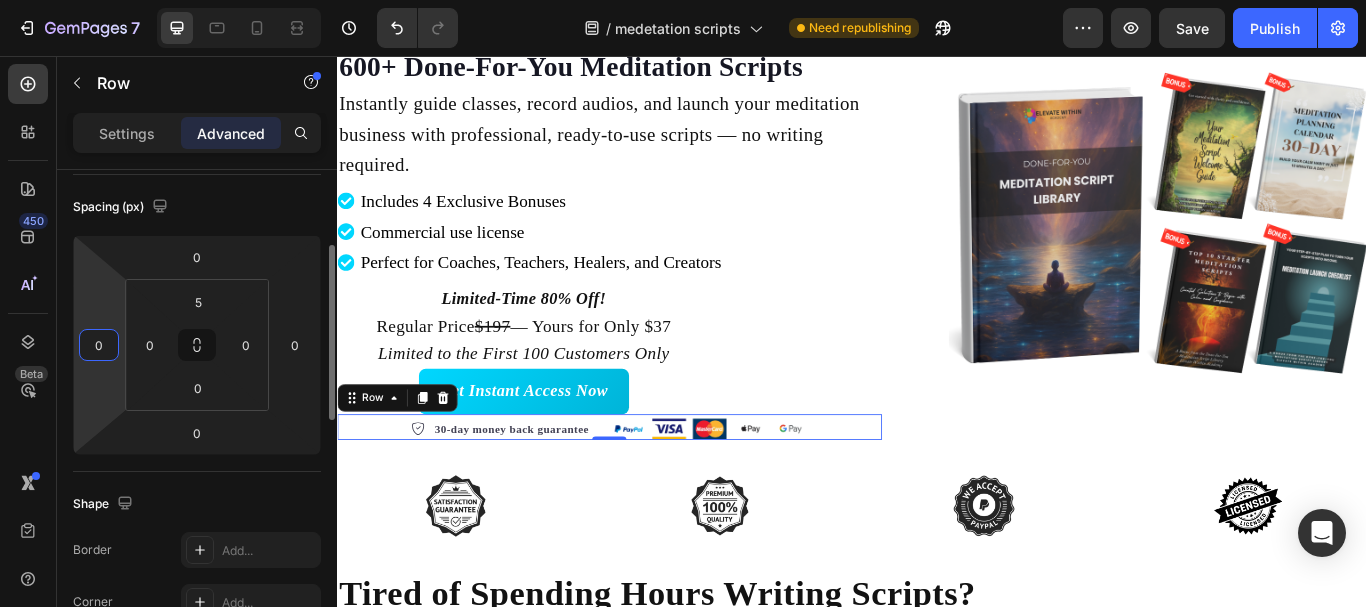 click on "0" at bounding box center (99, 345) 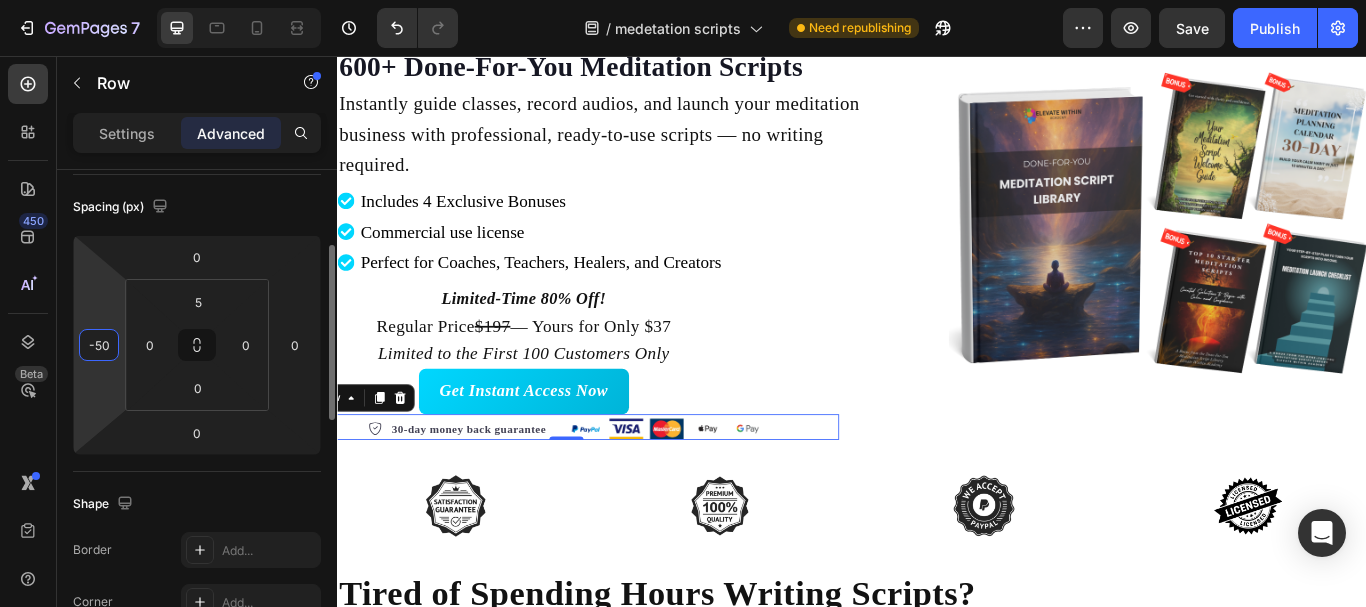 type on "-5" 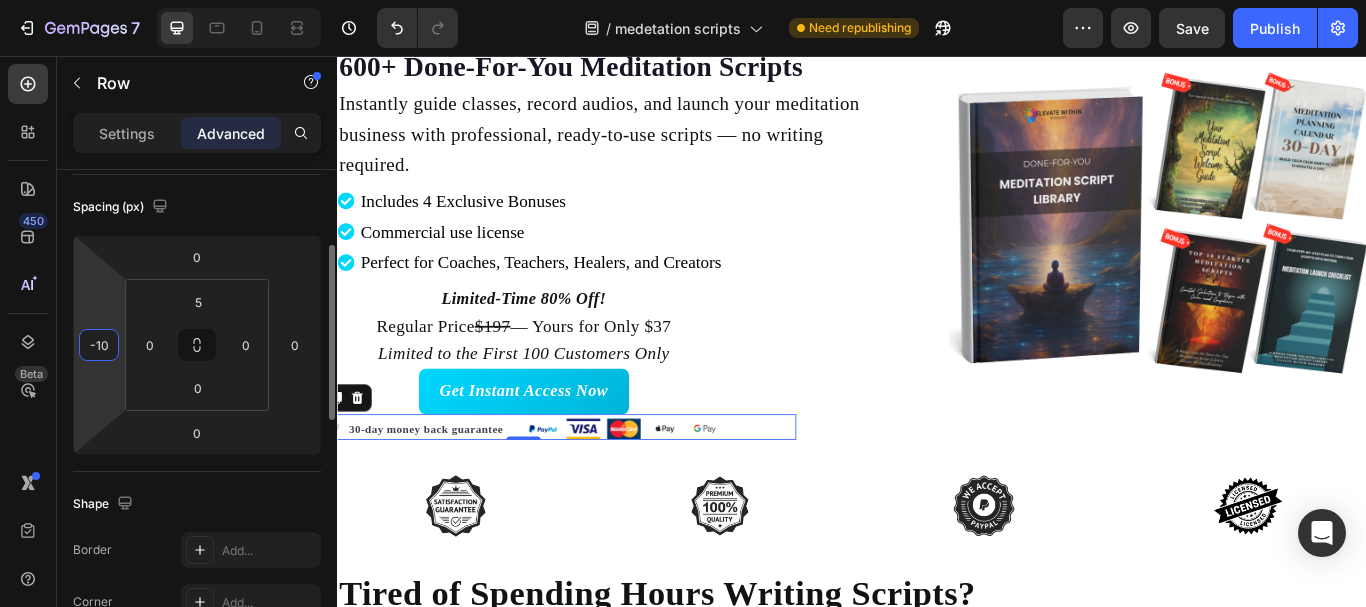 type on "-100" 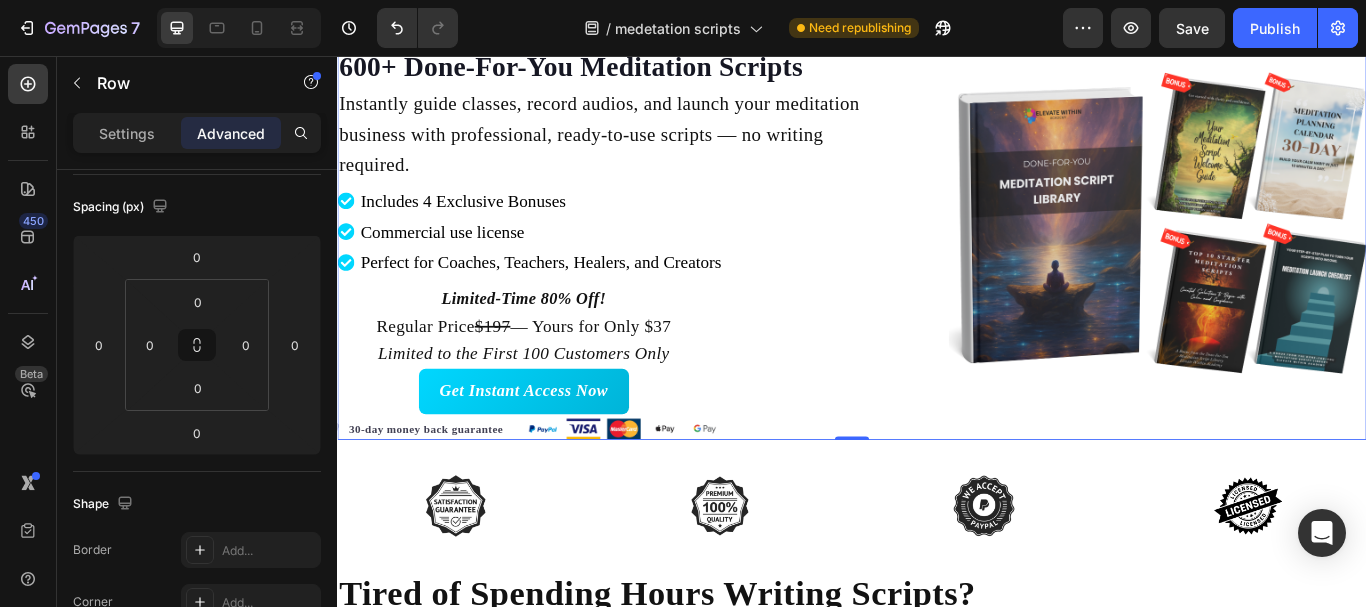 click on "Icon Icon Icon Icon Icon Icon List Hoz Rated 4.9/5 Based on 458 Reviews Text block Row 600+ Done-For-You Meditation Scripts Heading Instantly guide classes, record audios, and launch your meditation business with professional, ready-to-use scripts — no writing required. Text Block Includes 4 Exclusive Bonuses Commercial use license Perfect for Coaches, Teachers, Healers, and Creators Item list Limited-Time 80% Off! Regular Price  $197  — Yours for Only $37 Limited to the First 100 Customers Only Text Block Get Instant Access Now Button
30-day money back guarantee Item list Image Row Row Image Row   0" at bounding box center [937, 253] 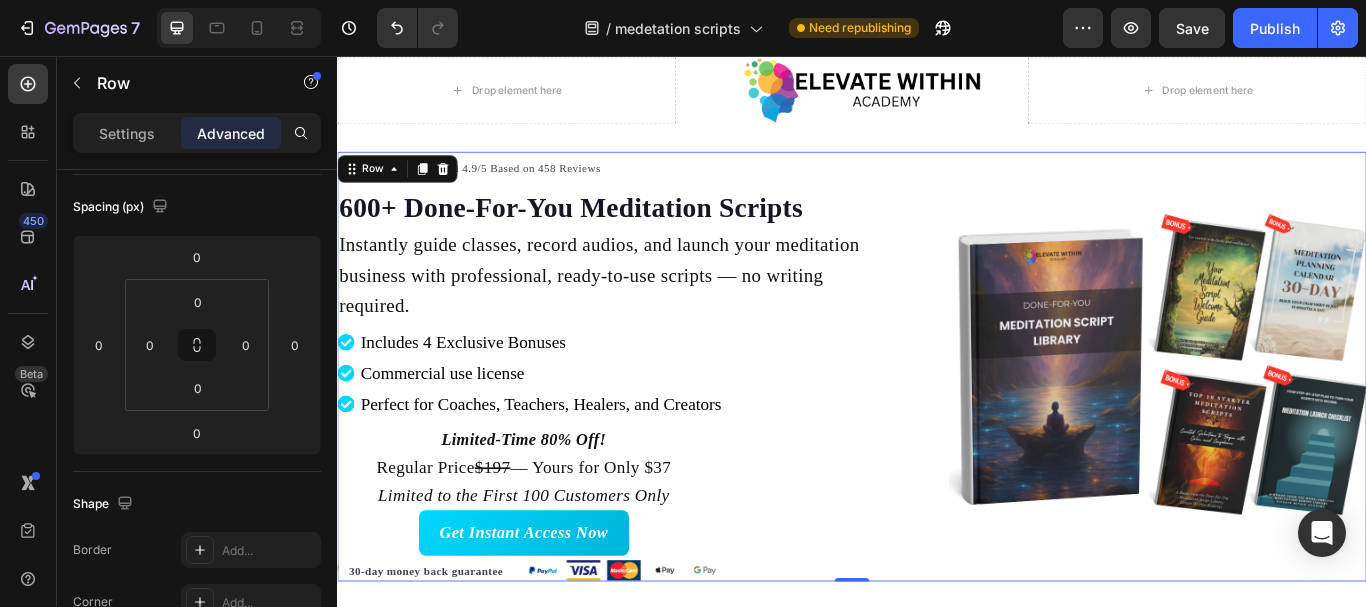 scroll, scrollTop: 38, scrollLeft: 0, axis: vertical 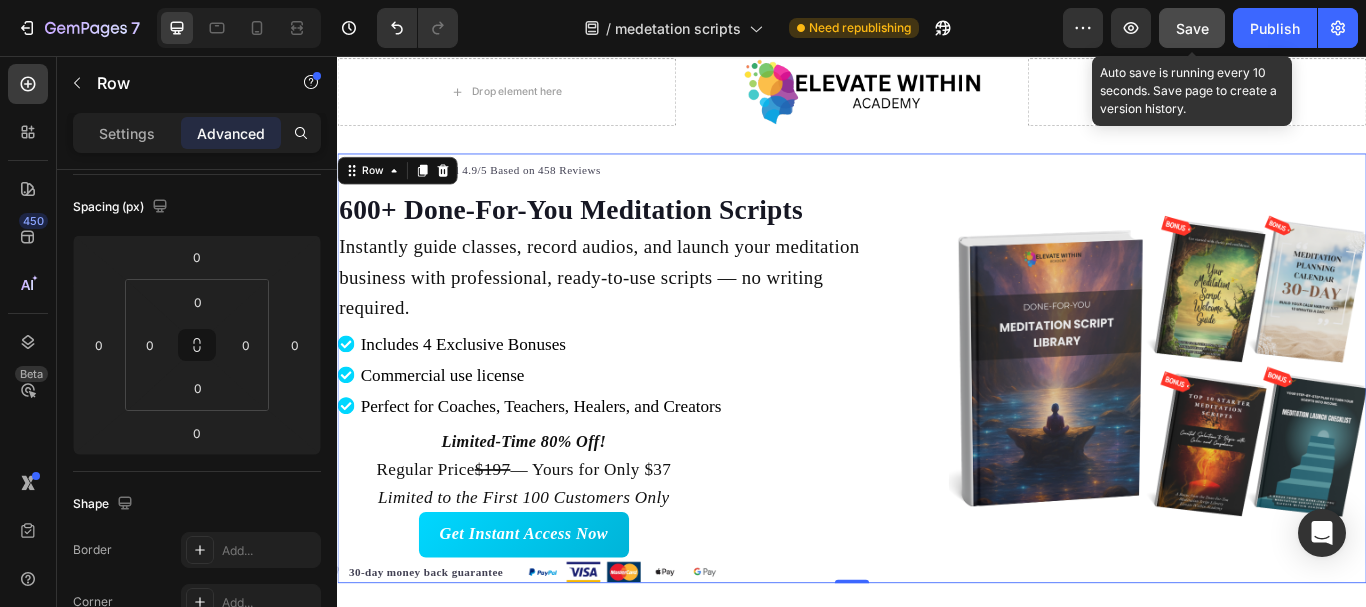 click on "Save" 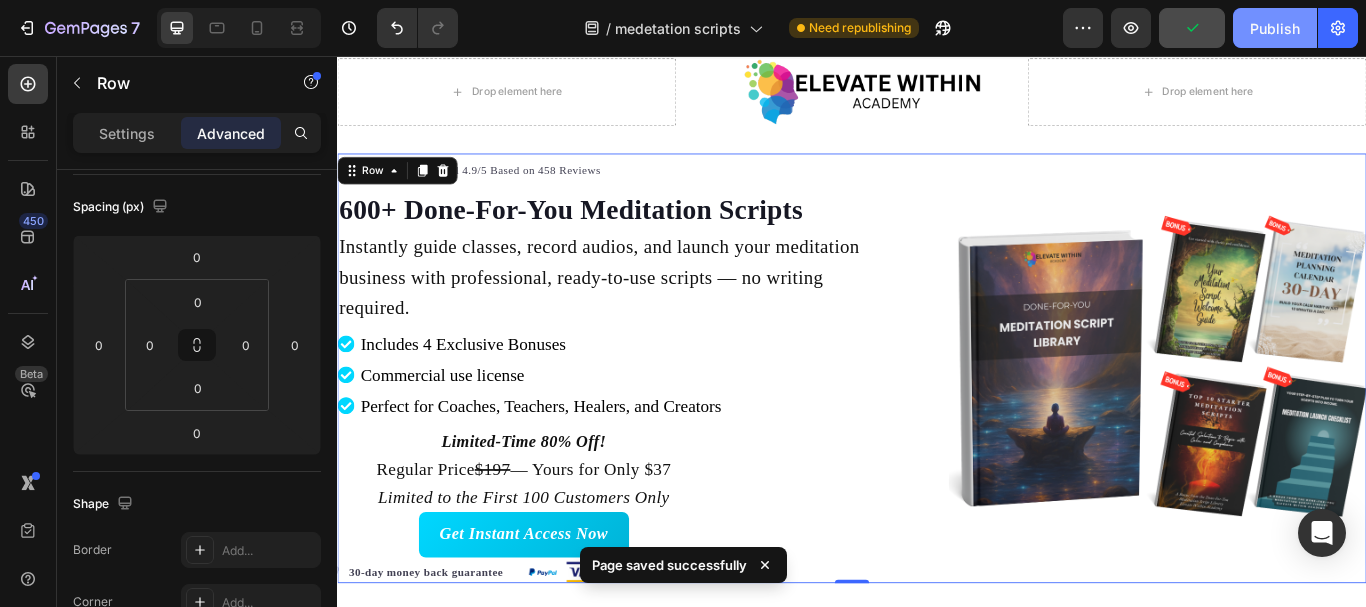 click on "Publish" at bounding box center [1275, 28] 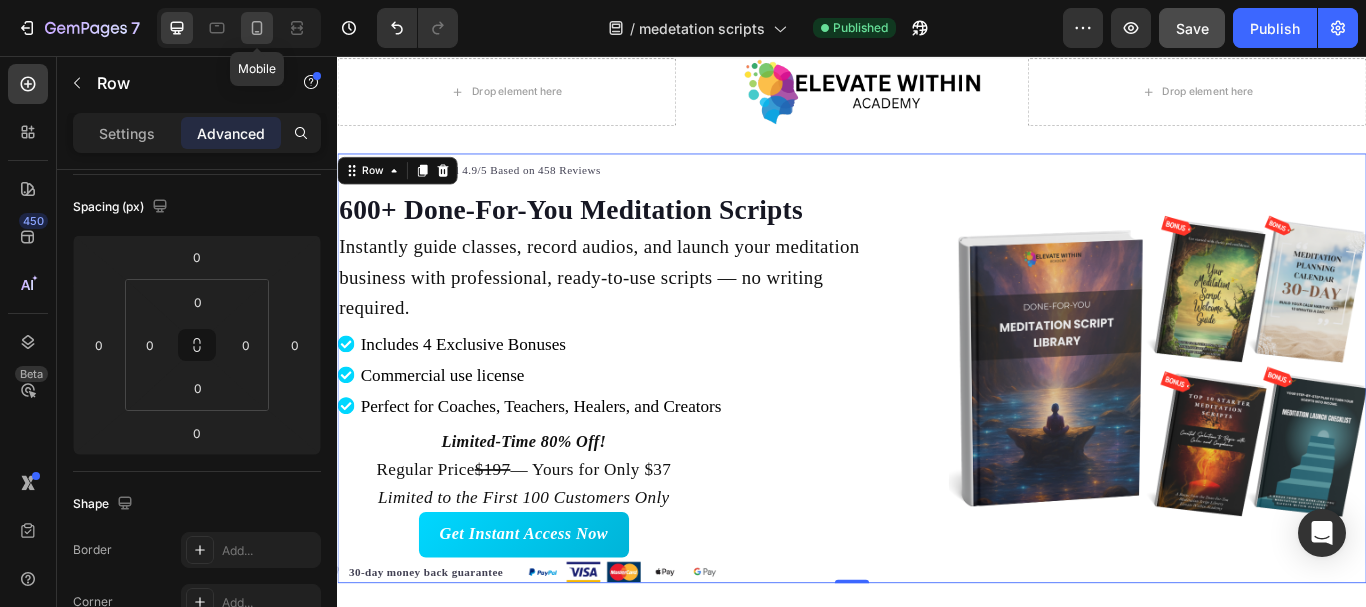 click 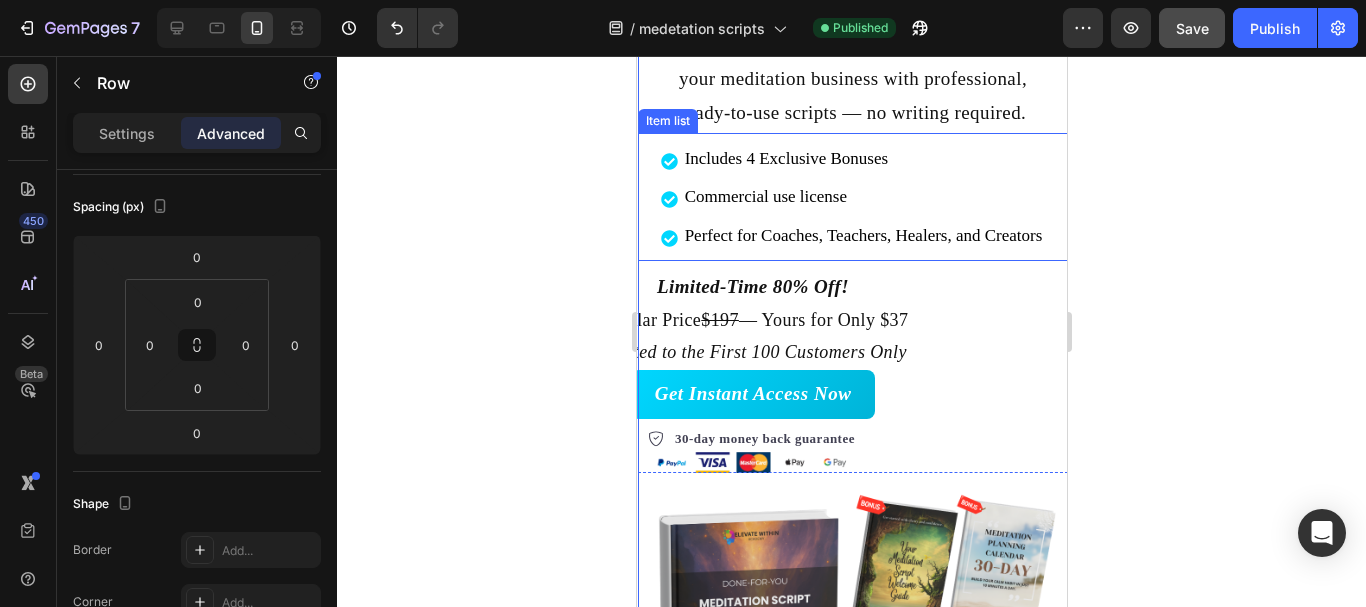 scroll, scrollTop: 446, scrollLeft: 0, axis: vertical 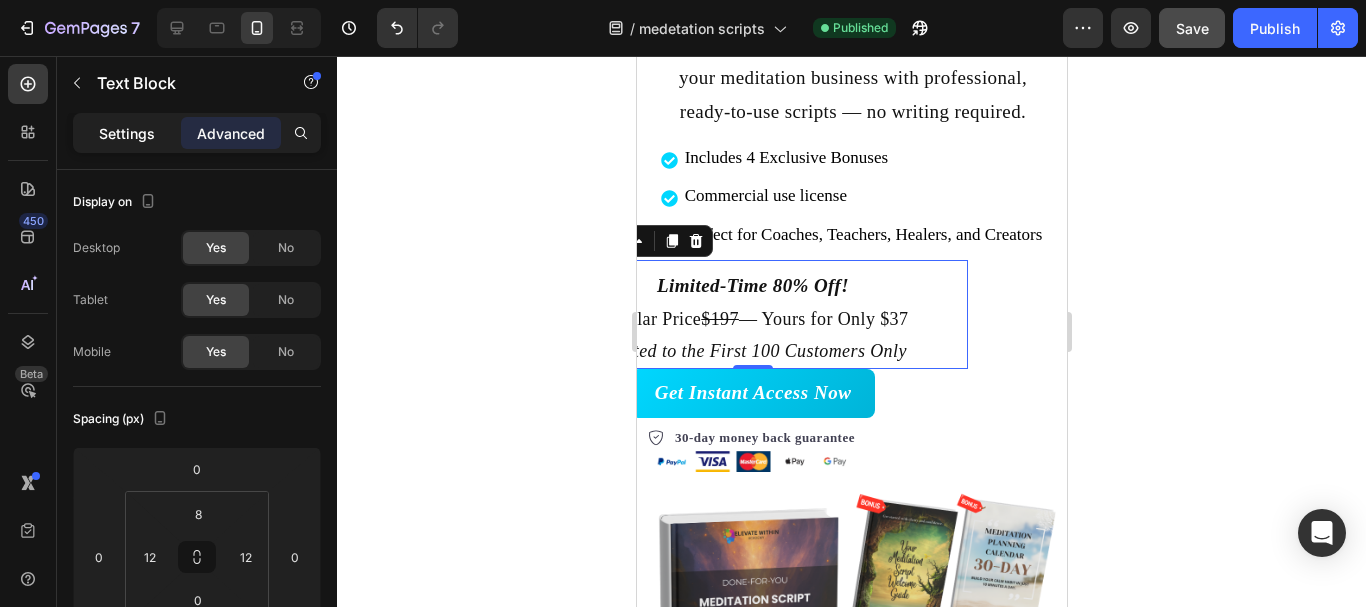 click on "Settings" at bounding box center (127, 133) 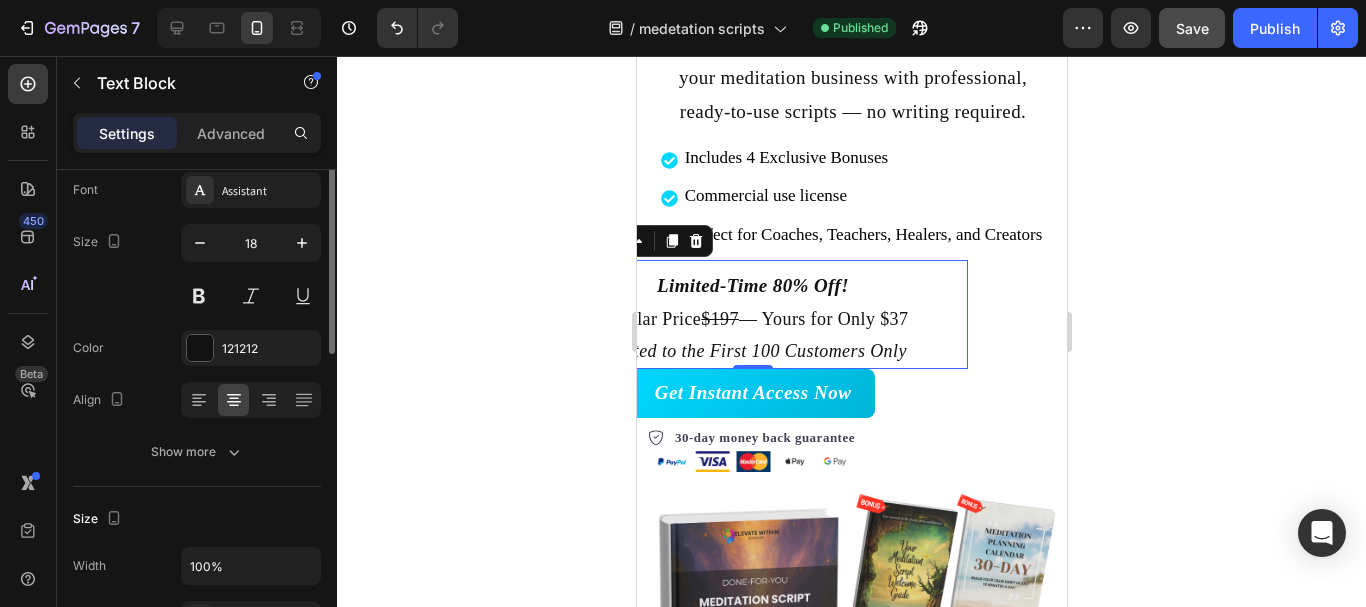 scroll, scrollTop: 119, scrollLeft: 0, axis: vertical 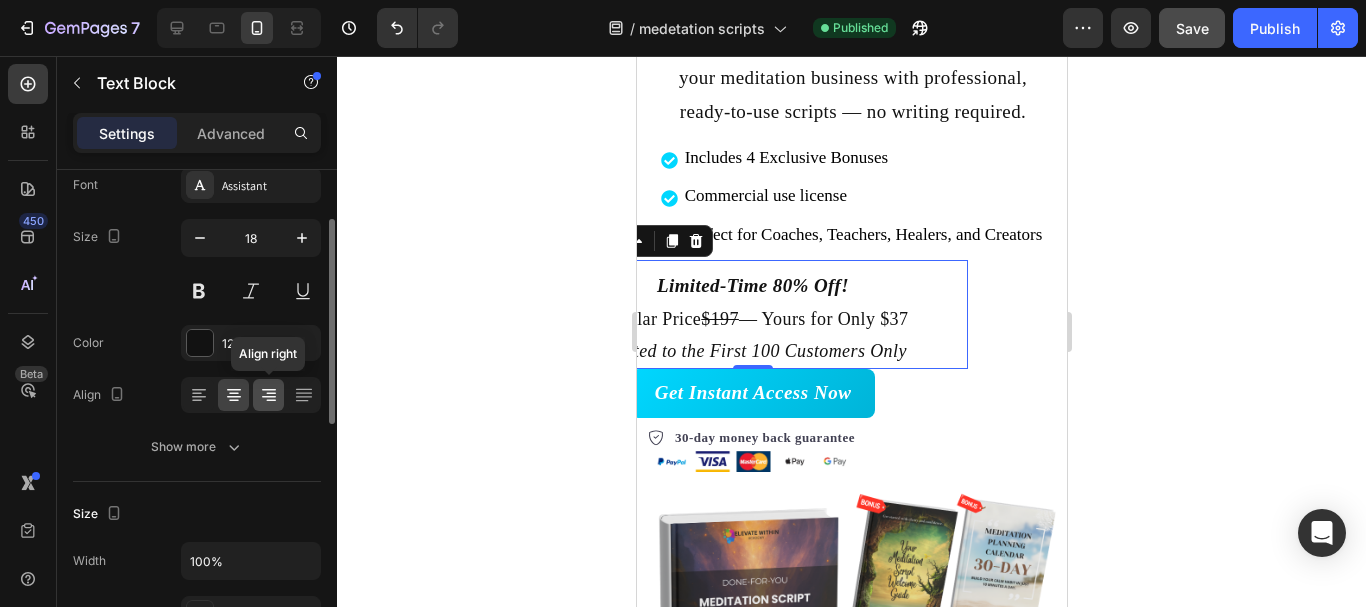 click 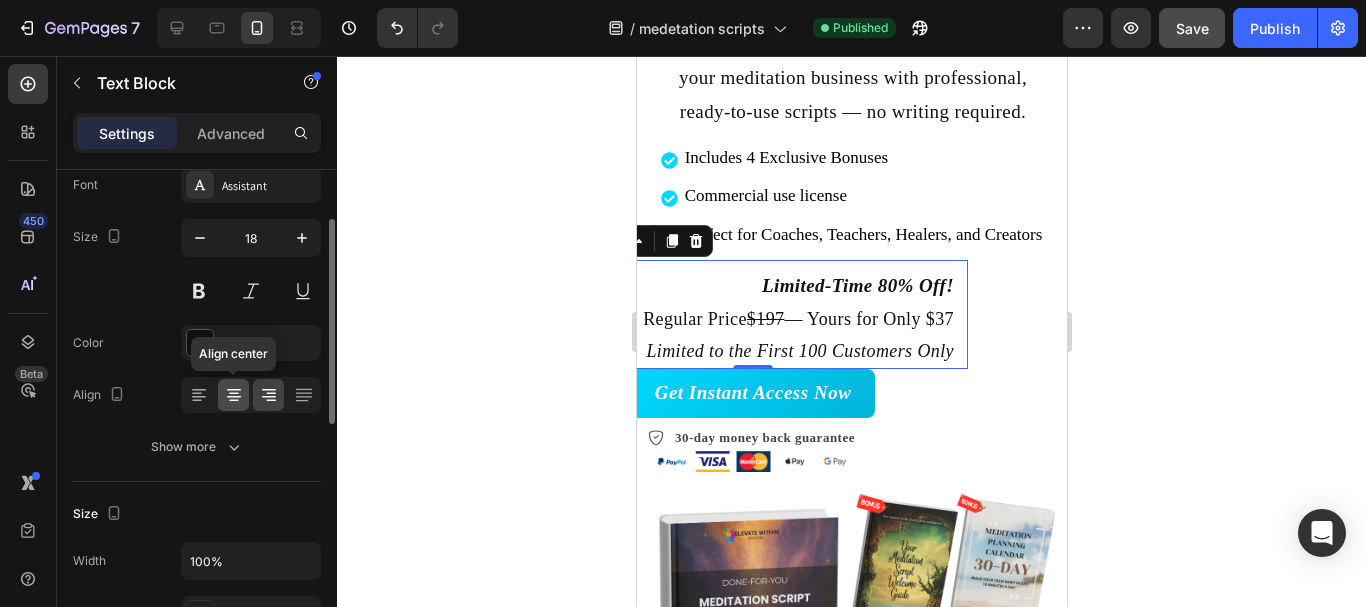 click 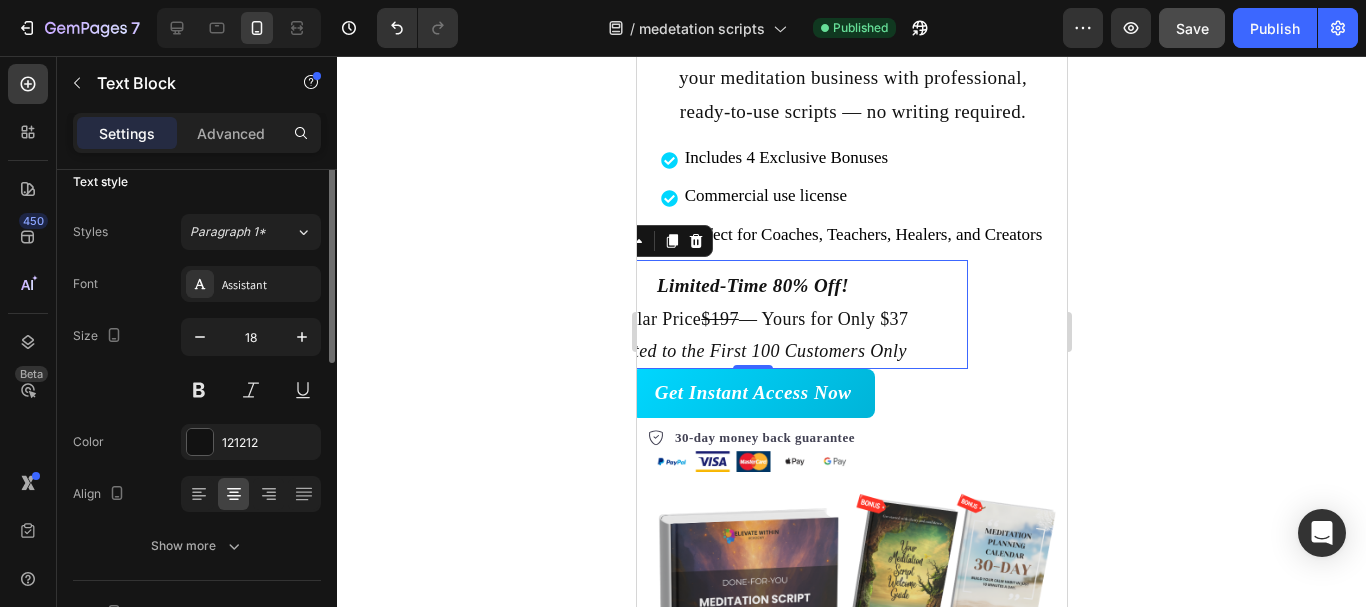 scroll, scrollTop: 0, scrollLeft: 0, axis: both 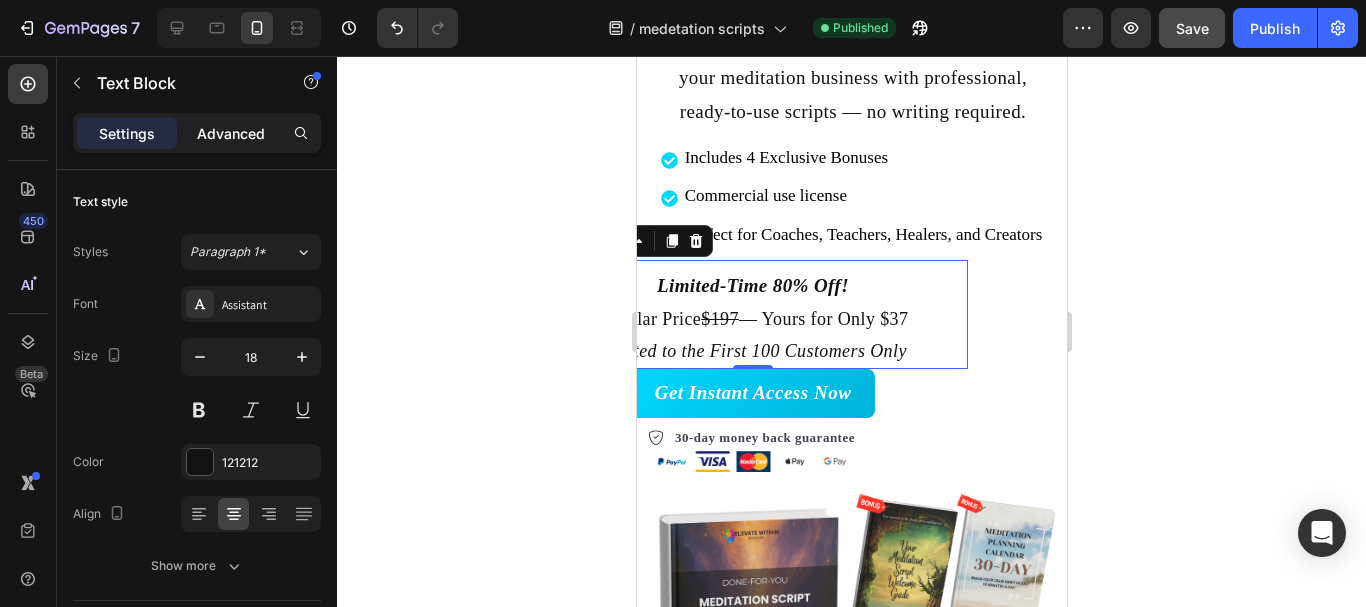 click on "Advanced" at bounding box center [231, 133] 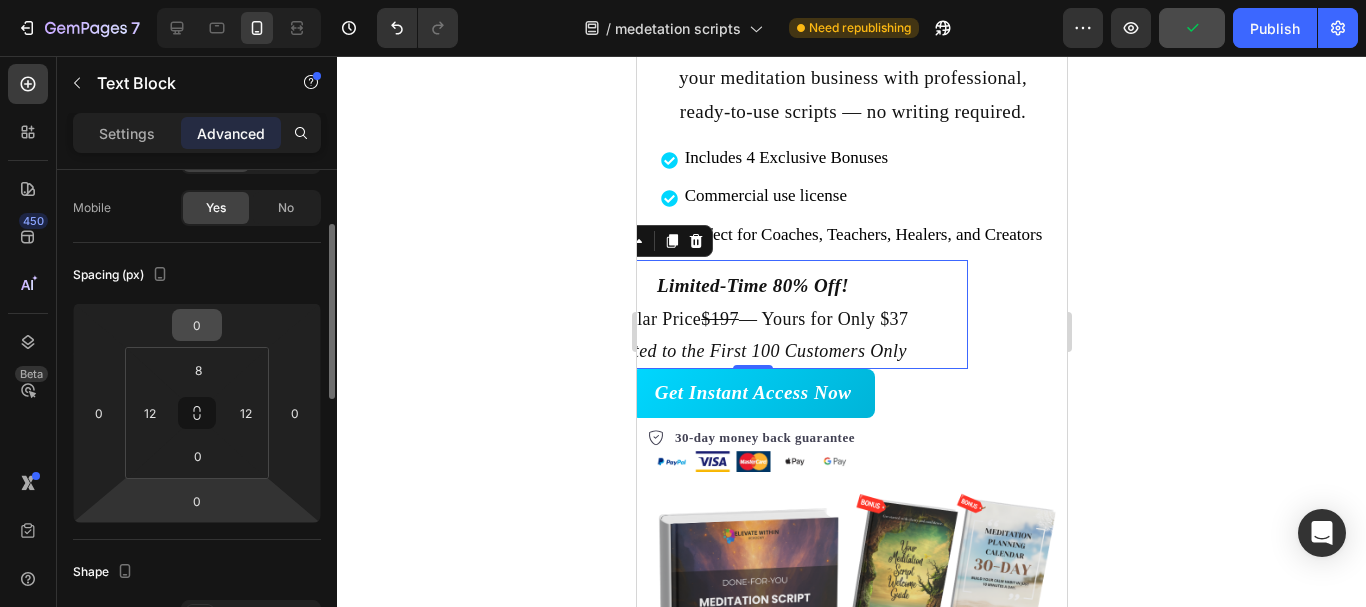 scroll, scrollTop: 149, scrollLeft: 0, axis: vertical 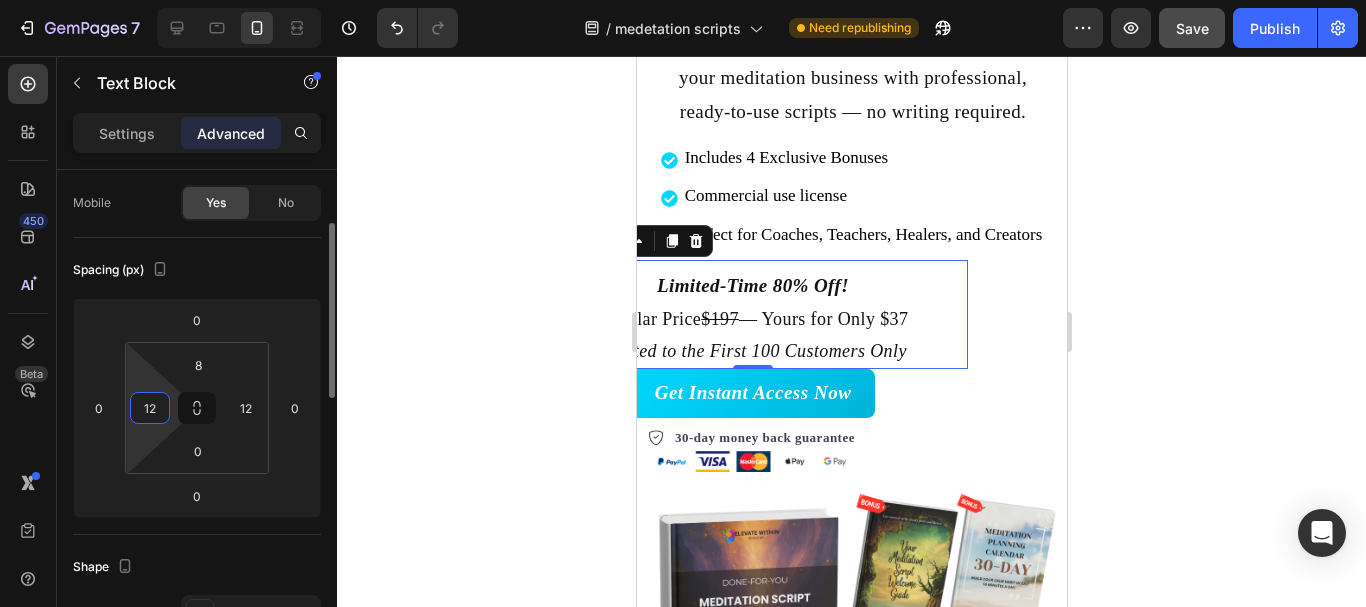 click on "12" at bounding box center (150, 408) 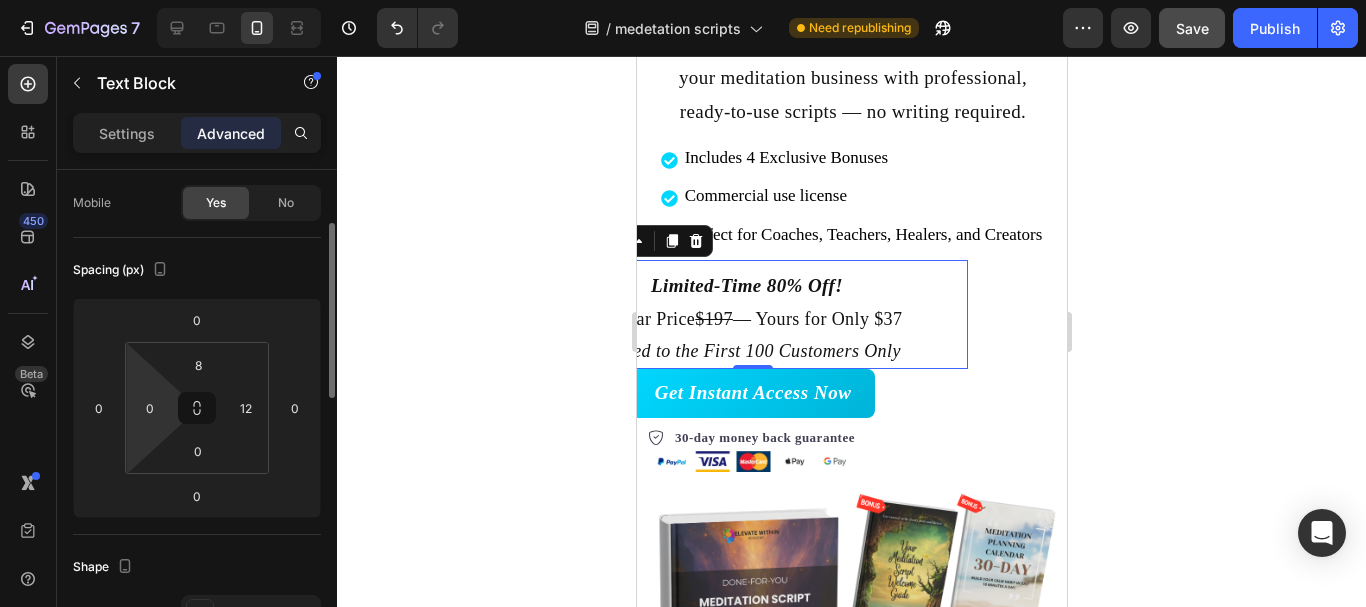 click on "Display on Desktop Yes No Tablet Yes No Mobile Yes No" 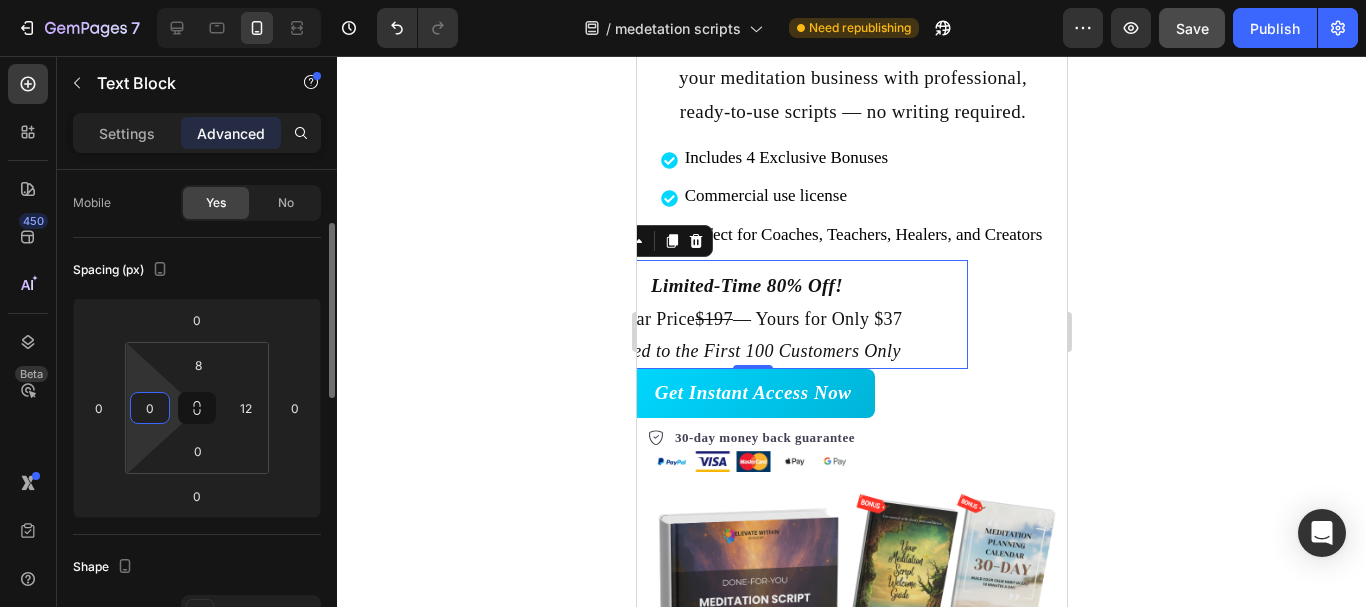 click on "0" at bounding box center [150, 408] 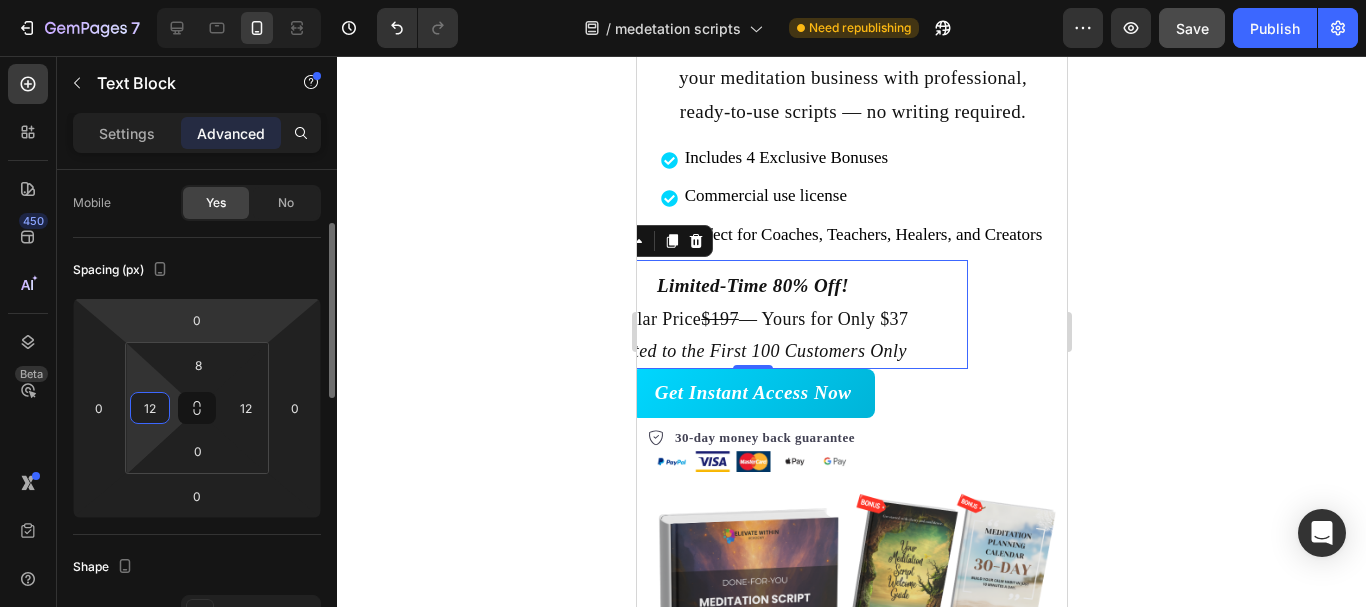 type on "12" 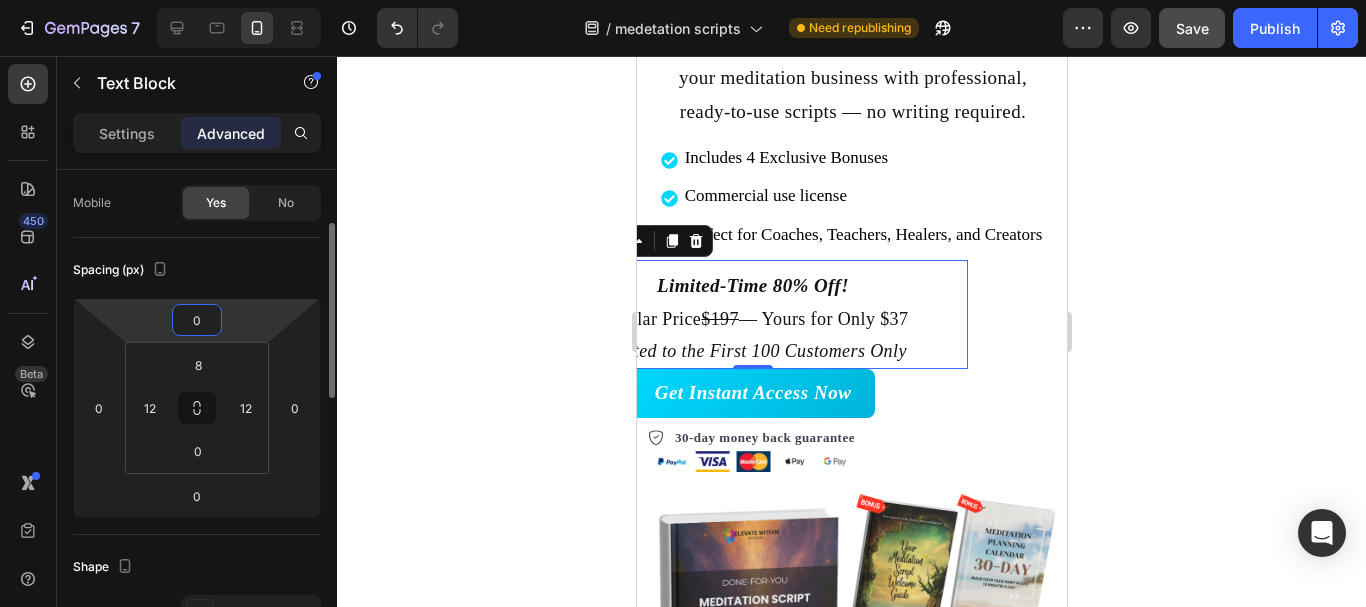click on "7   /  medetation scripts Need republishing Preview  Save   Publish  450 Beta Sections(18) Elements(83) Section Element Hero Section Product Detail Brands Trusted Badges Guarantee Product Breakdown How to use Testimonials Compare Bundle FAQs Social Proof Brand Story Product List Collection Blog List Contact Sticky Add to Cart Custom Footer Browse Library 450 Layout
Row
Row
Row
Row Text
Heading
Text Block Button
Button
Button Media
Image
Image" at bounding box center (683, 43) 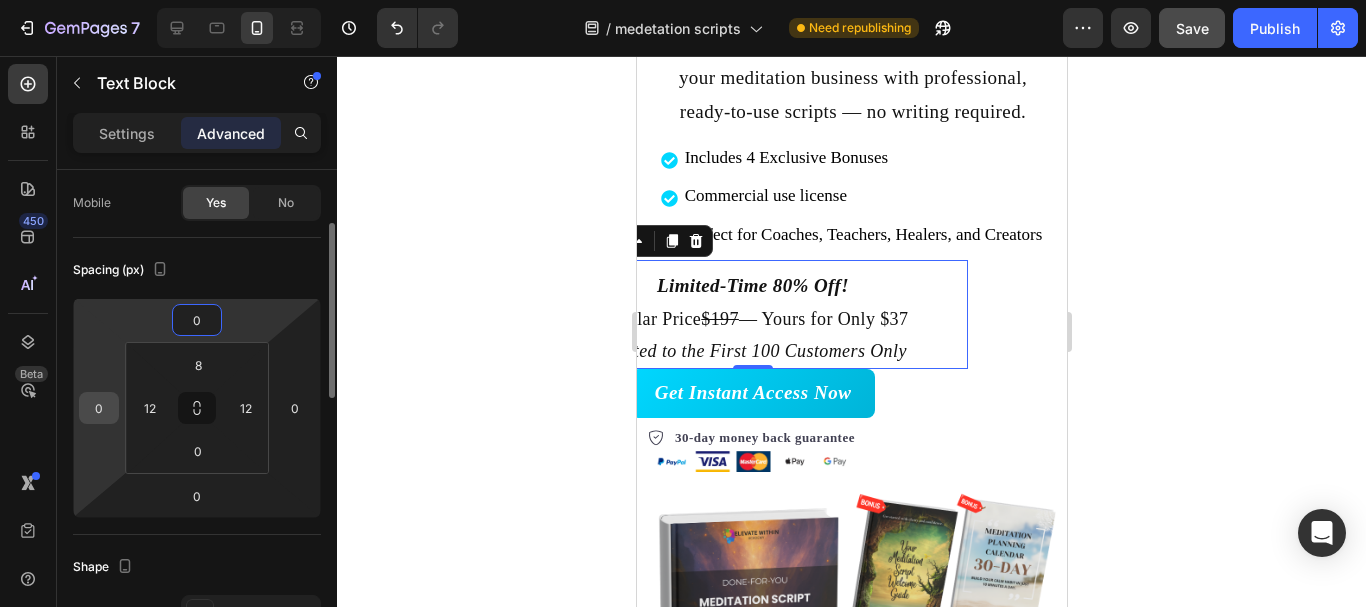 click on "0" at bounding box center (99, 408) 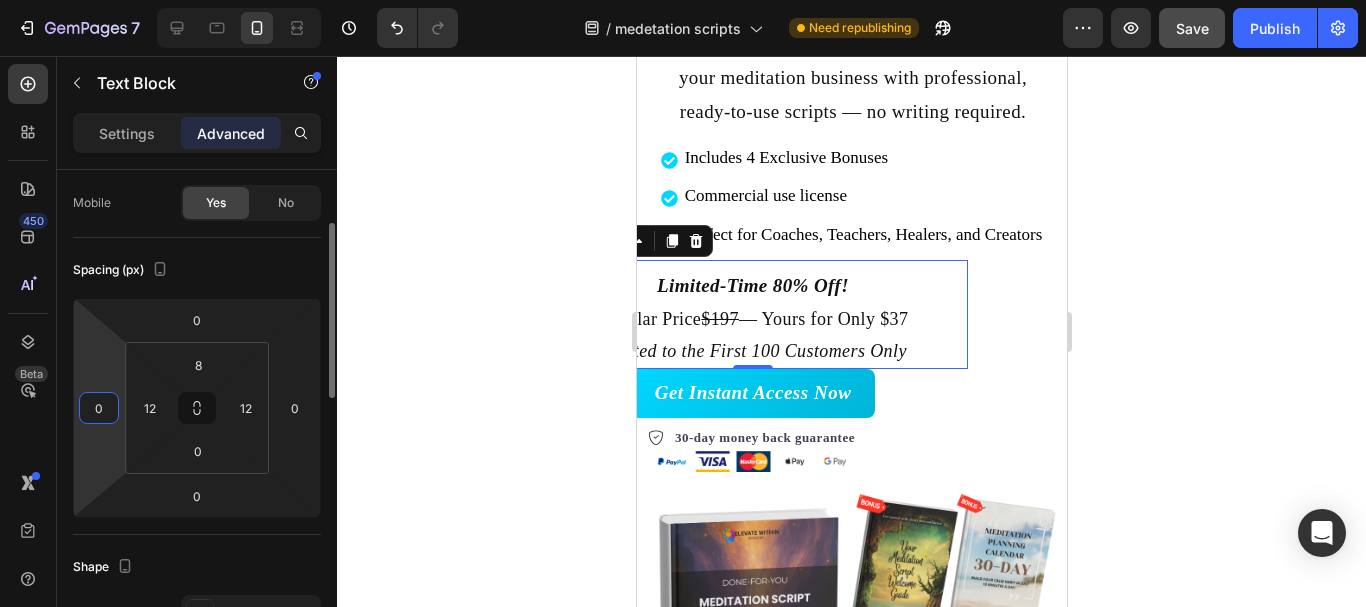 click on "0" at bounding box center (99, 408) 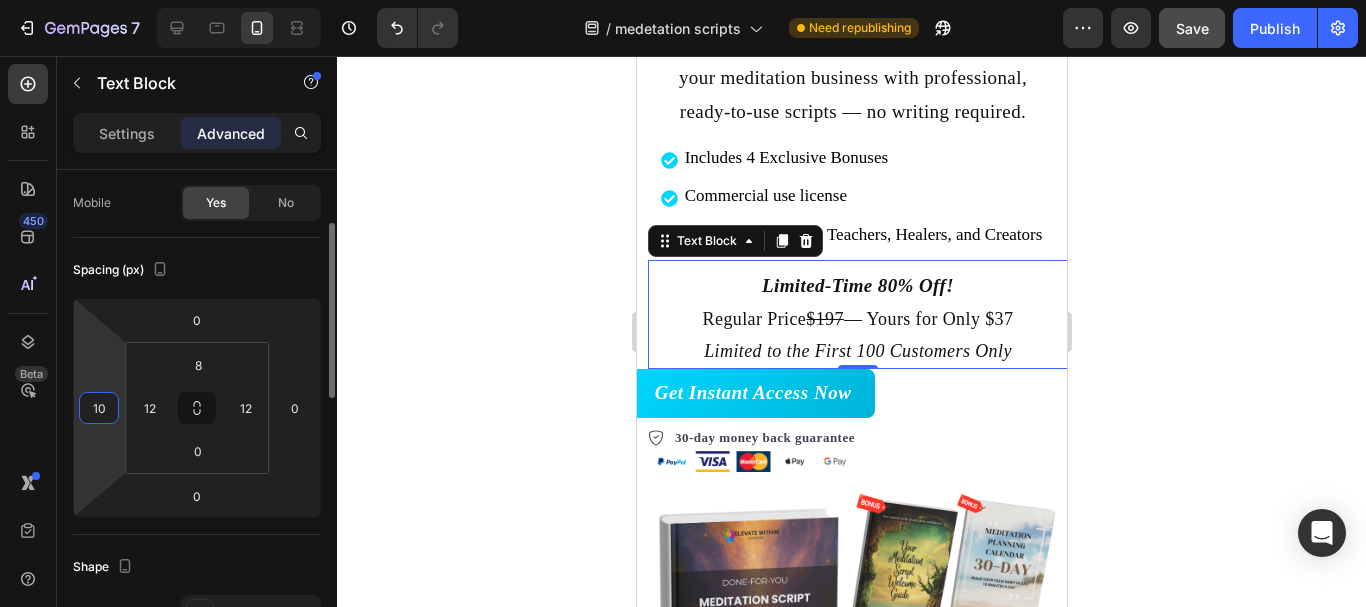 type on "1" 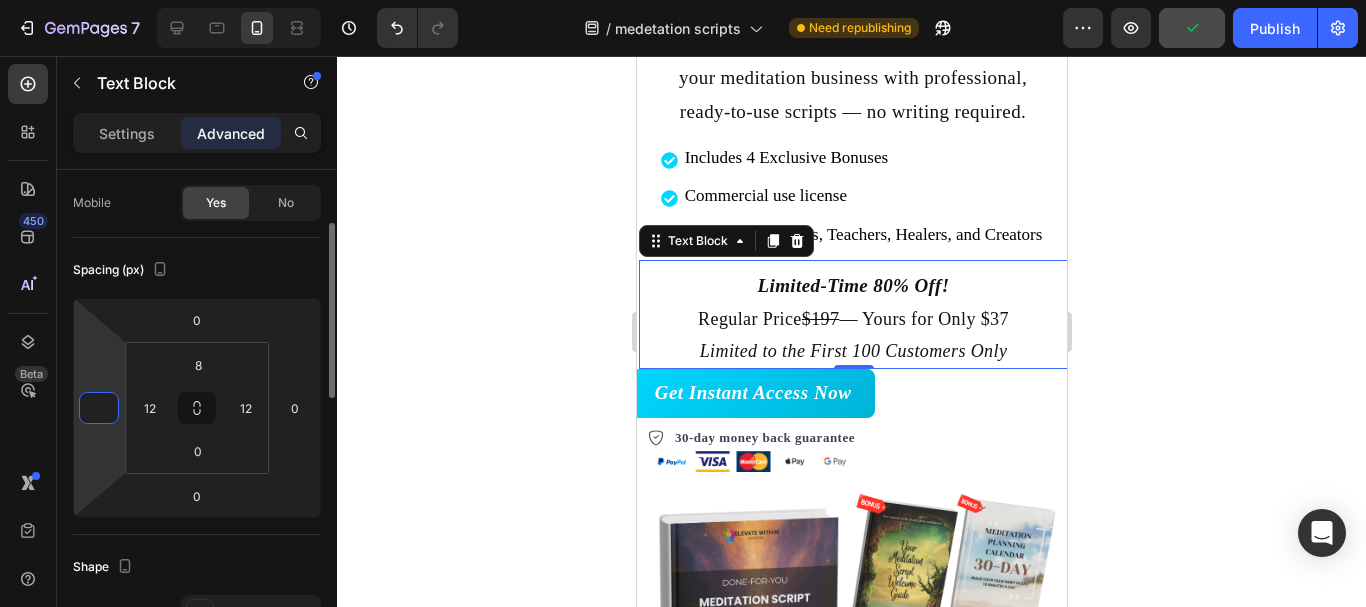 type on "0" 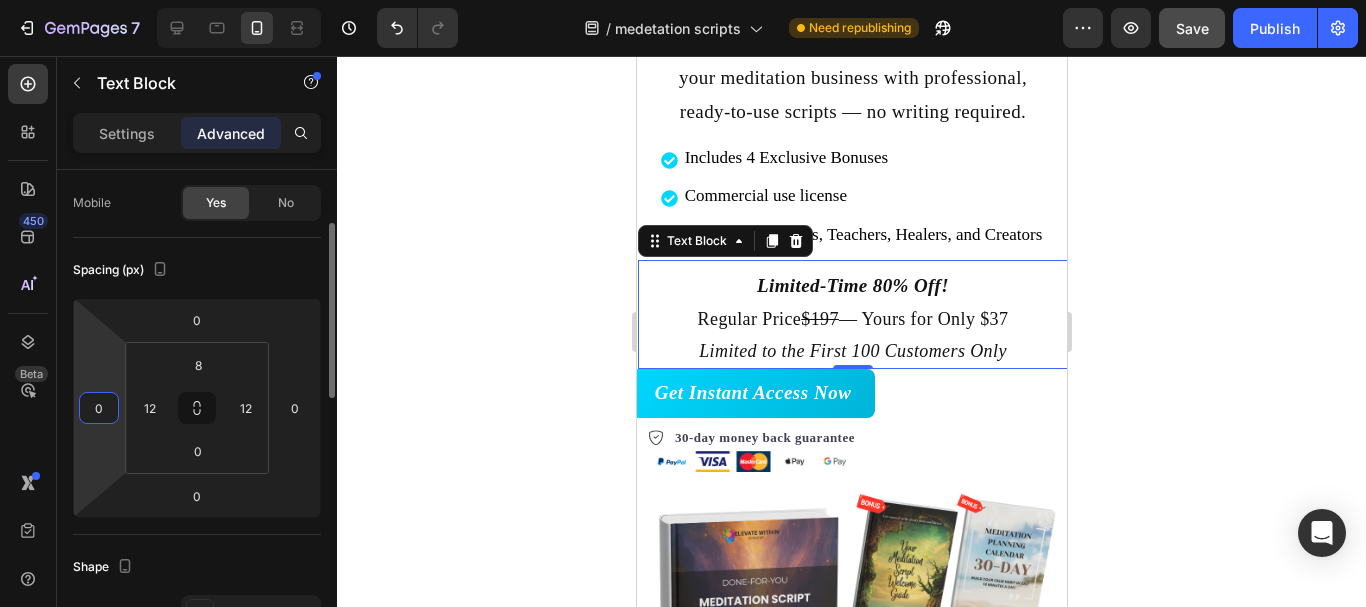 click on "Spacing (px) 0 0 0 0 8 12 0 12" 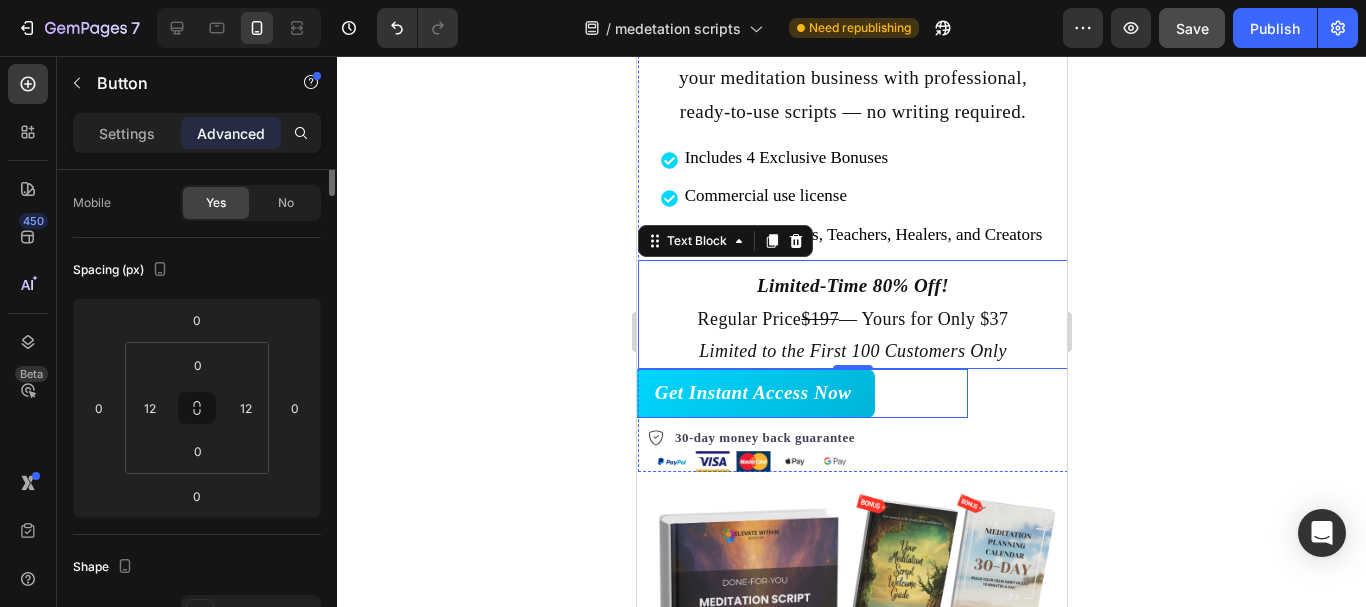 scroll, scrollTop: 0, scrollLeft: 0, axis: both 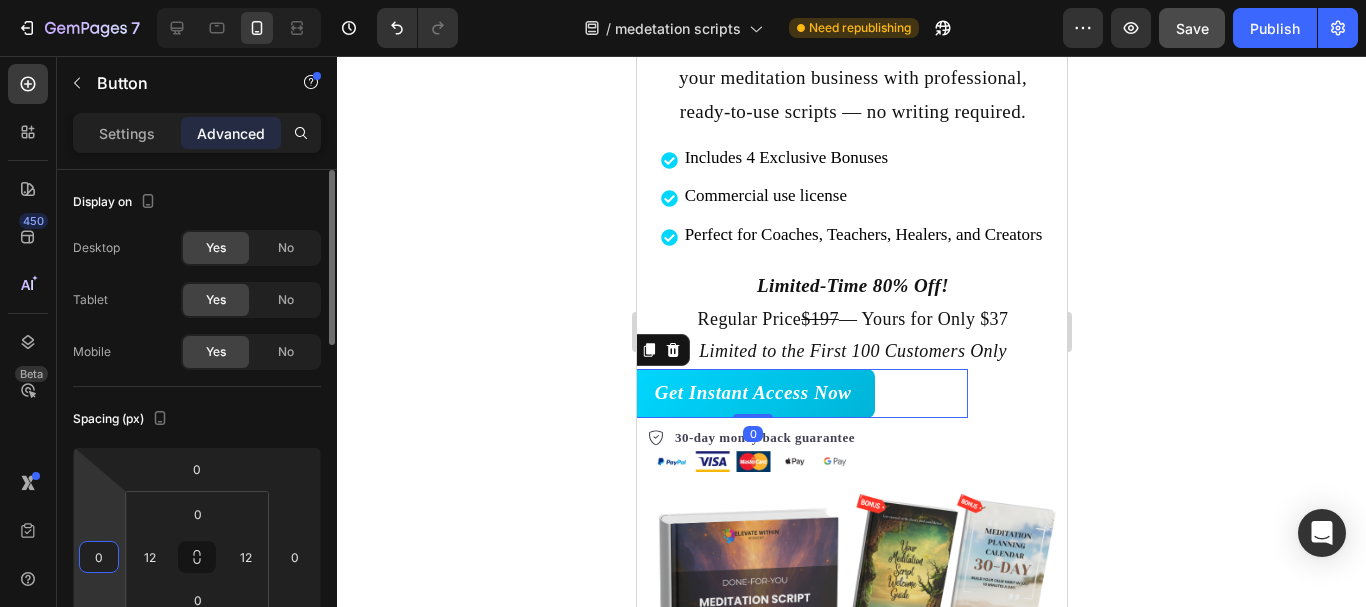 click on "0" at bounding box center (99, 557) 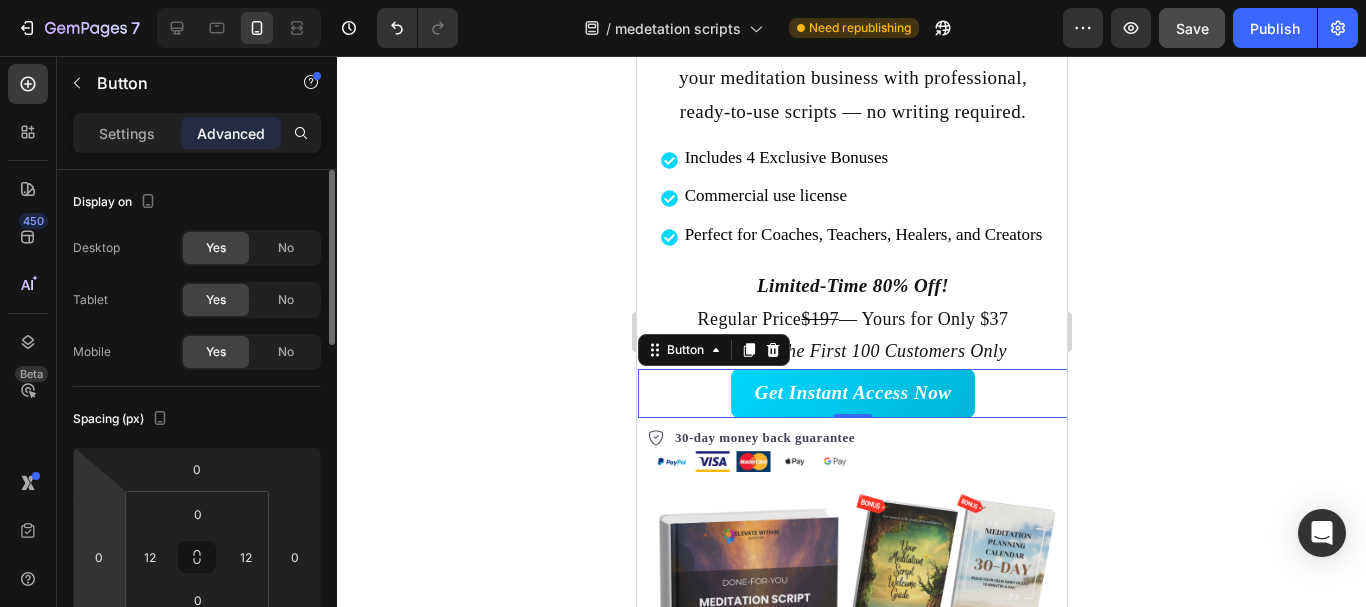 click on "Spacing (px) 0 0 0 0 0 12 0 12" 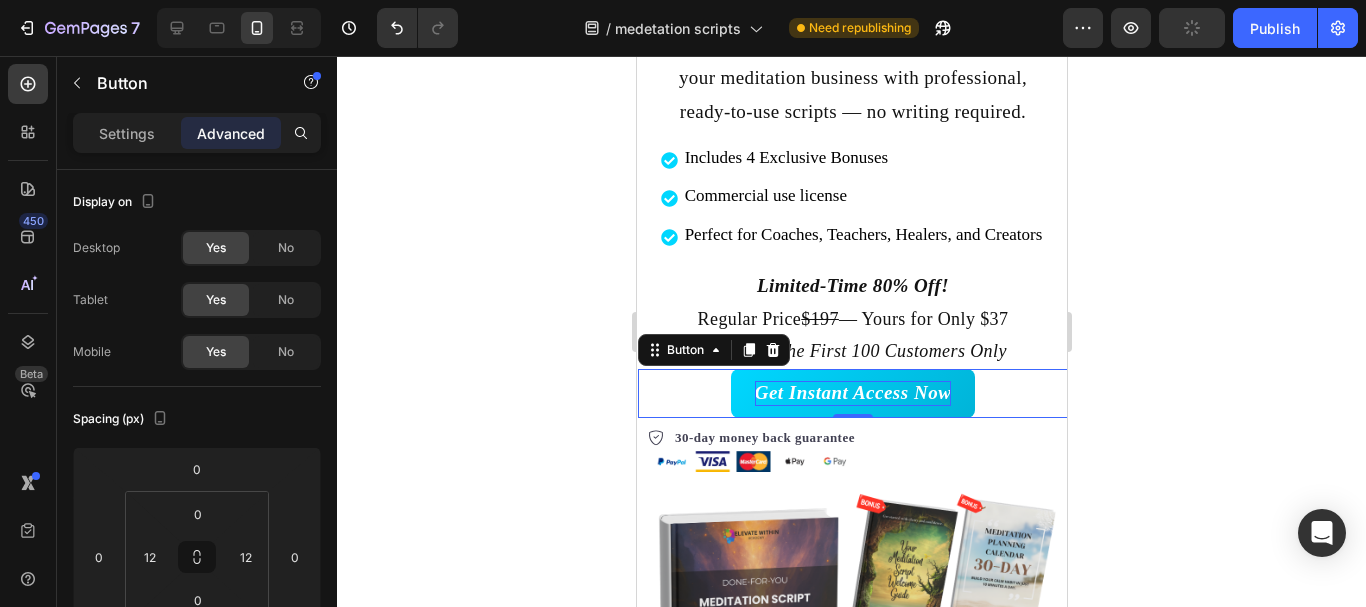scroll, scrollTop: 504, scrollLeft: 0, axis: vertical 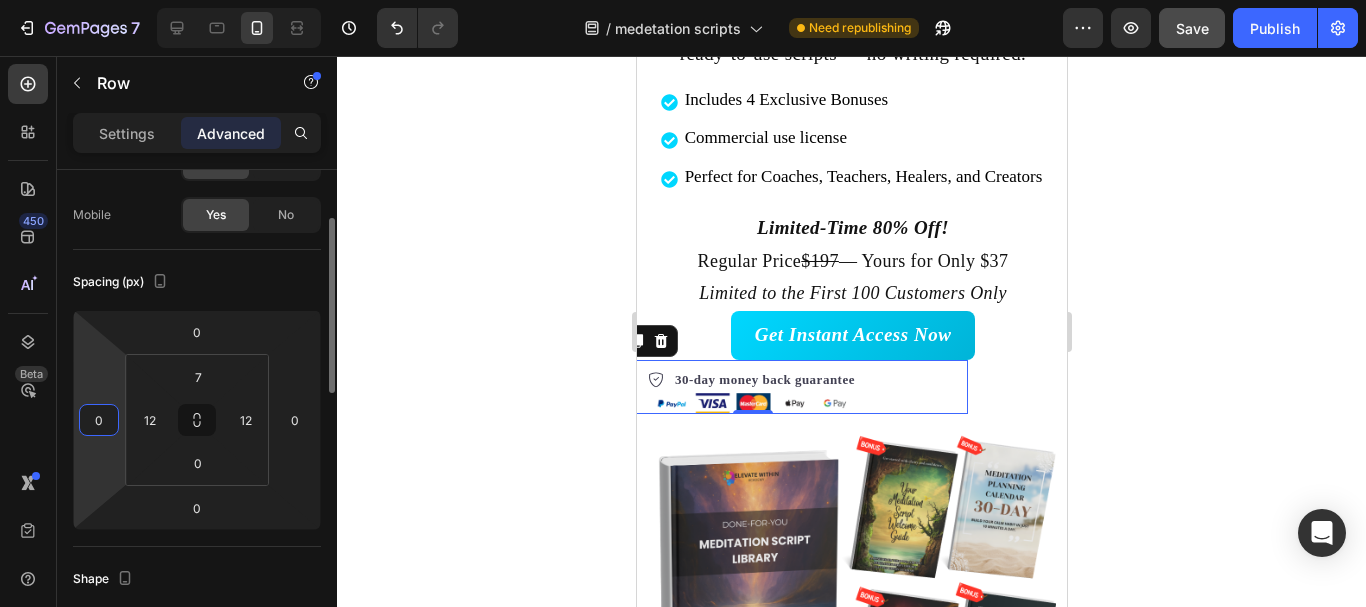 click on "0" at bounding box center [99, 420] 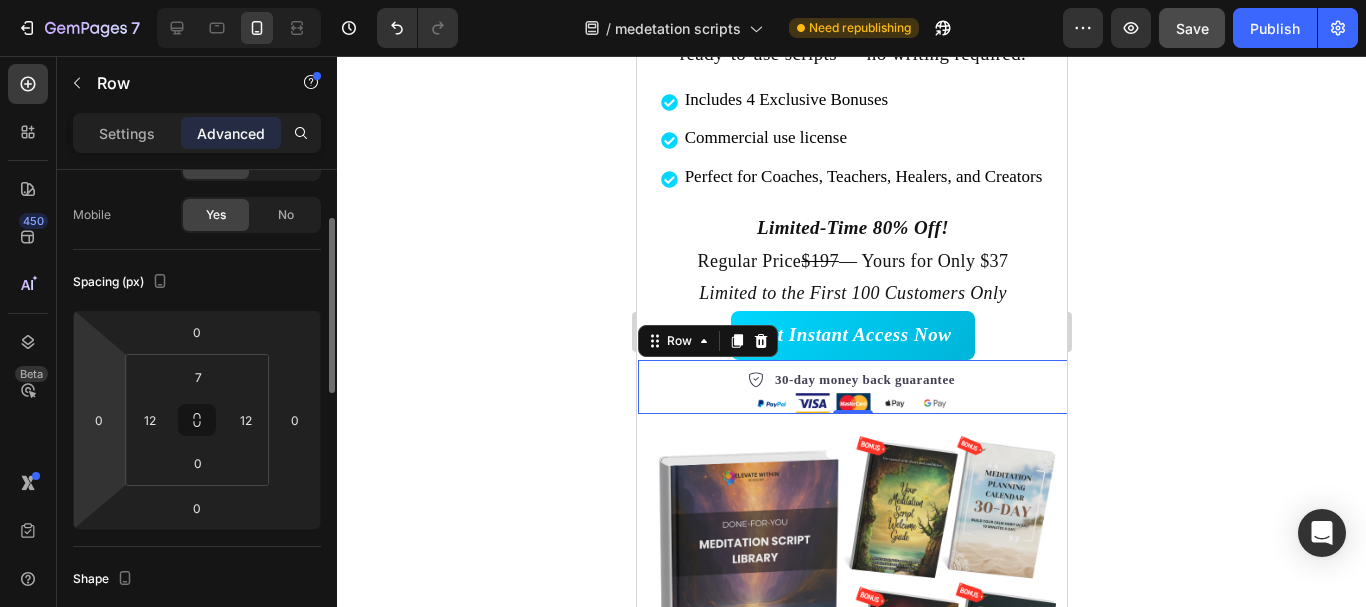 click on "Spacing (px) 0 0 0 0 7 12 0 12" 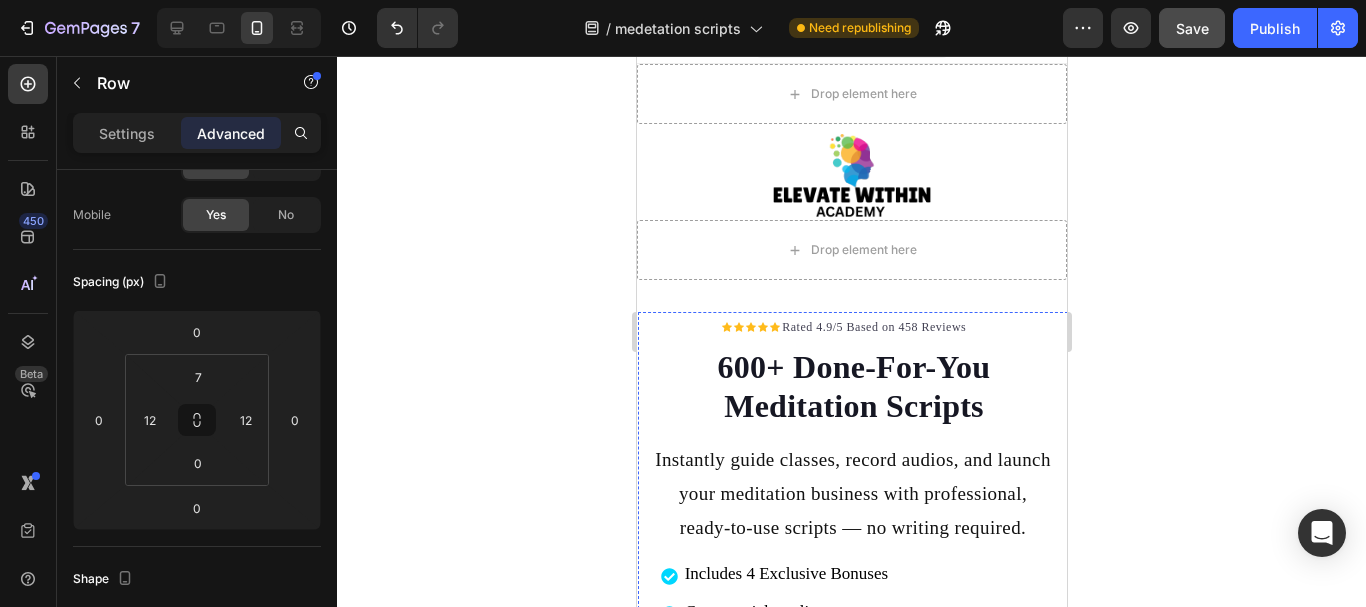 scroll, scrollTop: 0, scrollLeft: 0, axis: both 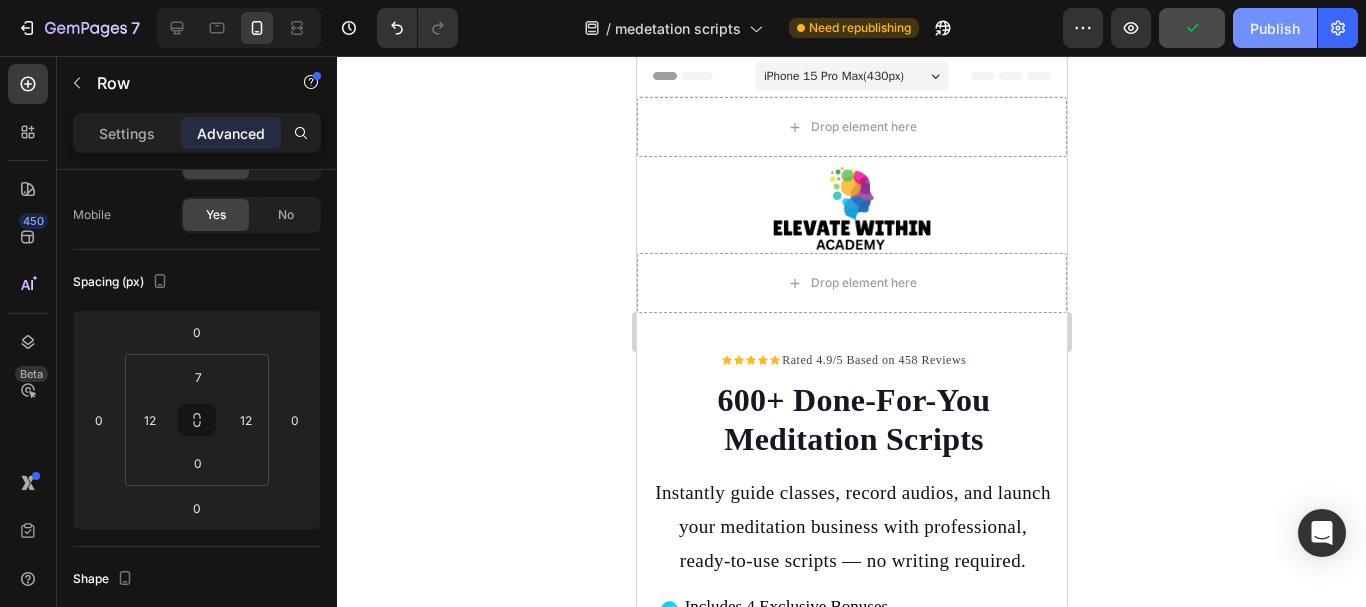 click on "Publish" at bounding box center [1275, 28] 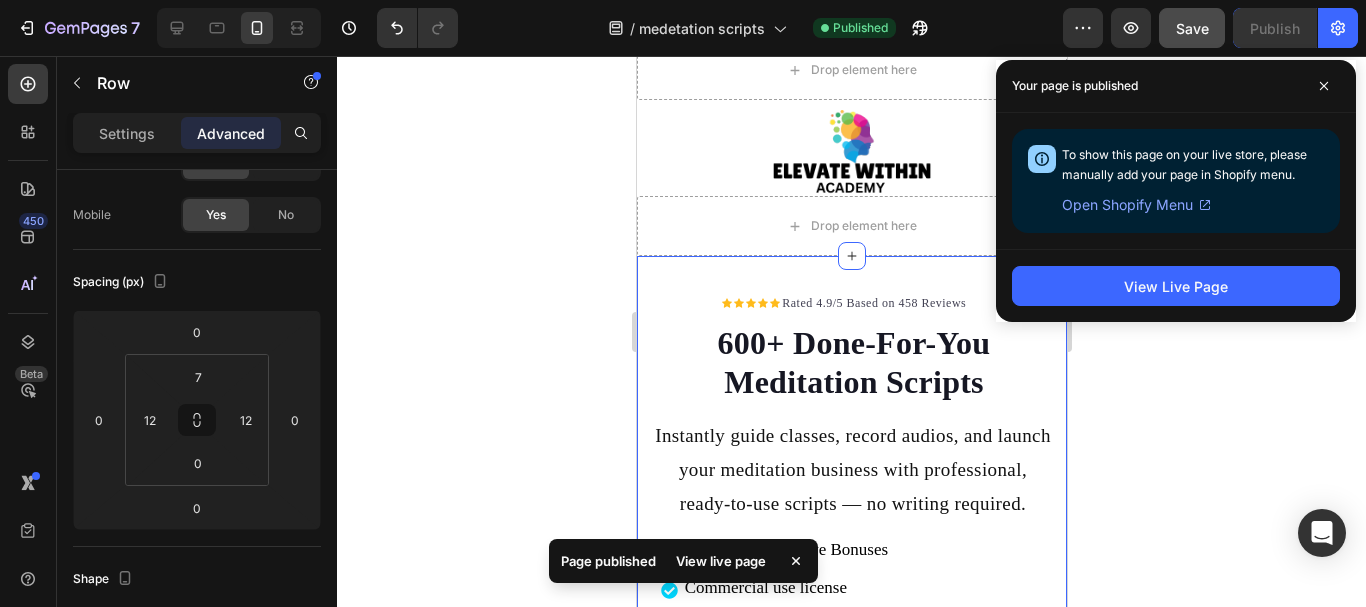scroll, scrollTop: 0, scrollLeft: 0, axis: both 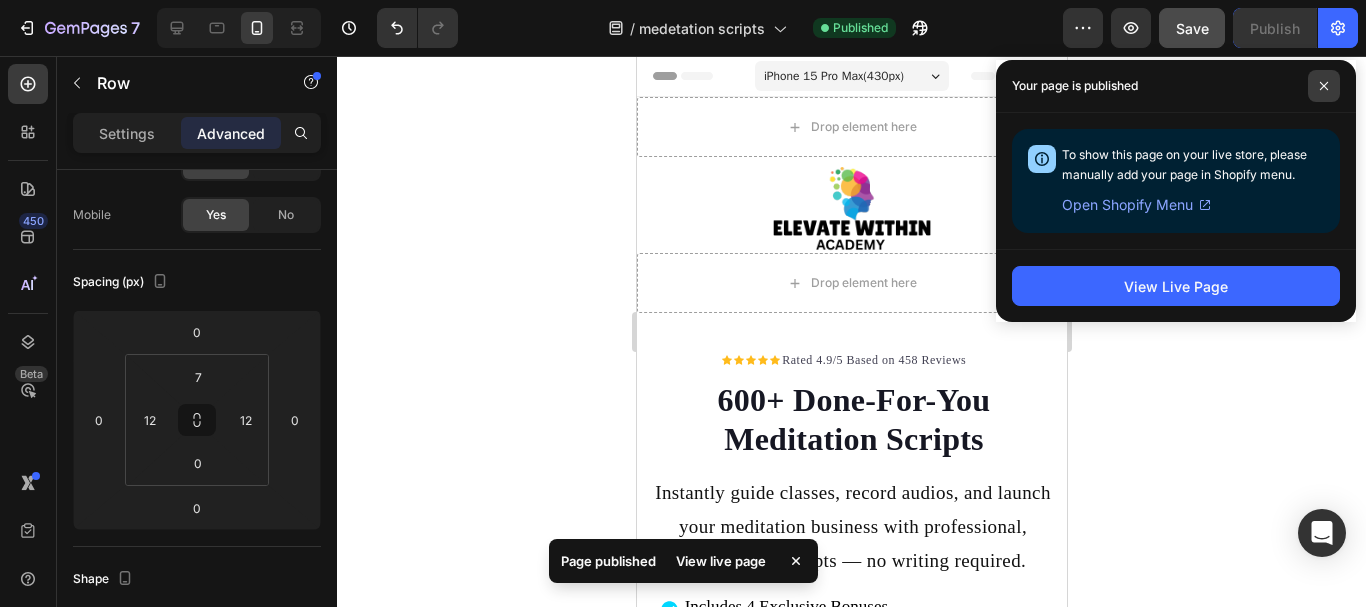 click 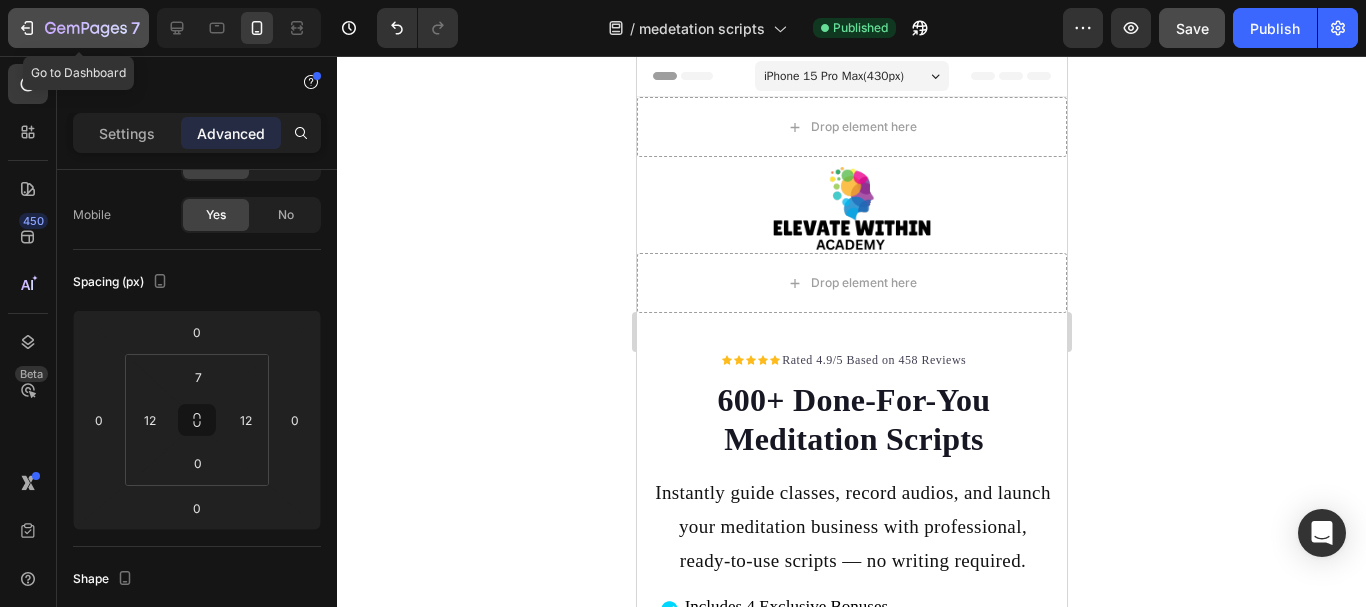 click 